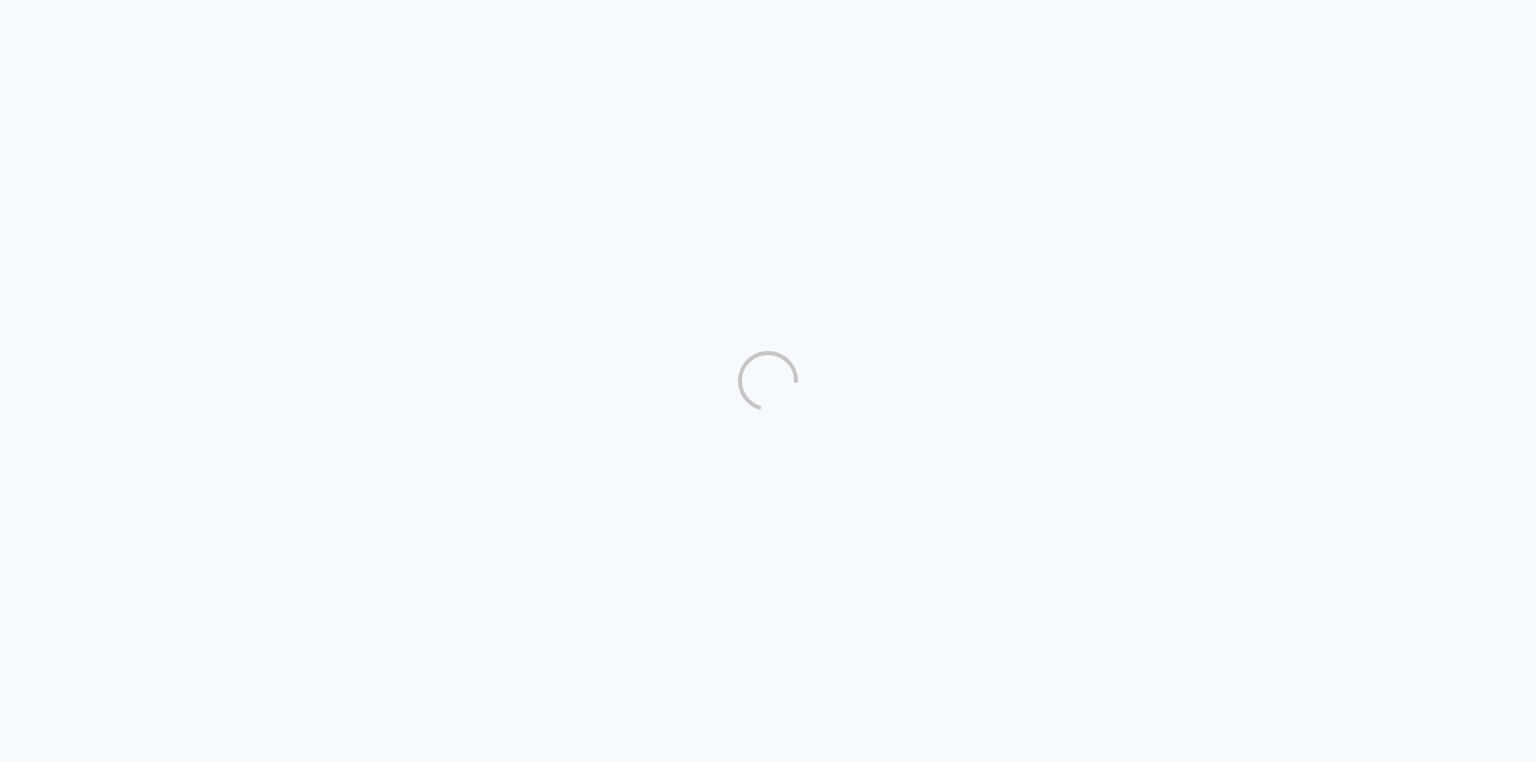 scroll, scrollTop: 0, scrollLeft: 0, axis: both 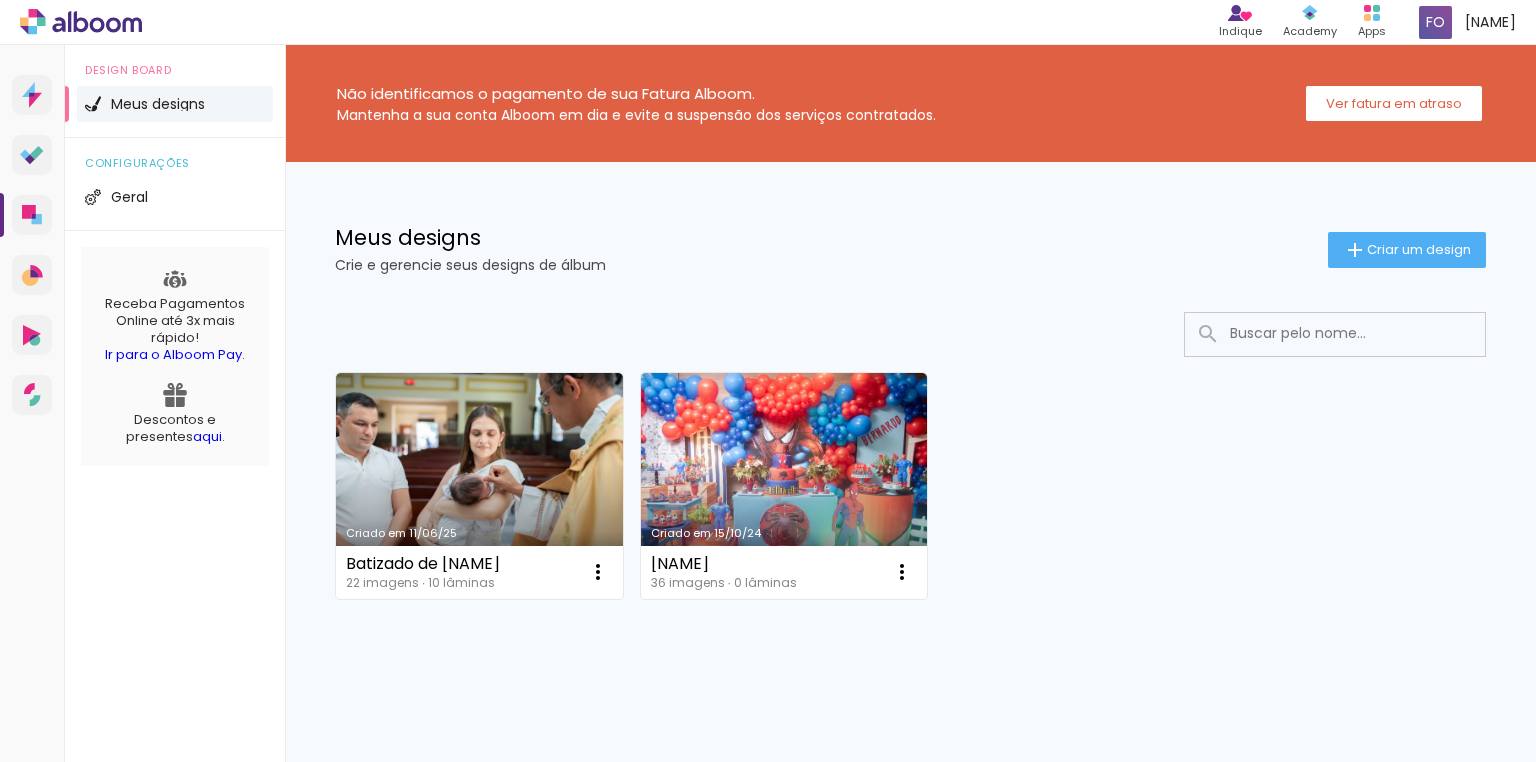 click on "Criado em 11/06/25 Batizado de Matheus 22 imagens  ∙ 10 lâminas  Abrir Fazer uma cópia Excluir Criado em 15/10/24 Bernardo 36 imagens  ∙ 0 lâminas  Abrir Fazer uma cópia Excluir" at bounding box center [910, 485] 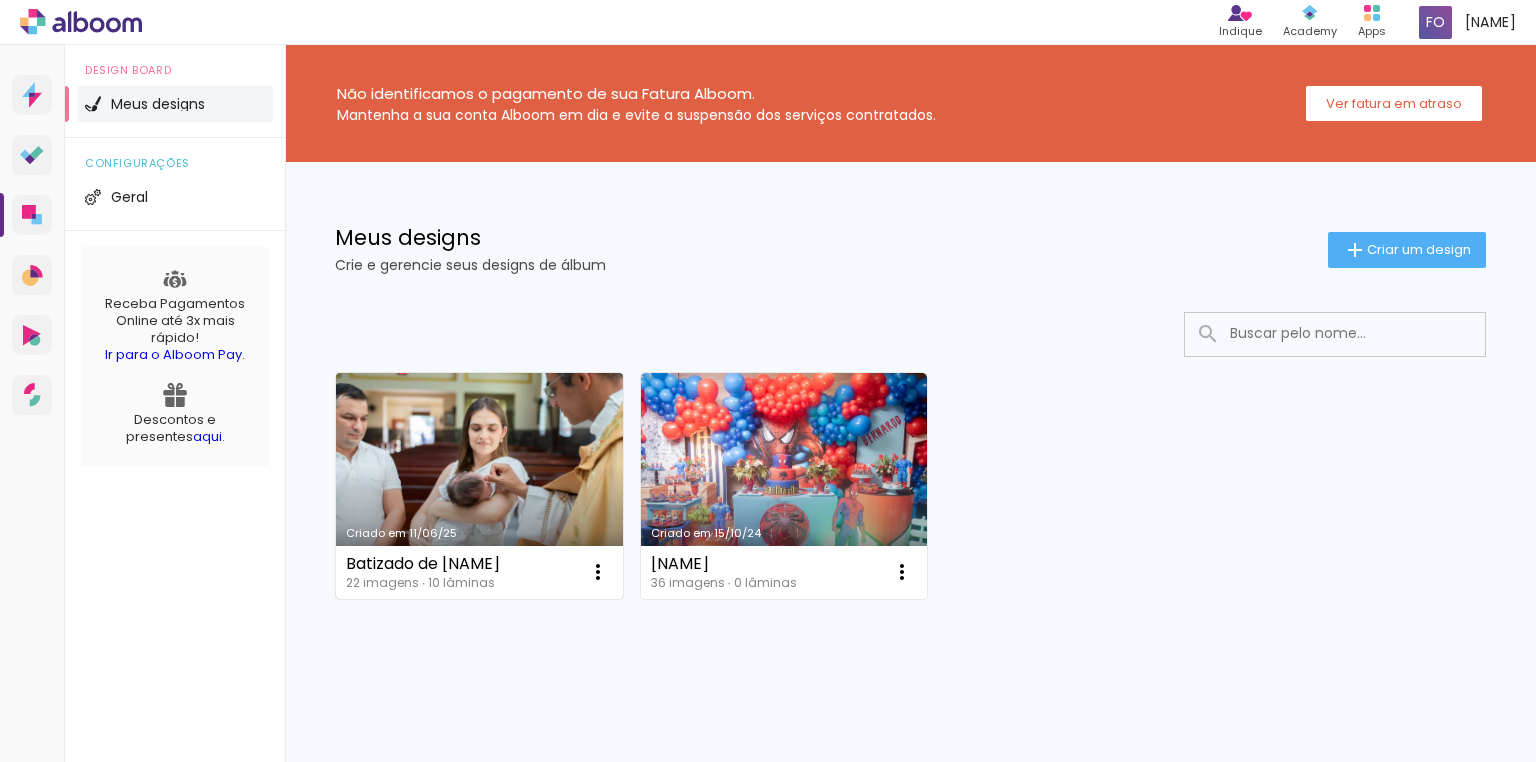 click on "Criado em 11/06/25" at bounding box center [479, 486] 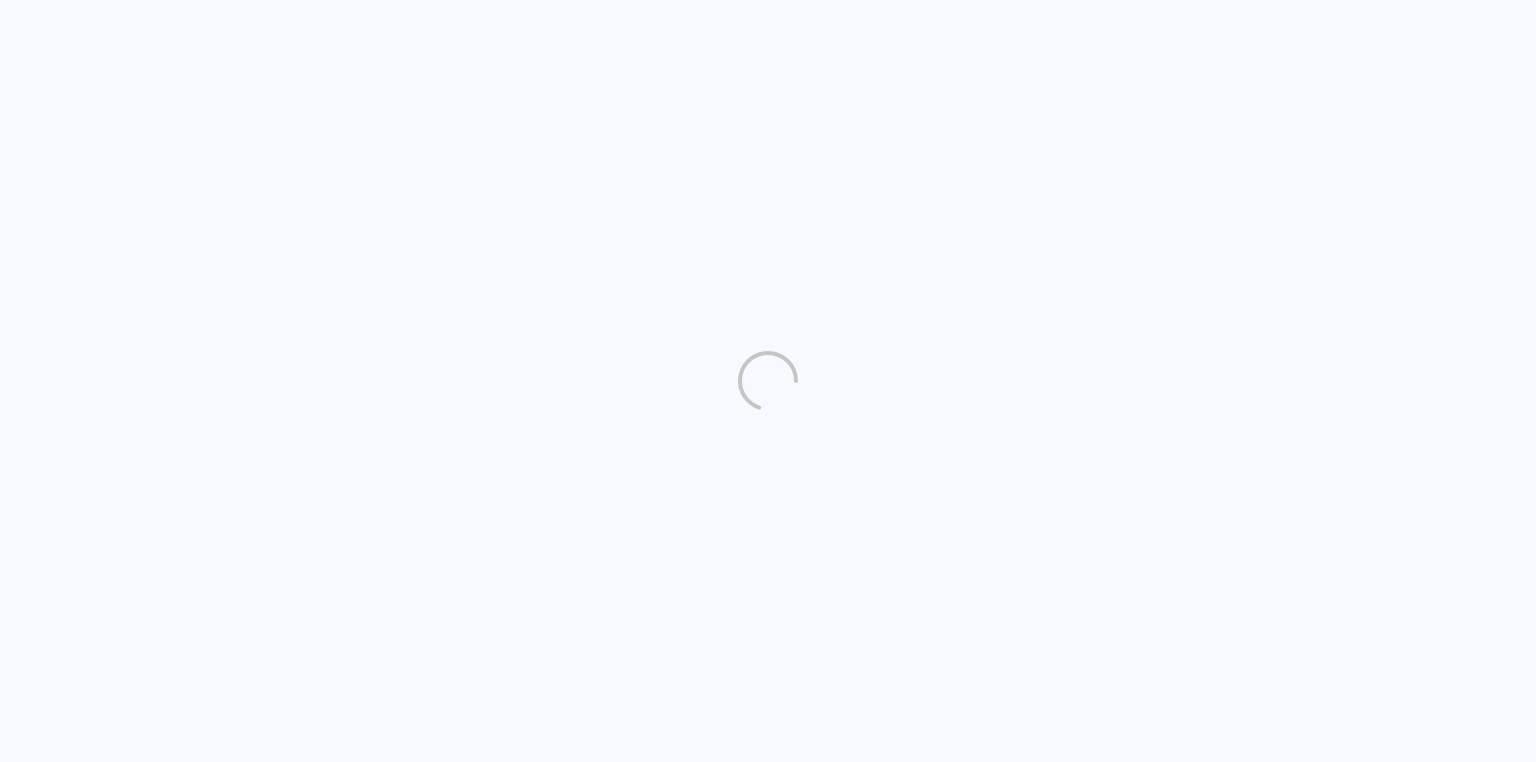scroll, scrollTop: 0, scrollLeft: 0, axis: both 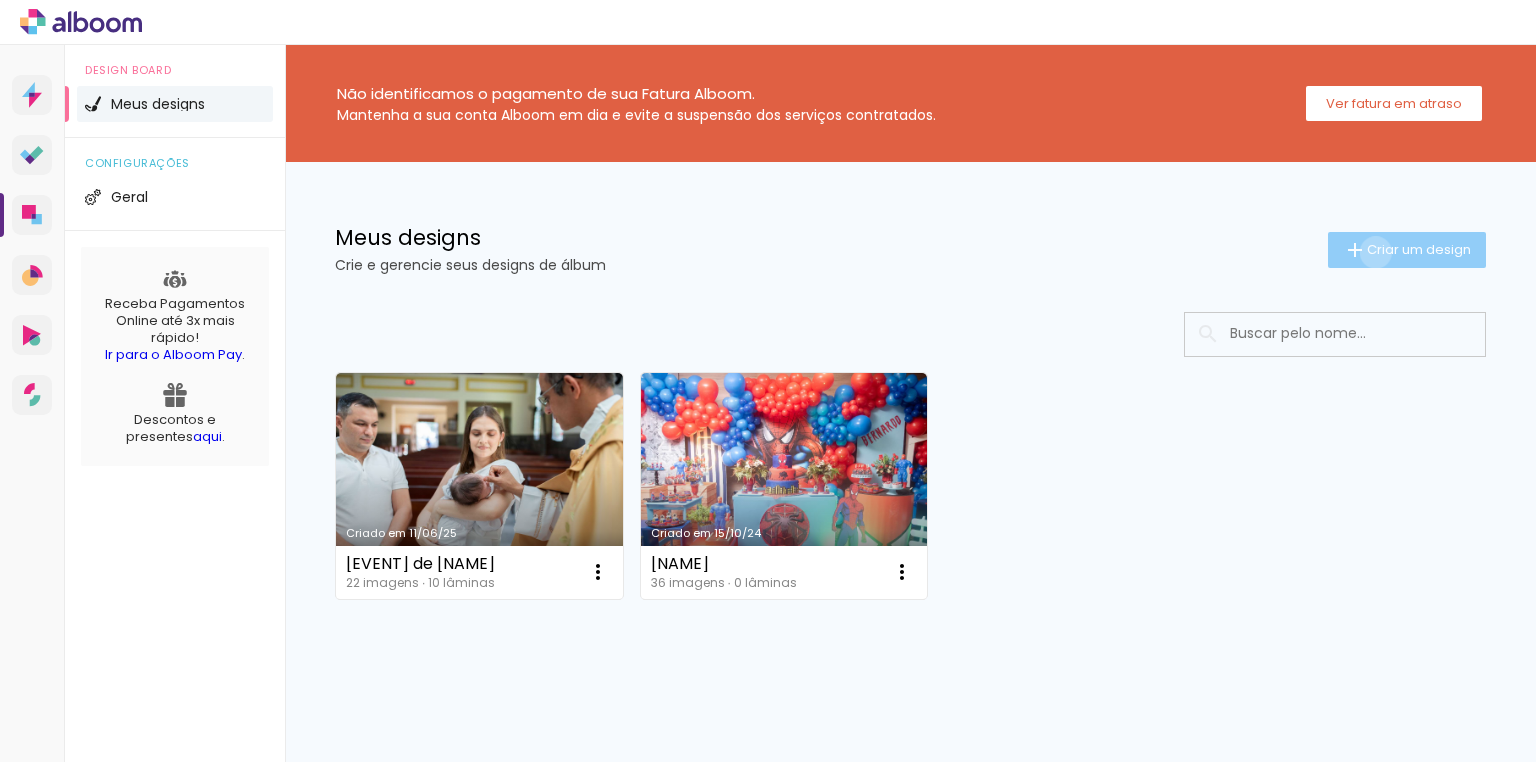click on "Criar um design" 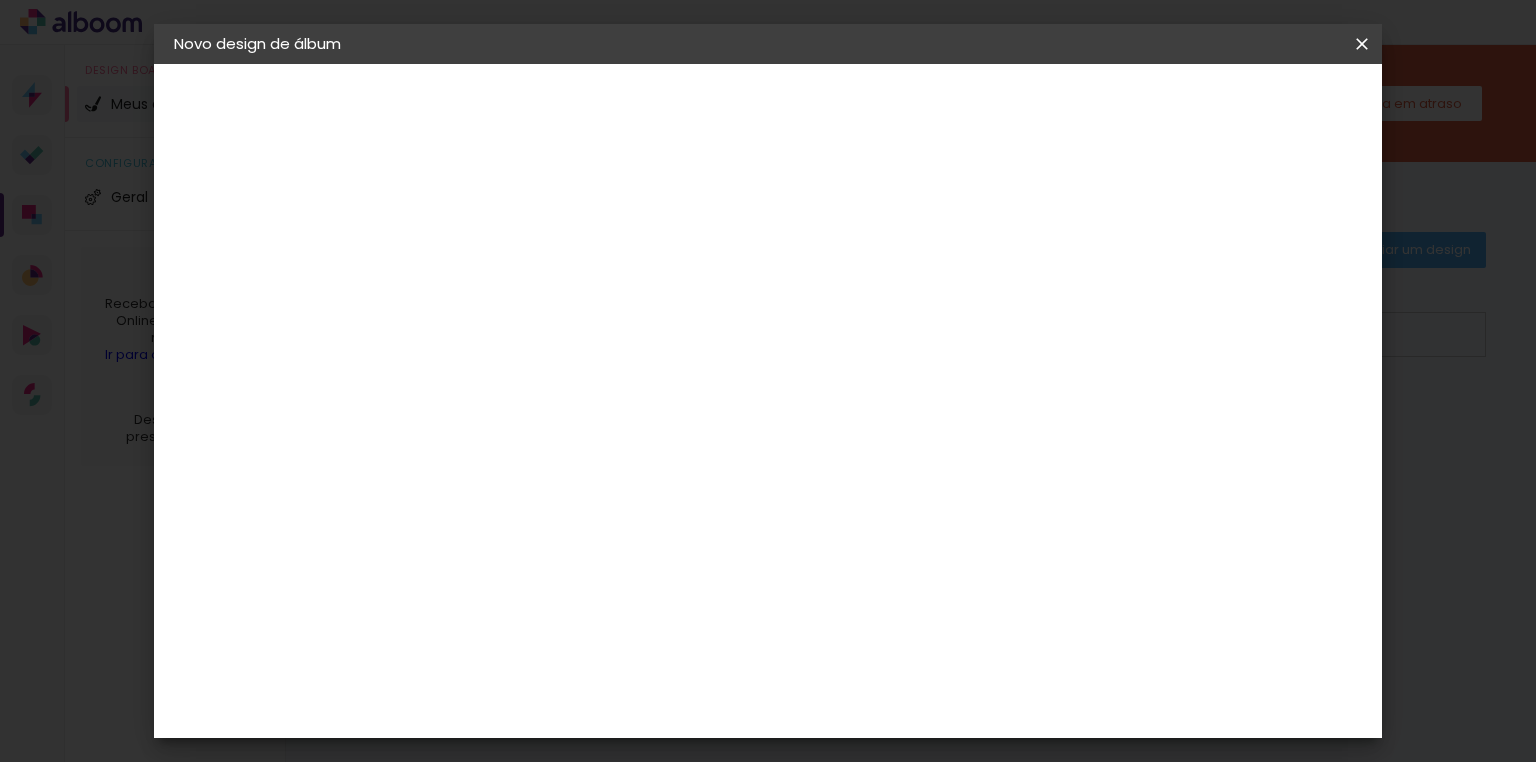 click at bounding box center (501, 268) 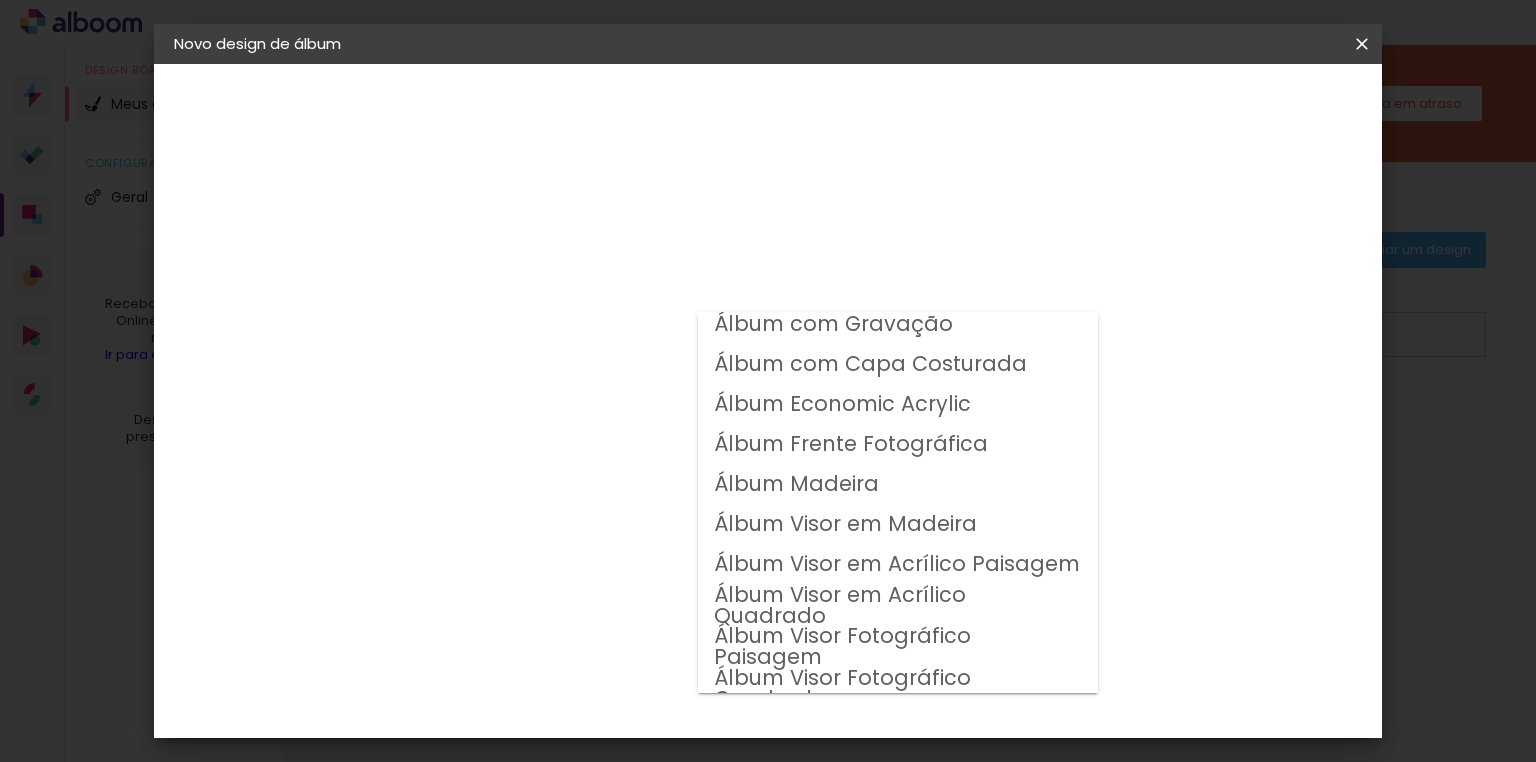 scroll, scrollTop: 147, scrollLeft: 0, axis: vertical 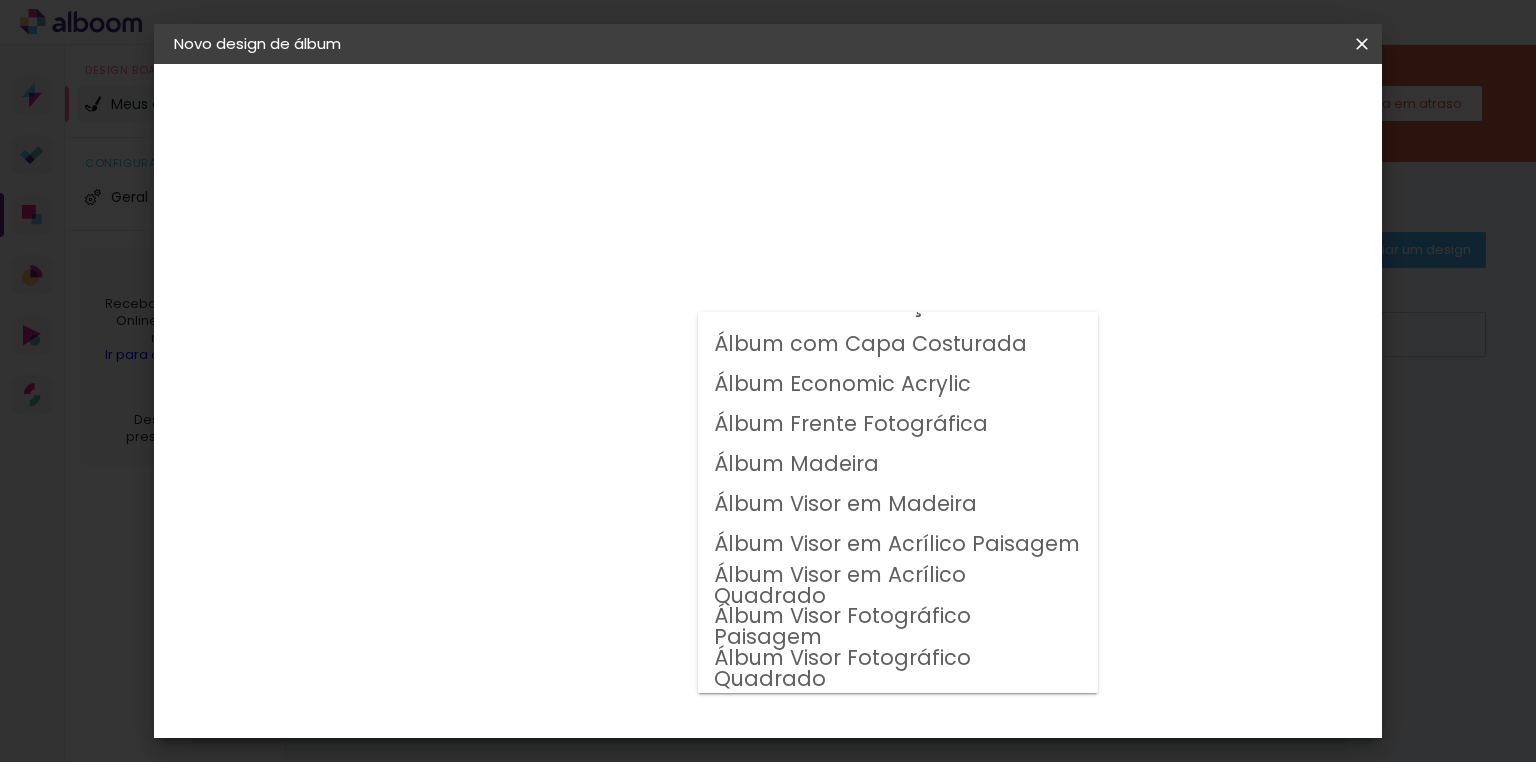 click on "Álbum Frente Fotográfica" at bounding box center [0, 0] 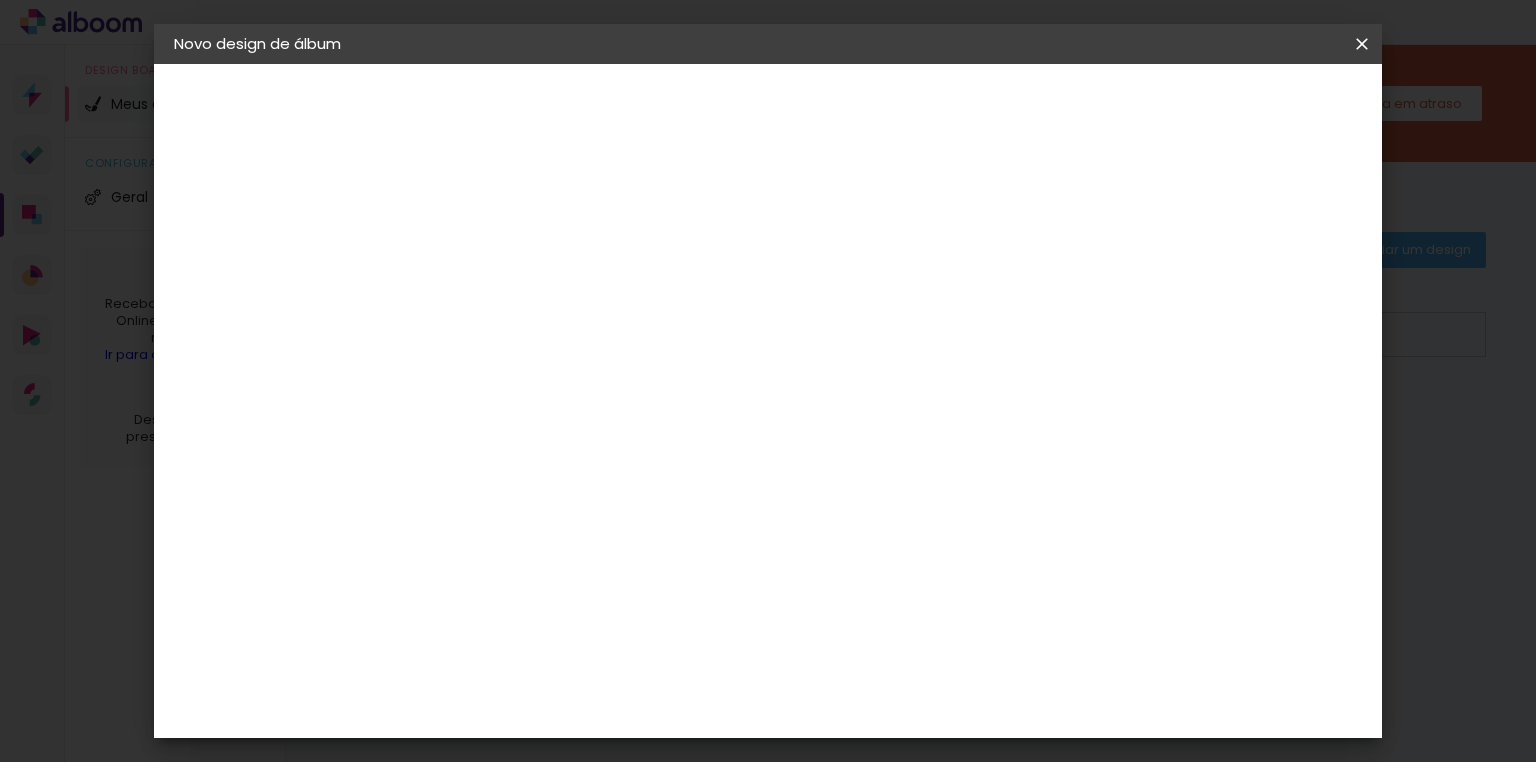 scroll, scrollTop: 240, scrollLeft: 0, axis: vertical 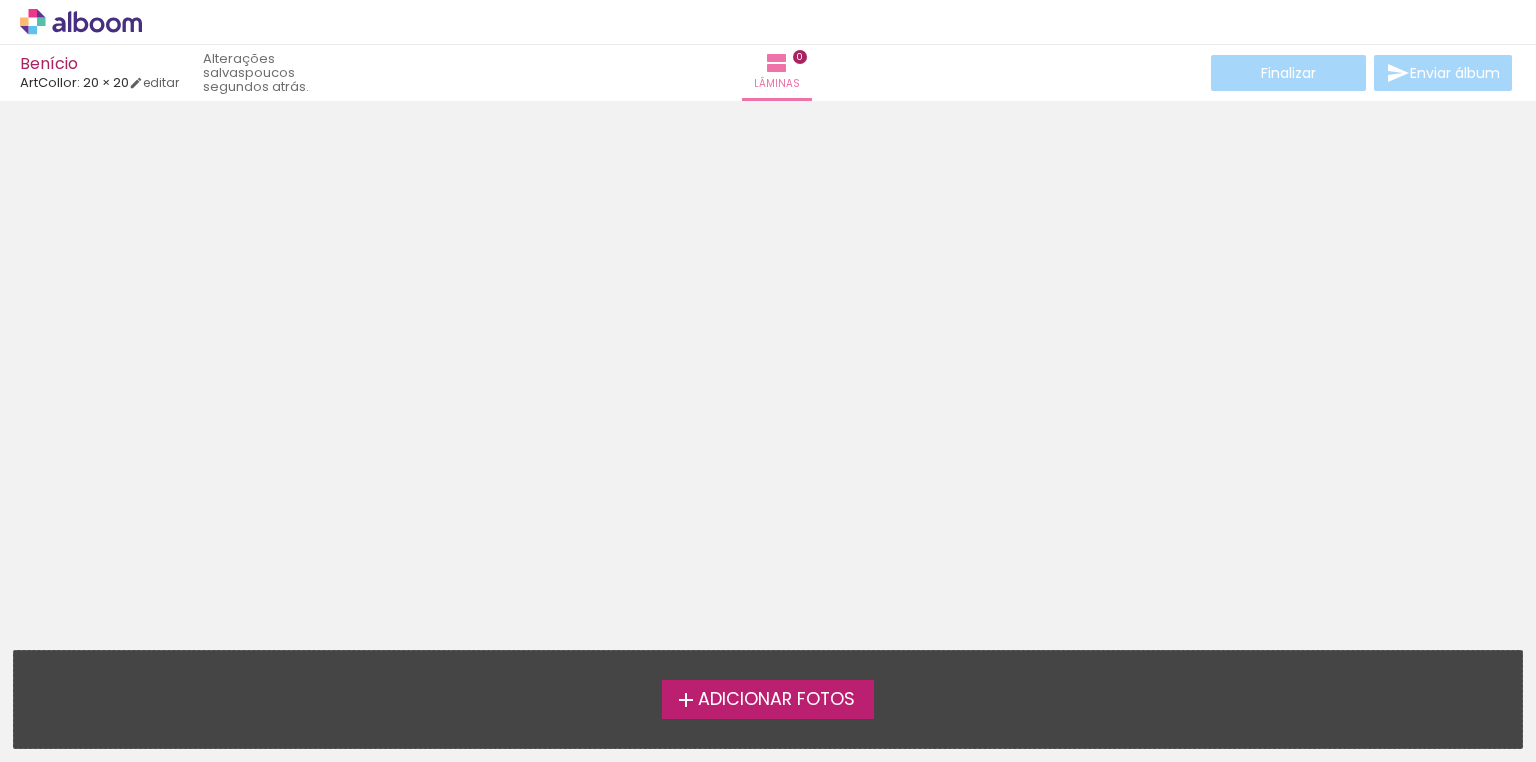 click on "Adicionar Fotos" at bounding box center (776, 700) 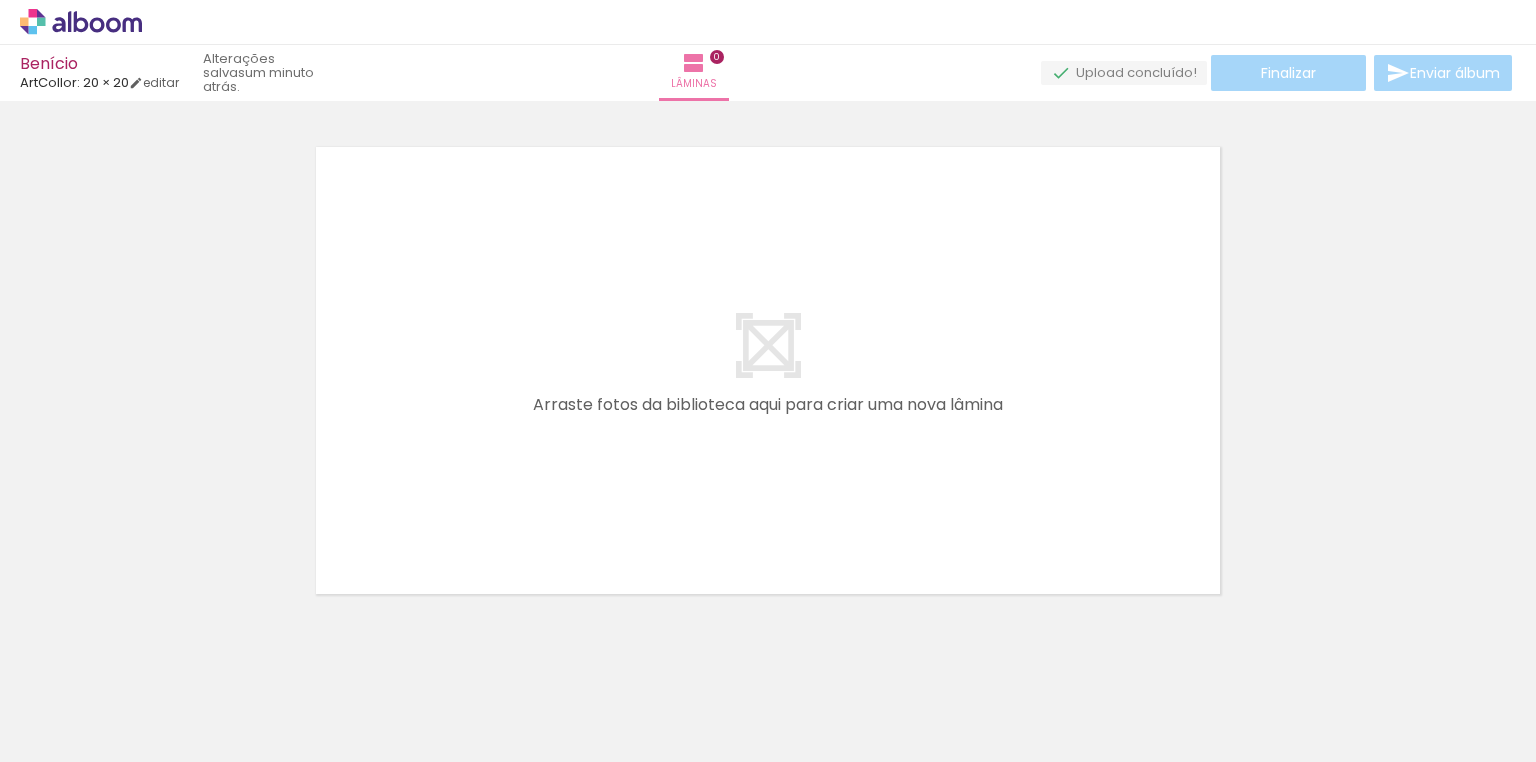 scroll, scrollTop: 25, scrollLeft: 0, axis: vertical 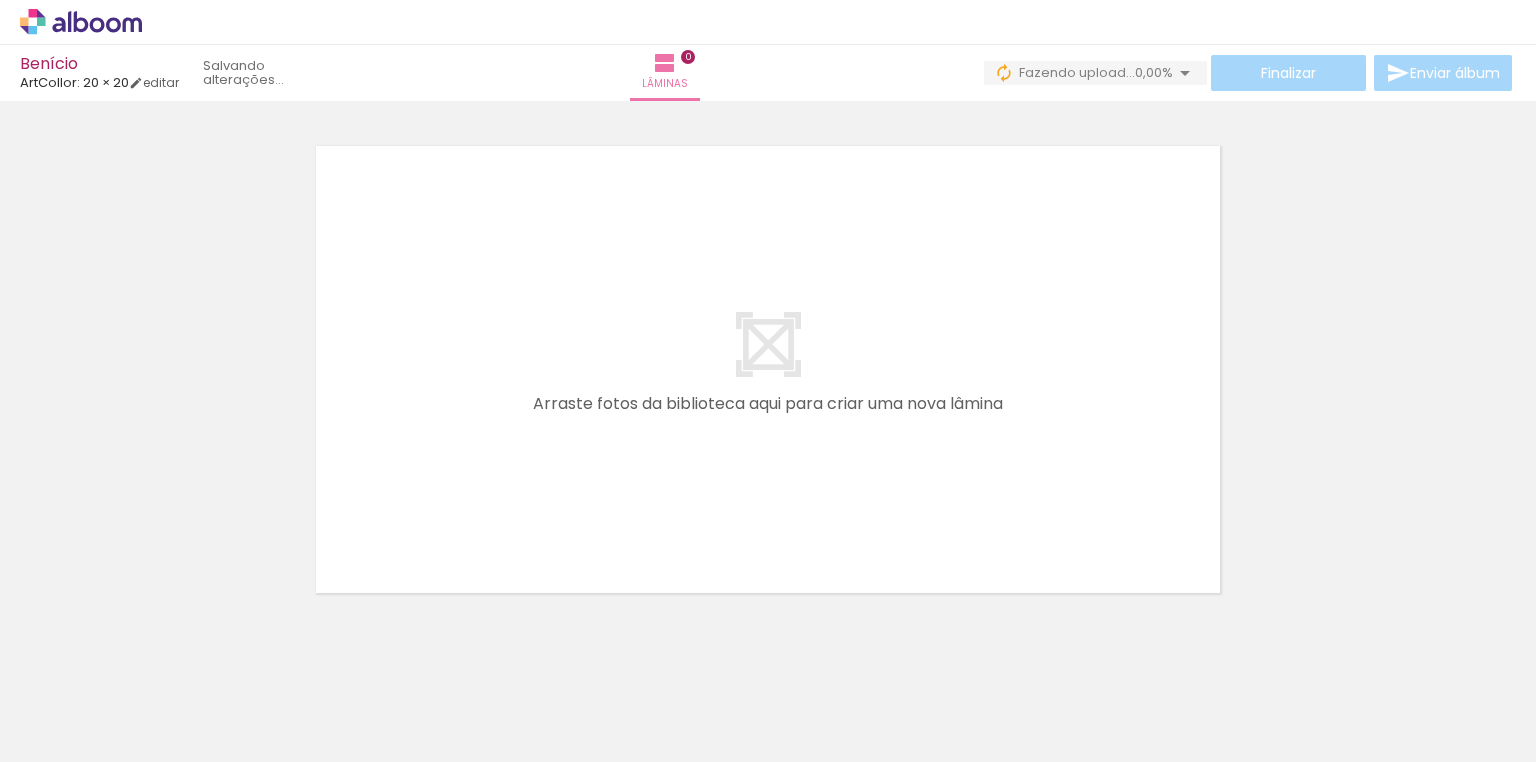 click on "Adicionar
Fotos" at bounding box center (71, 735) 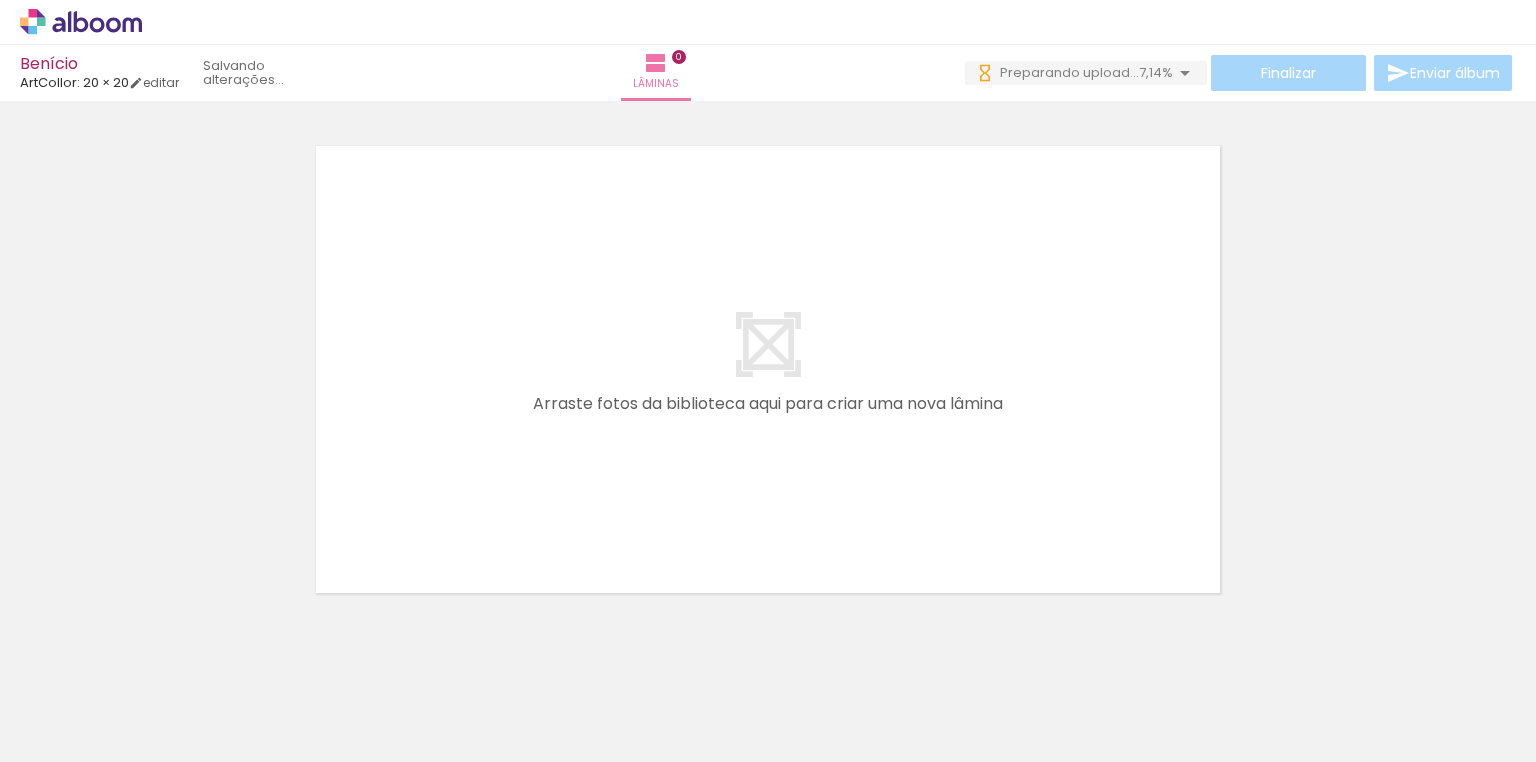 scroll, scrollTop: 0, scrollLeft: 0, axis: both 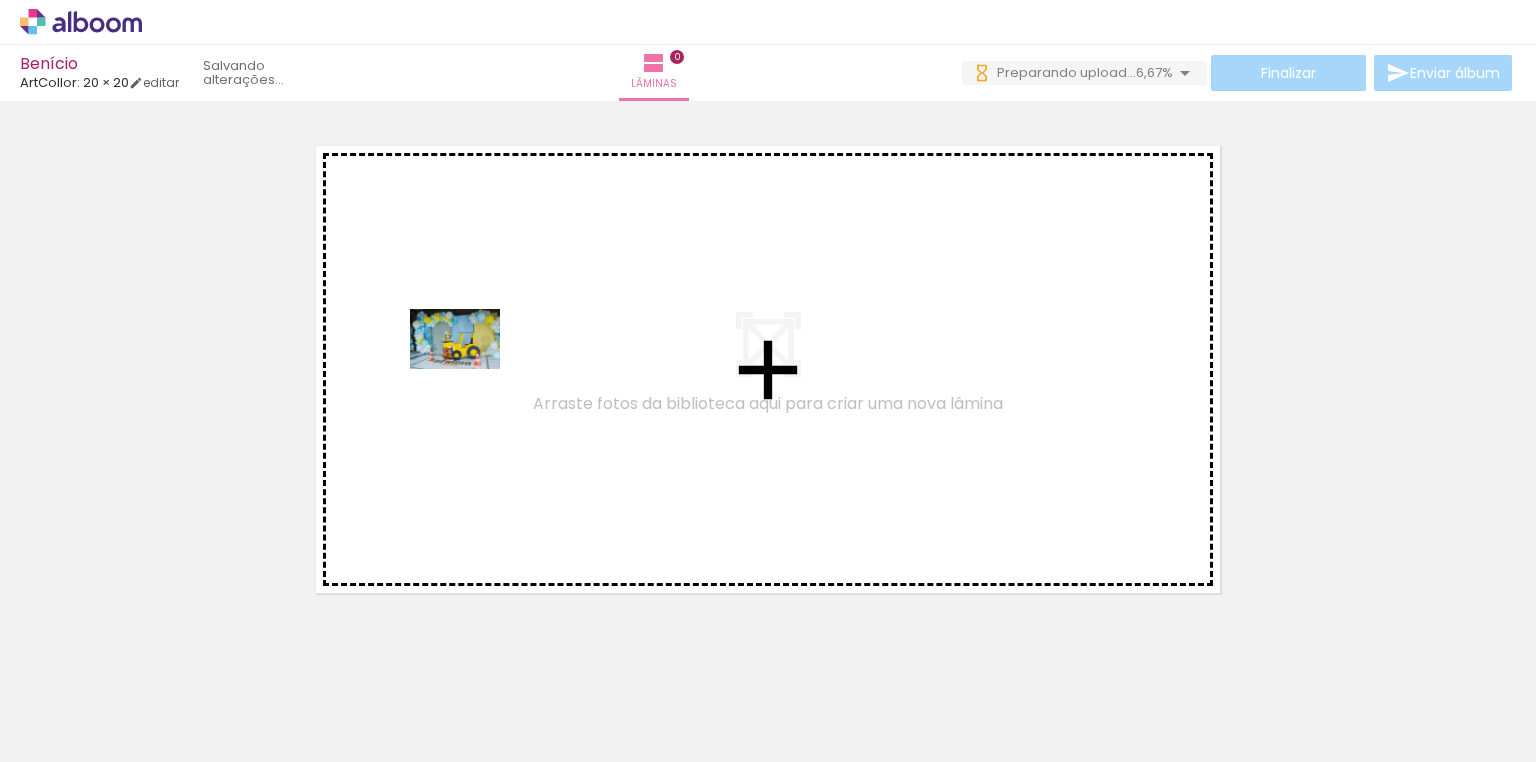 drag, startPoint x: 202, startPoint y: 717, endPoint x: 470, endPoint y: 369, distance: 439.2357 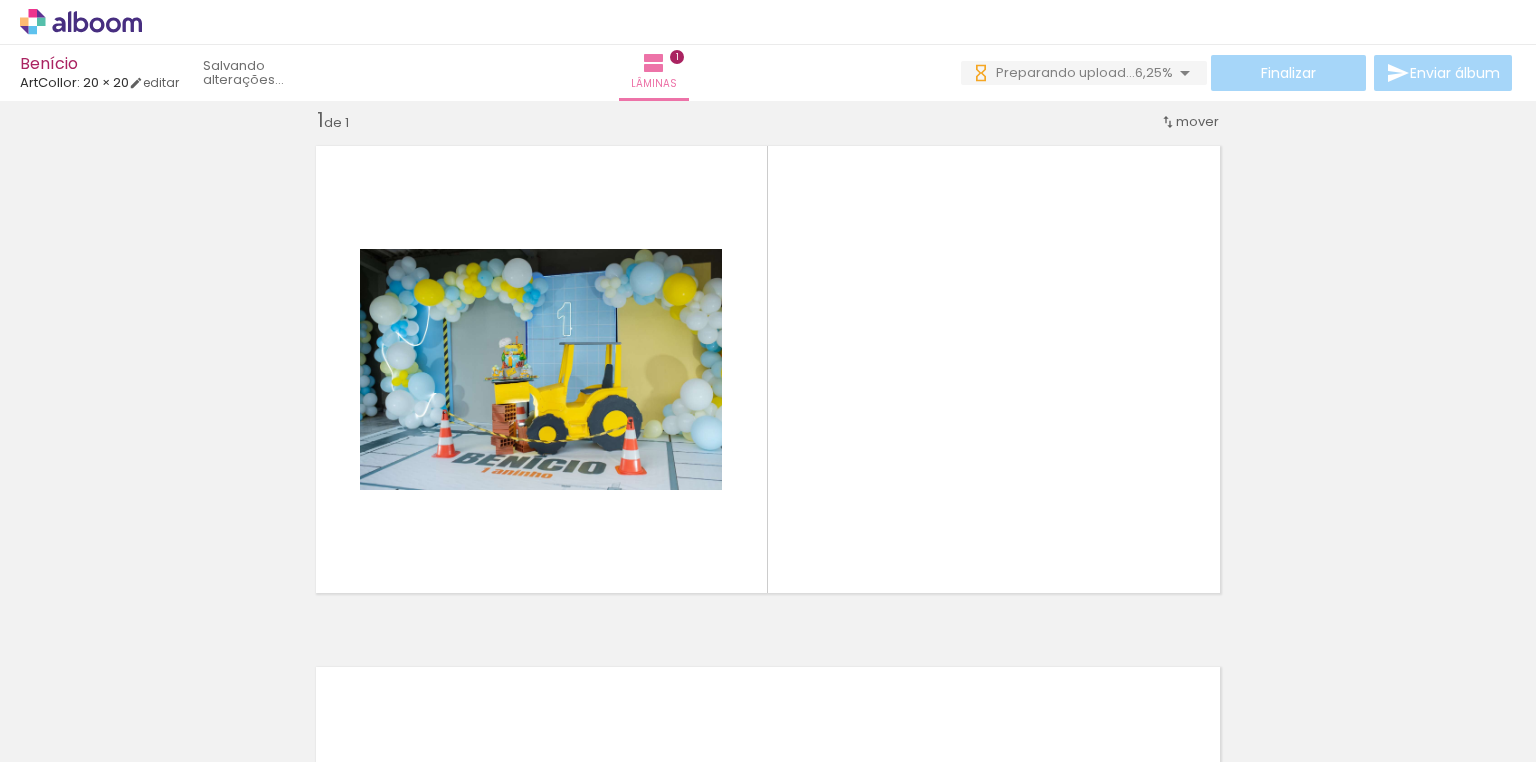 scroll, scrollTop: 25, scrollLeft: 0, axis: vertical 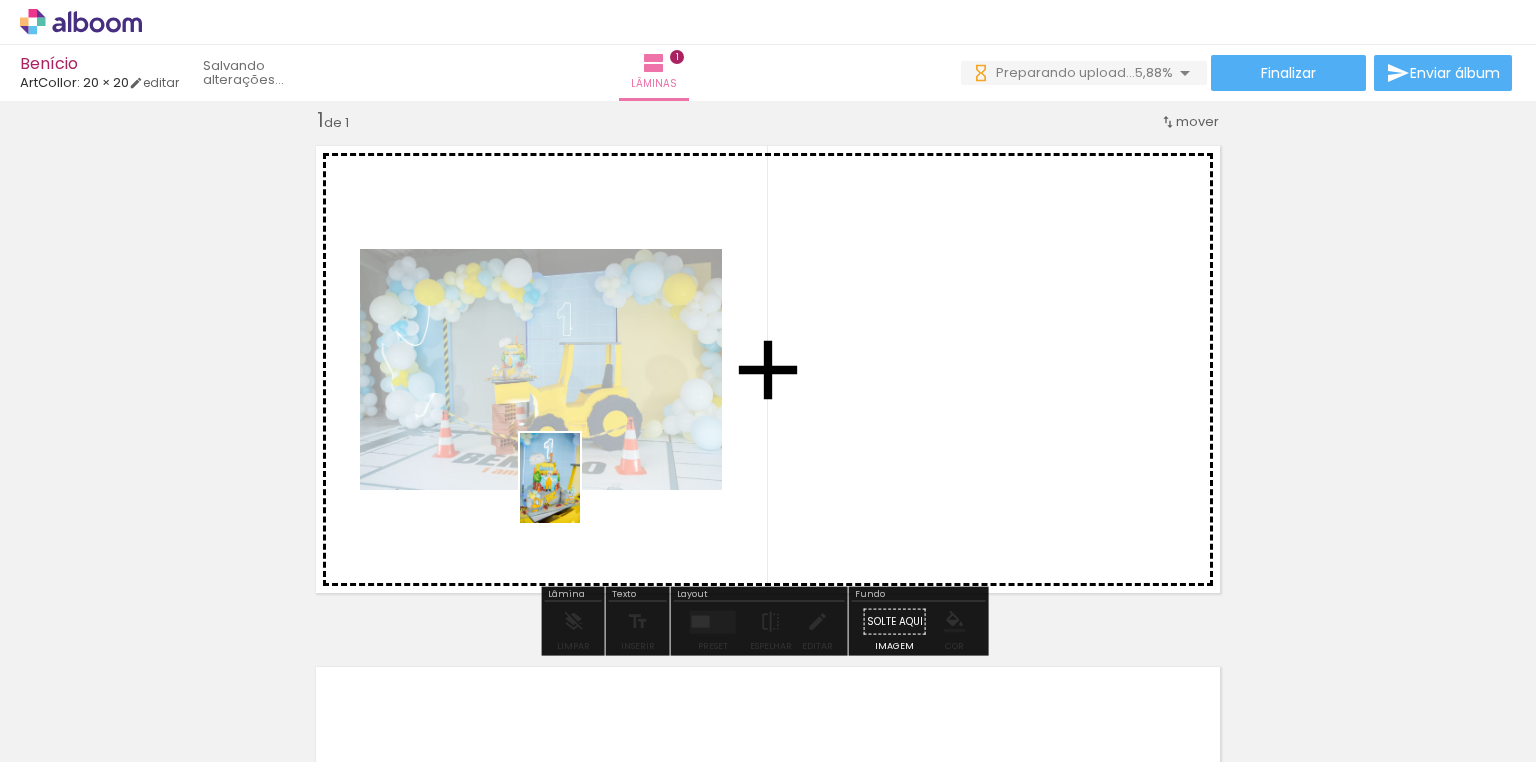 drag, startPoint x: 438, startPoint y: 717, endPoint x: 600, endPoint y: 467, distance: 297.89932 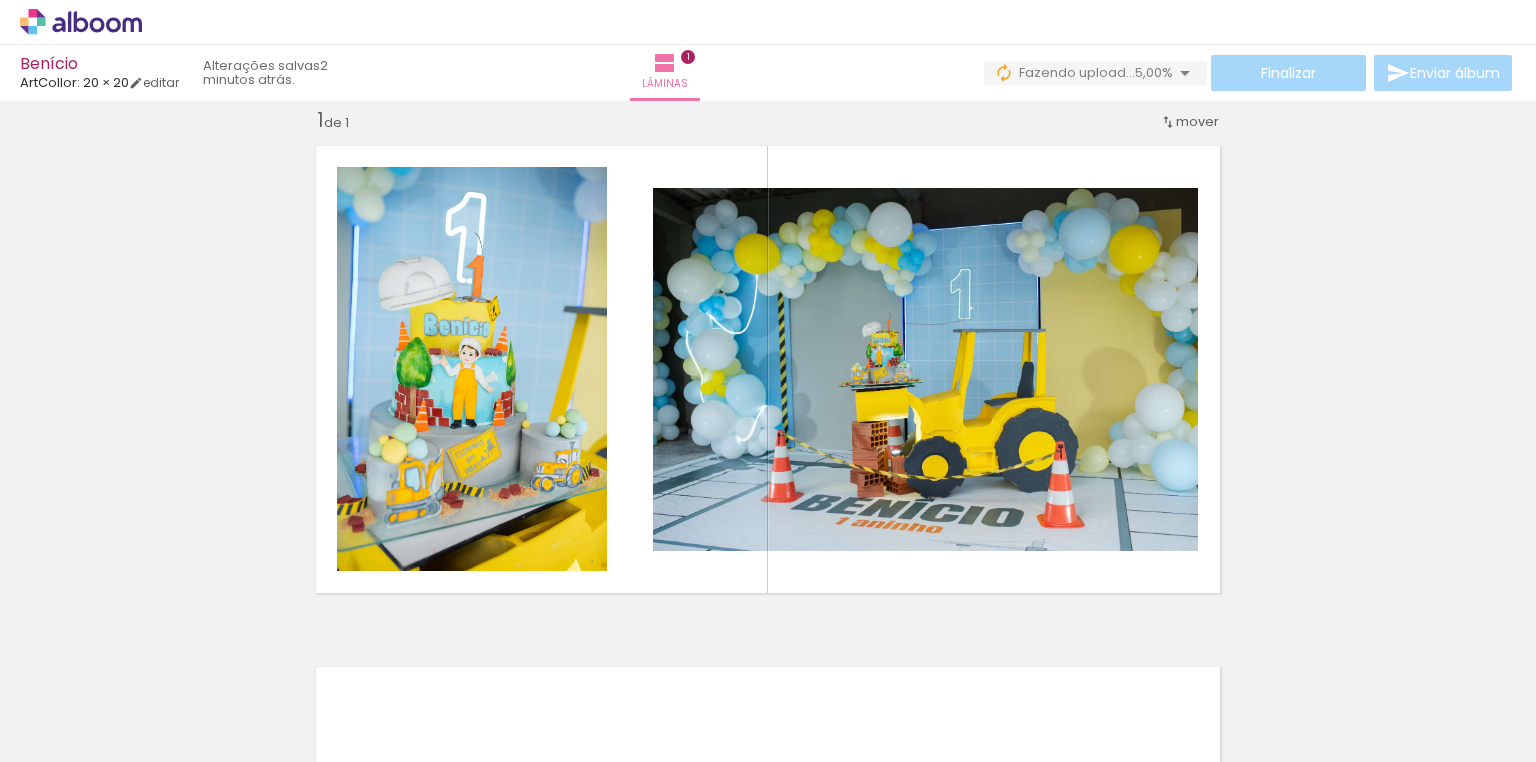 scroll, scrollTop: 0, scrollLeft: 0, axis: both 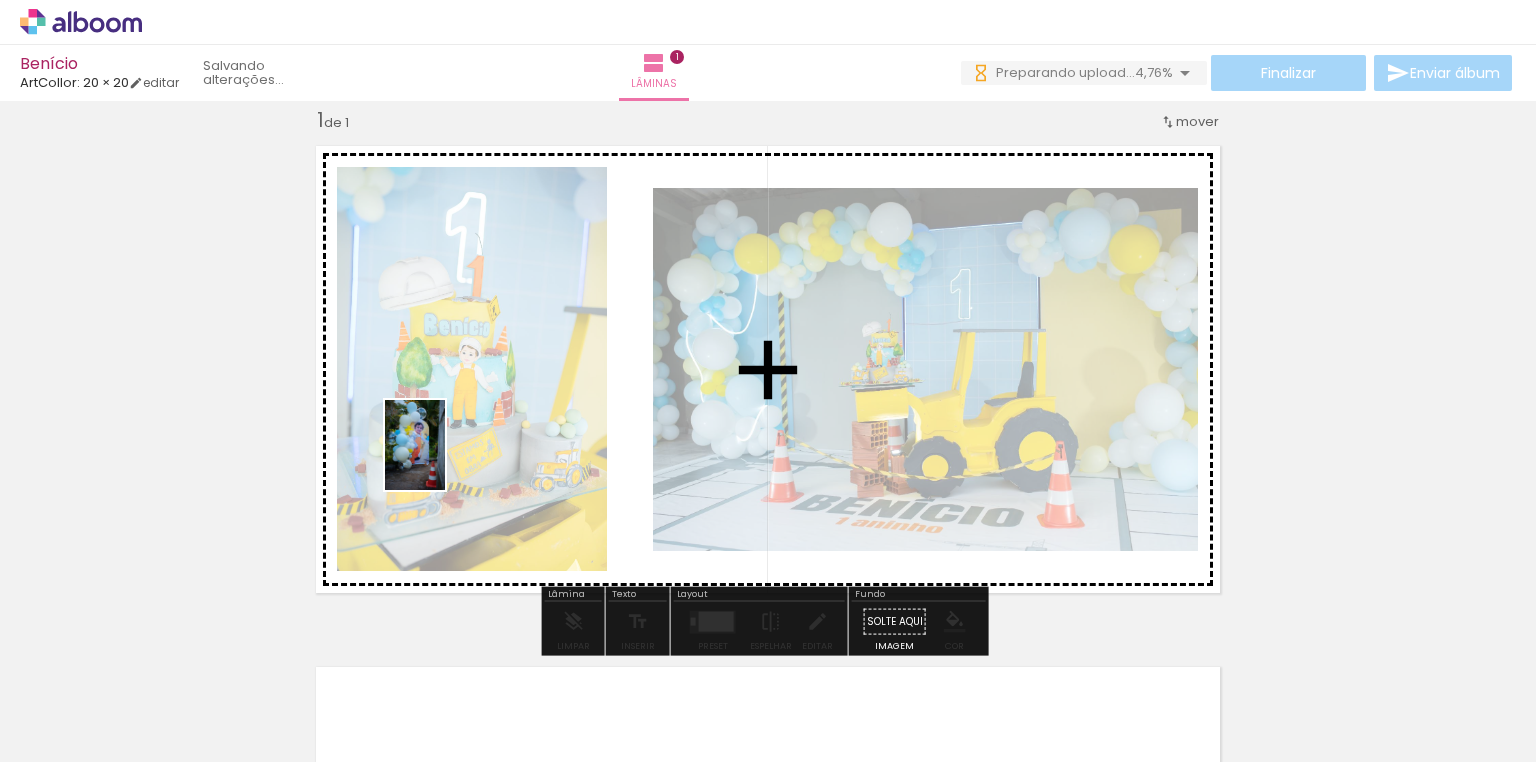drag, startPoint x: 327, startPoint y: 716, endPoint x: 536, endPoint y: 596, distance: 241 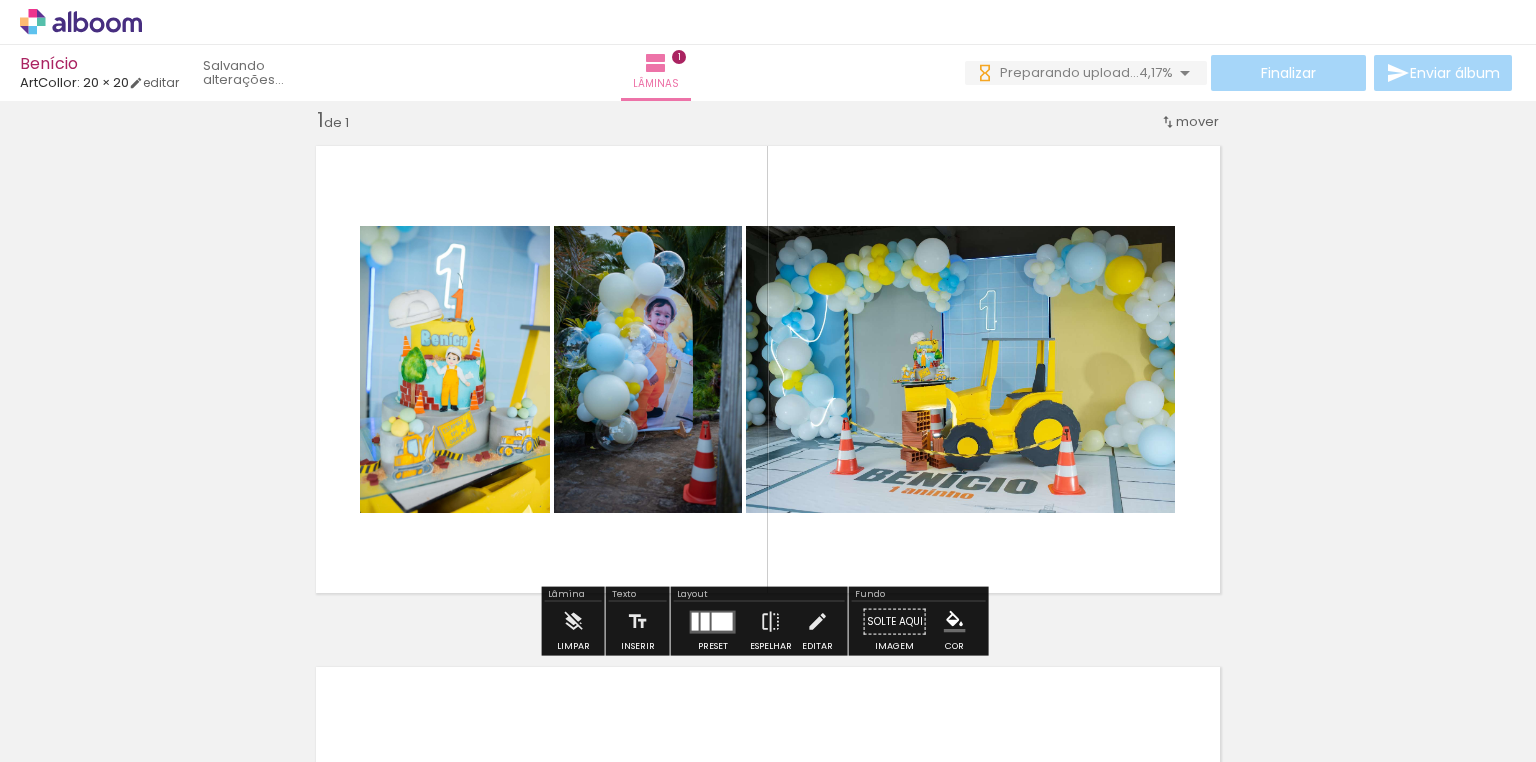 scroll, scrollTop: 0, scrollLeft: 0, axis: both 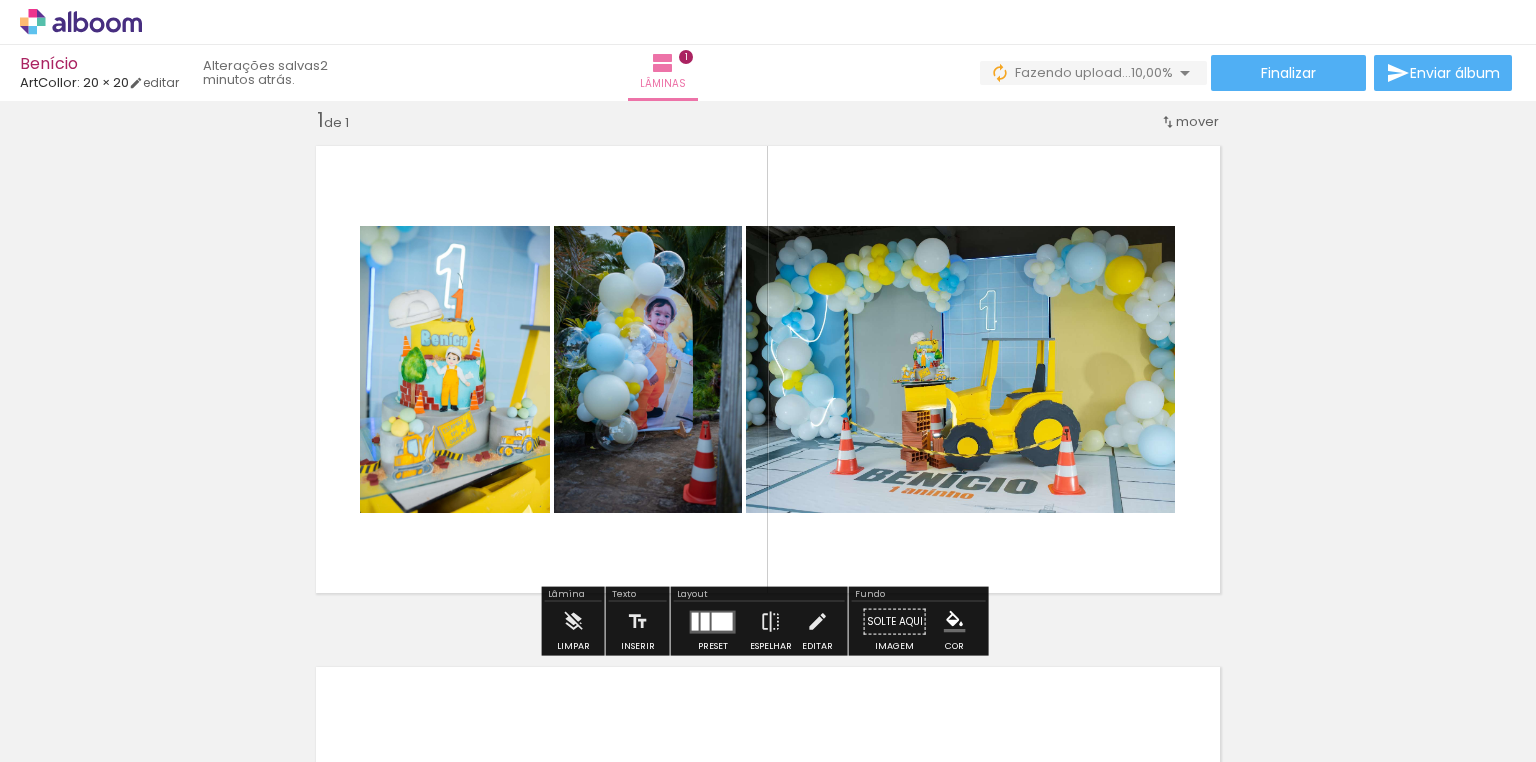 click on "Inserir lâmina 1  de 1" at bounding box center (768, 604) 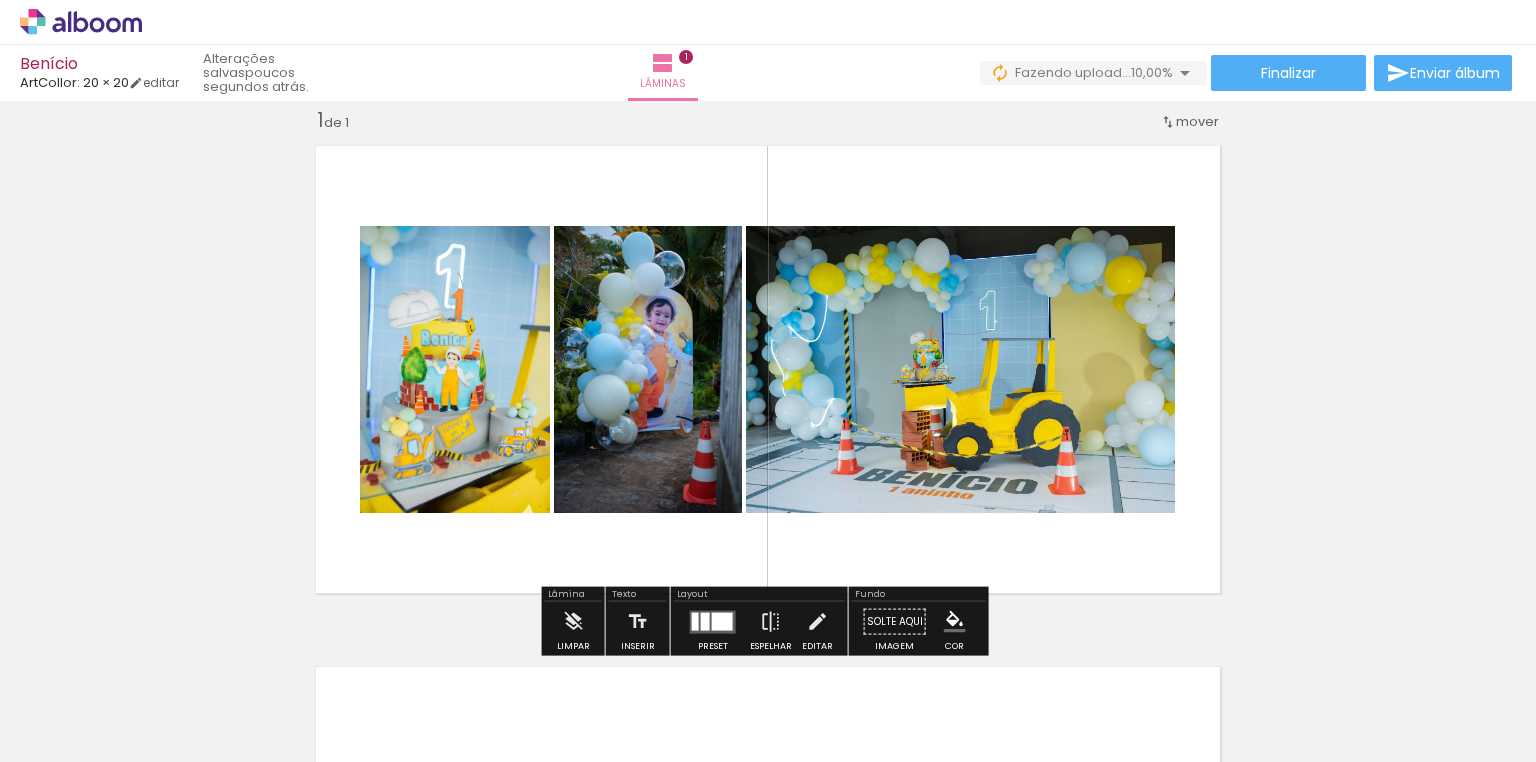 click on "Inserir lâmina 1  de 1" at bounding box center [768, 604] 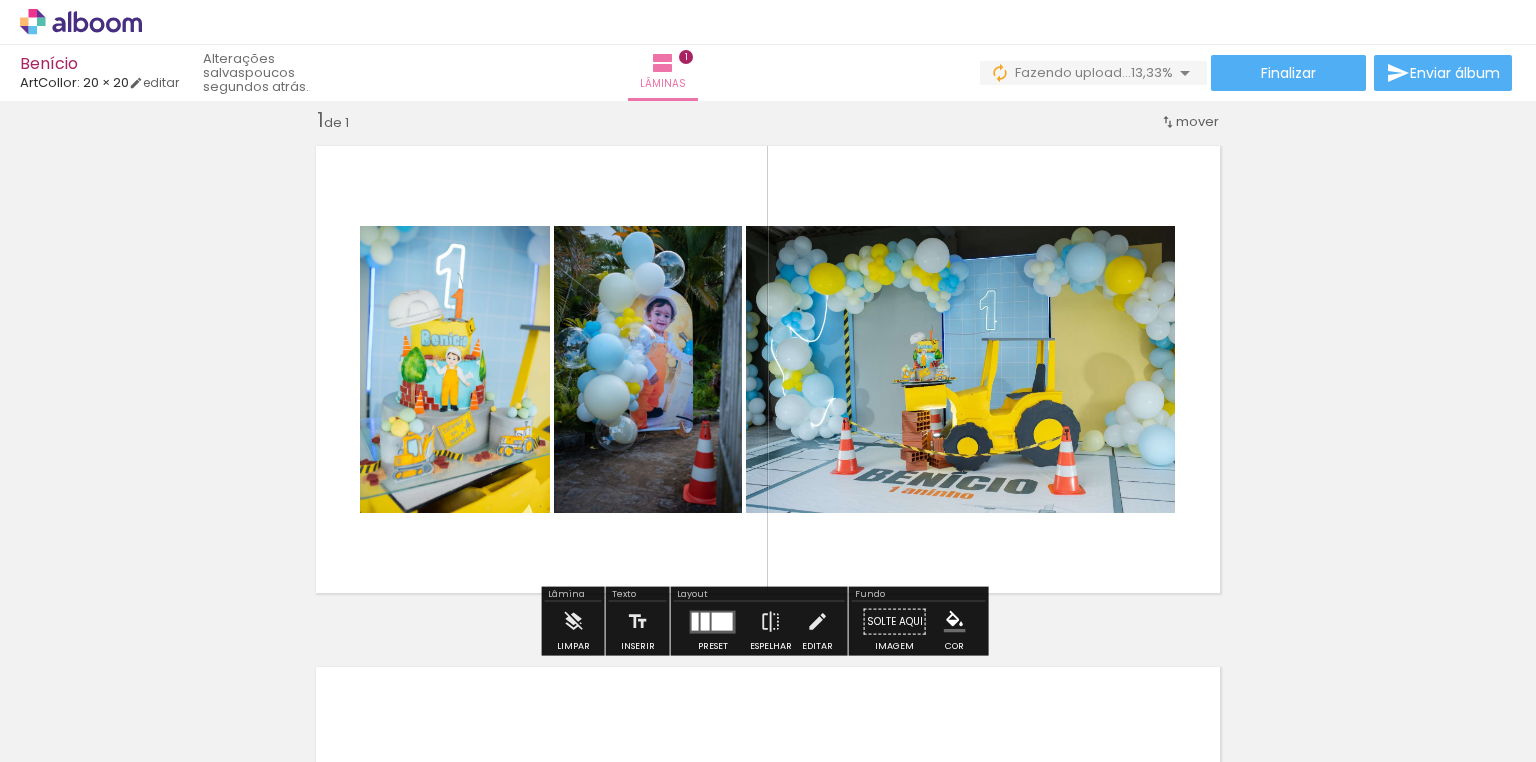 click on "Inserir lâmina 1  de 1" at bounding box center (768, 604) 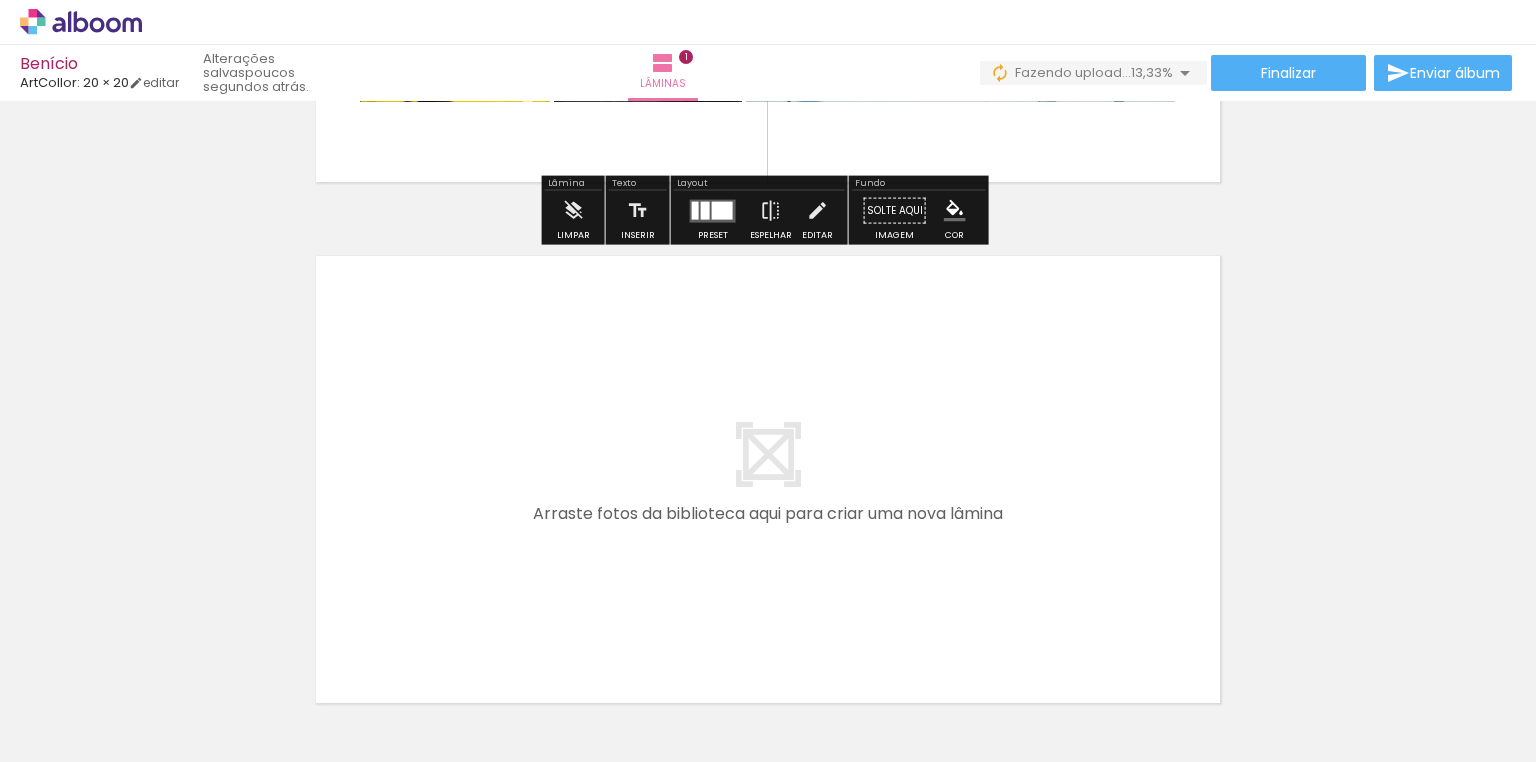 scroll, scrollTop: 560, scrollLeft: 0, axis: vertical 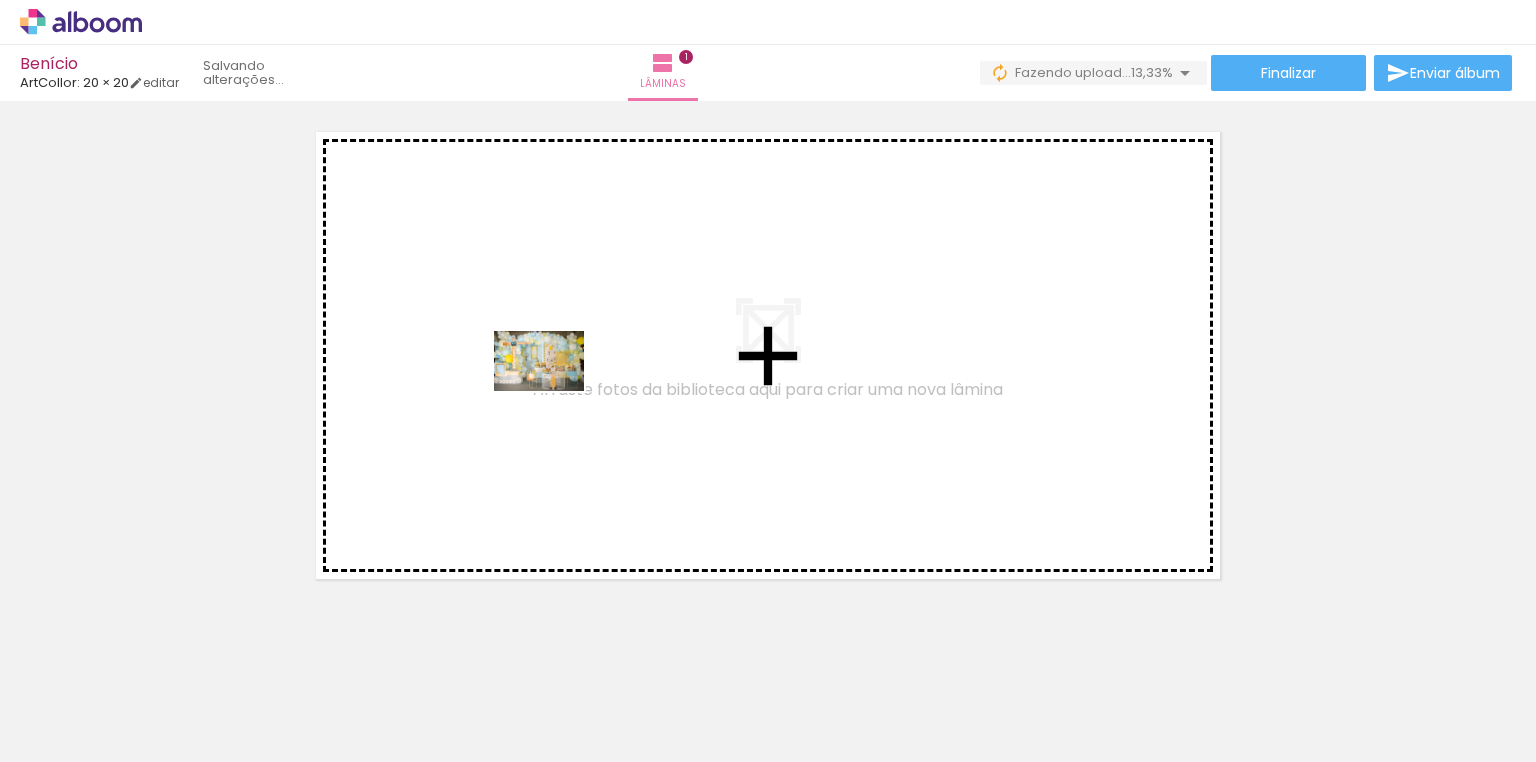drag, startPoint x: 800, startPoint y: 701, endPoint x: 554, endPoint y: 391, distance: 395.7474 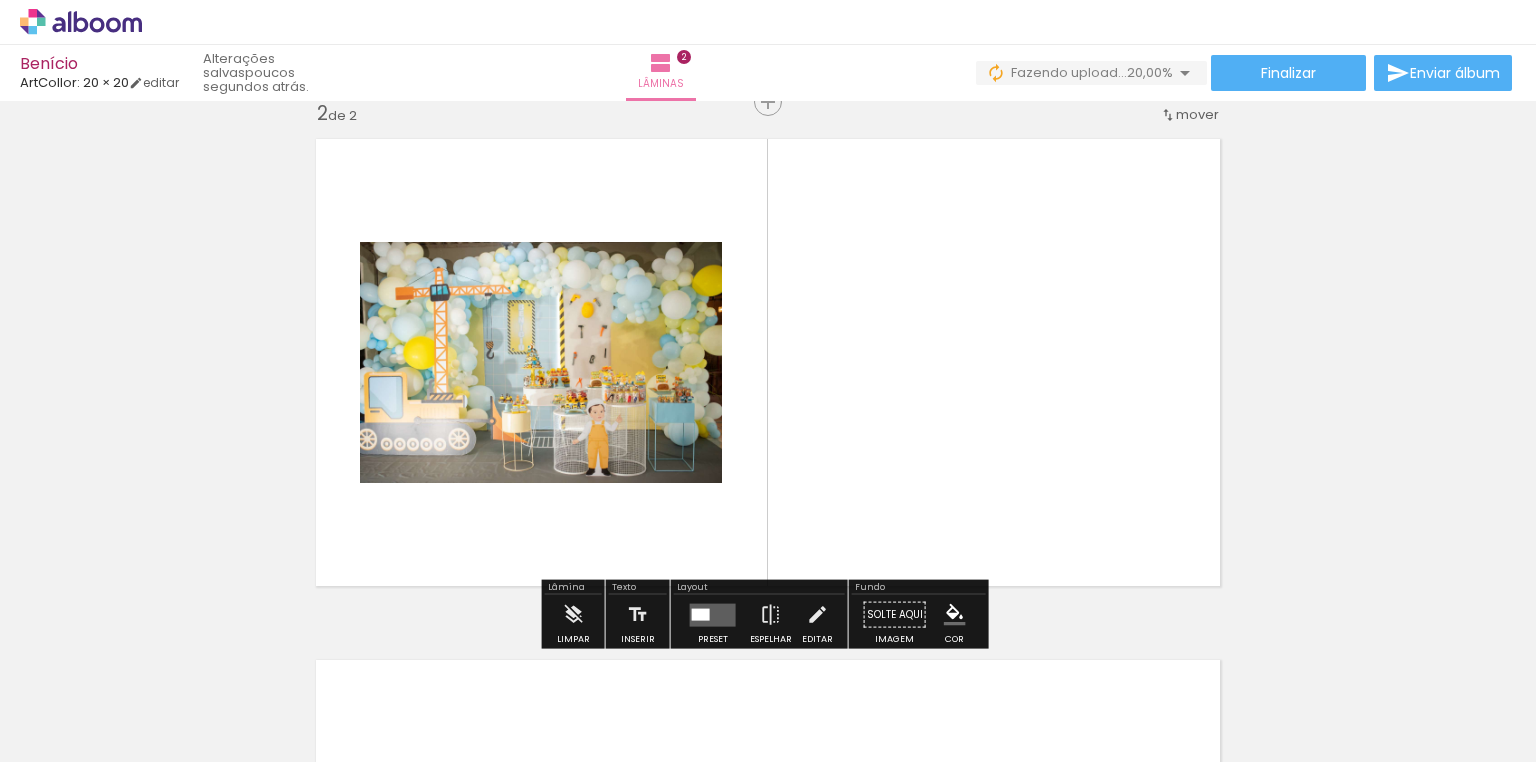 scroll, scrollTop: 546, scrollLeft: 0, axis: vertical 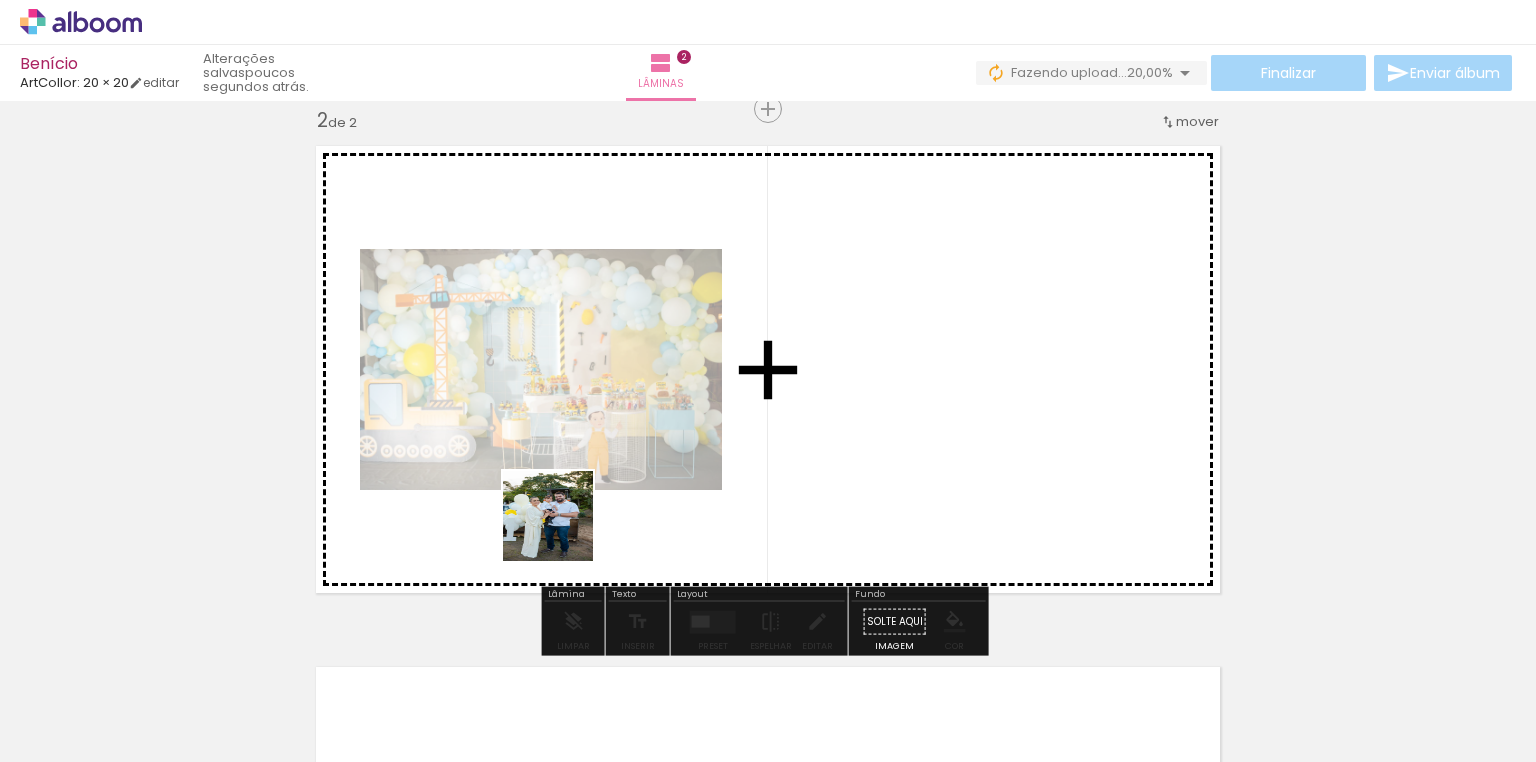 drag, startPoint x: 531, startPoint y: 716, endPoint x: 528, endPoint y: 611, distance: 105.04285 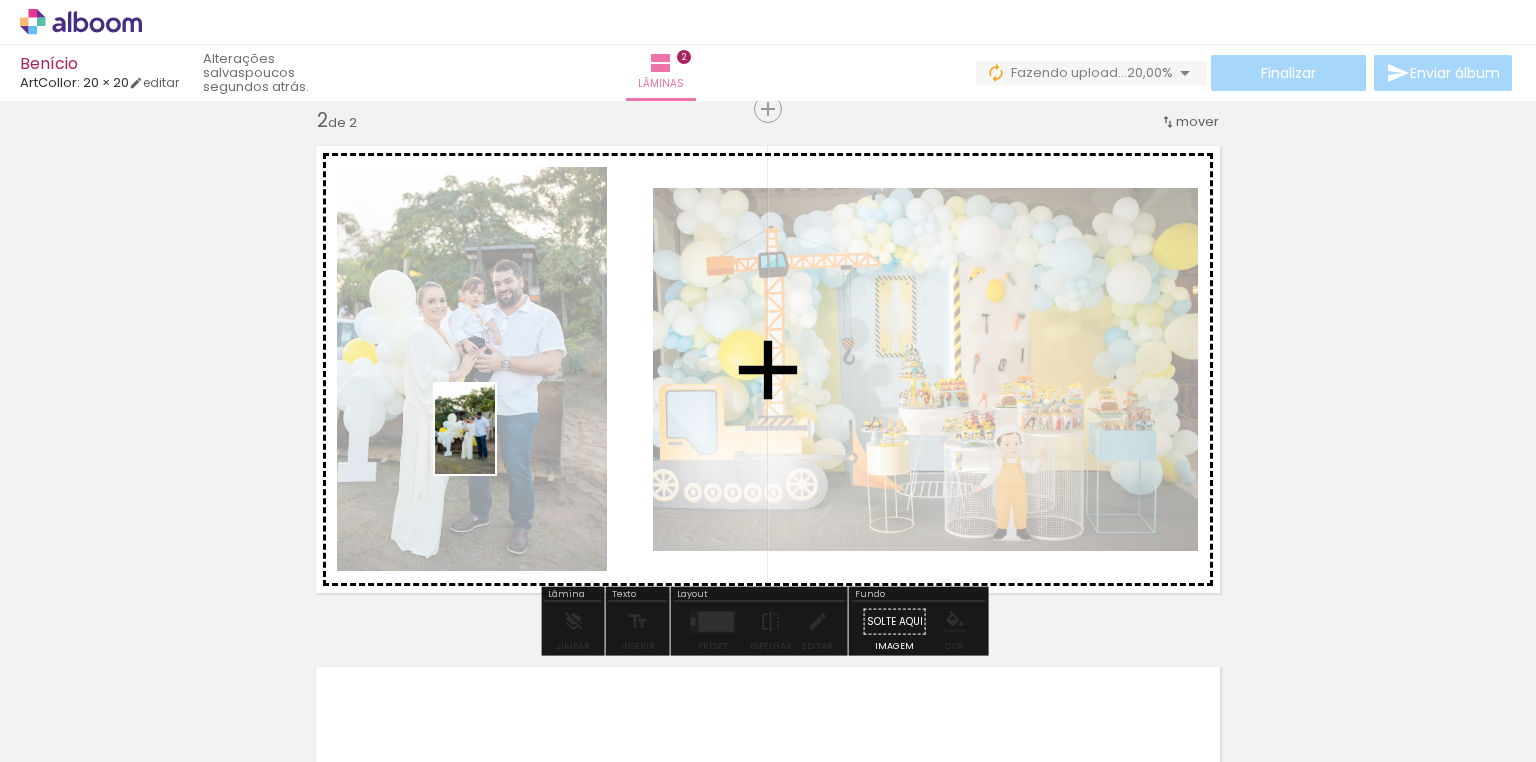 drag, startPoint x: 451, startPoint y: 714, endPoint x: 495, endPoint y: 444, distance: 273.5617 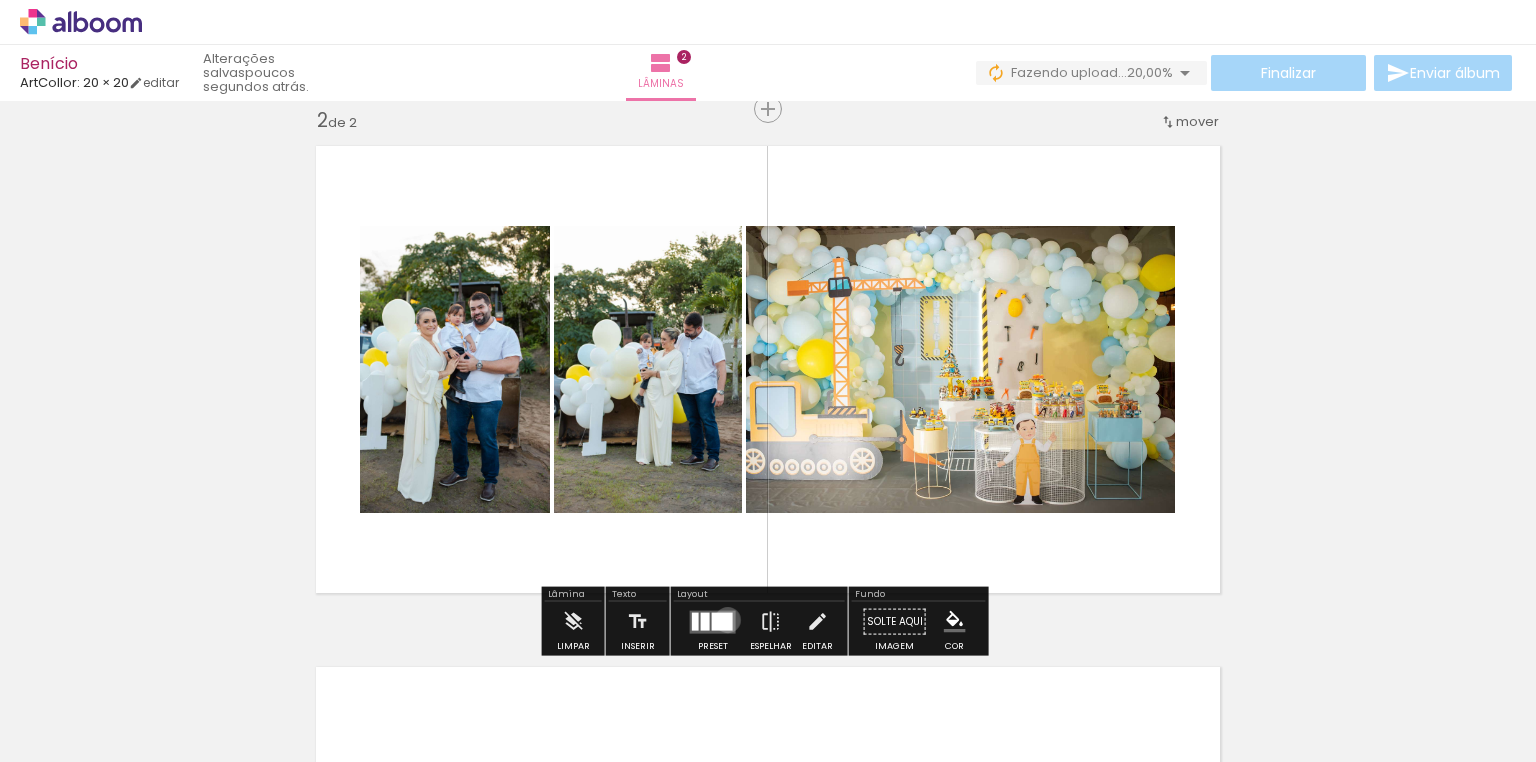 click at bounding box center (722, 621) 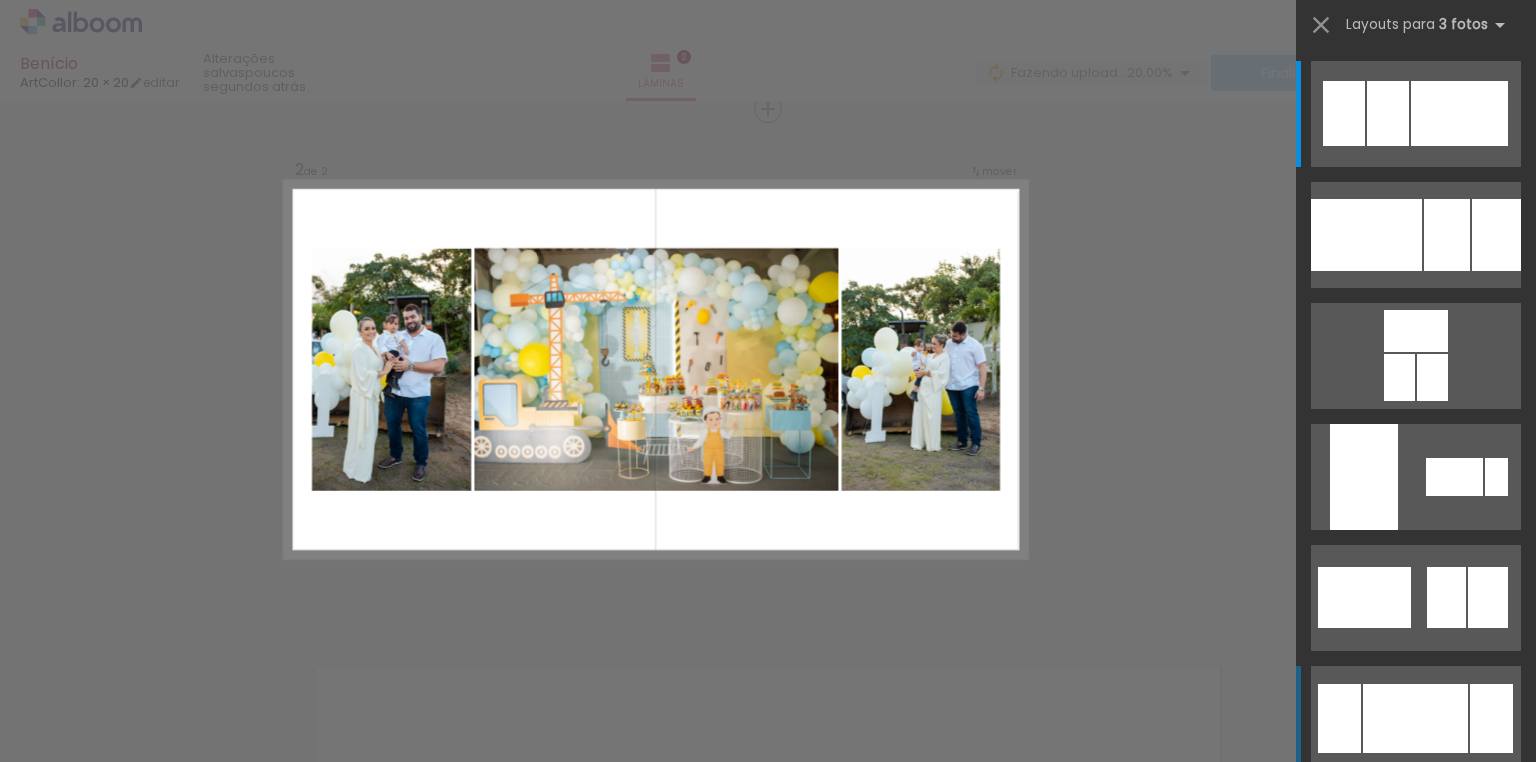 click at bounding box center (1415, 718) 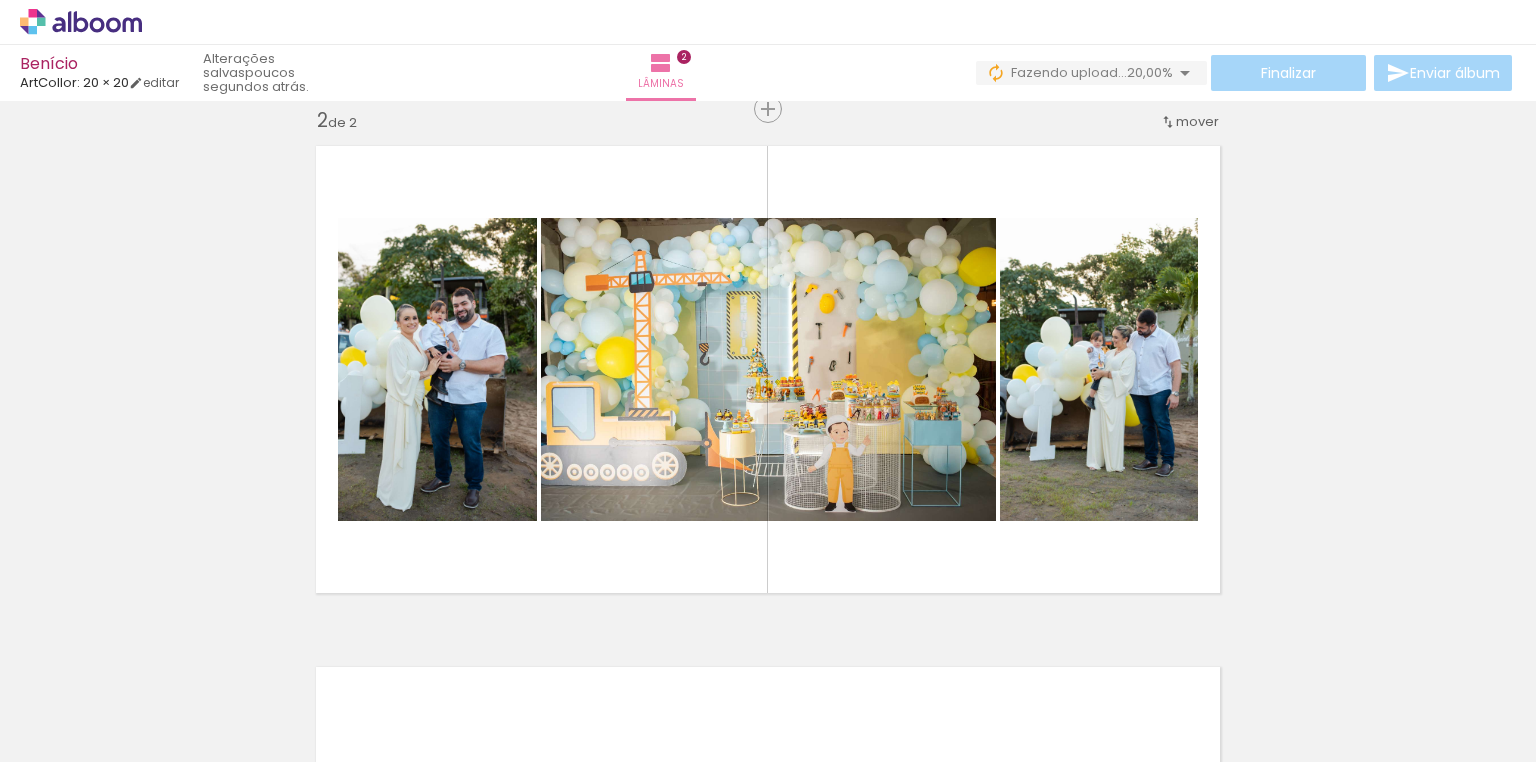 click on "Inserir lâmina 1  de 2  Inserir lâmina 2  de 2" at bounding box center [768, 344] 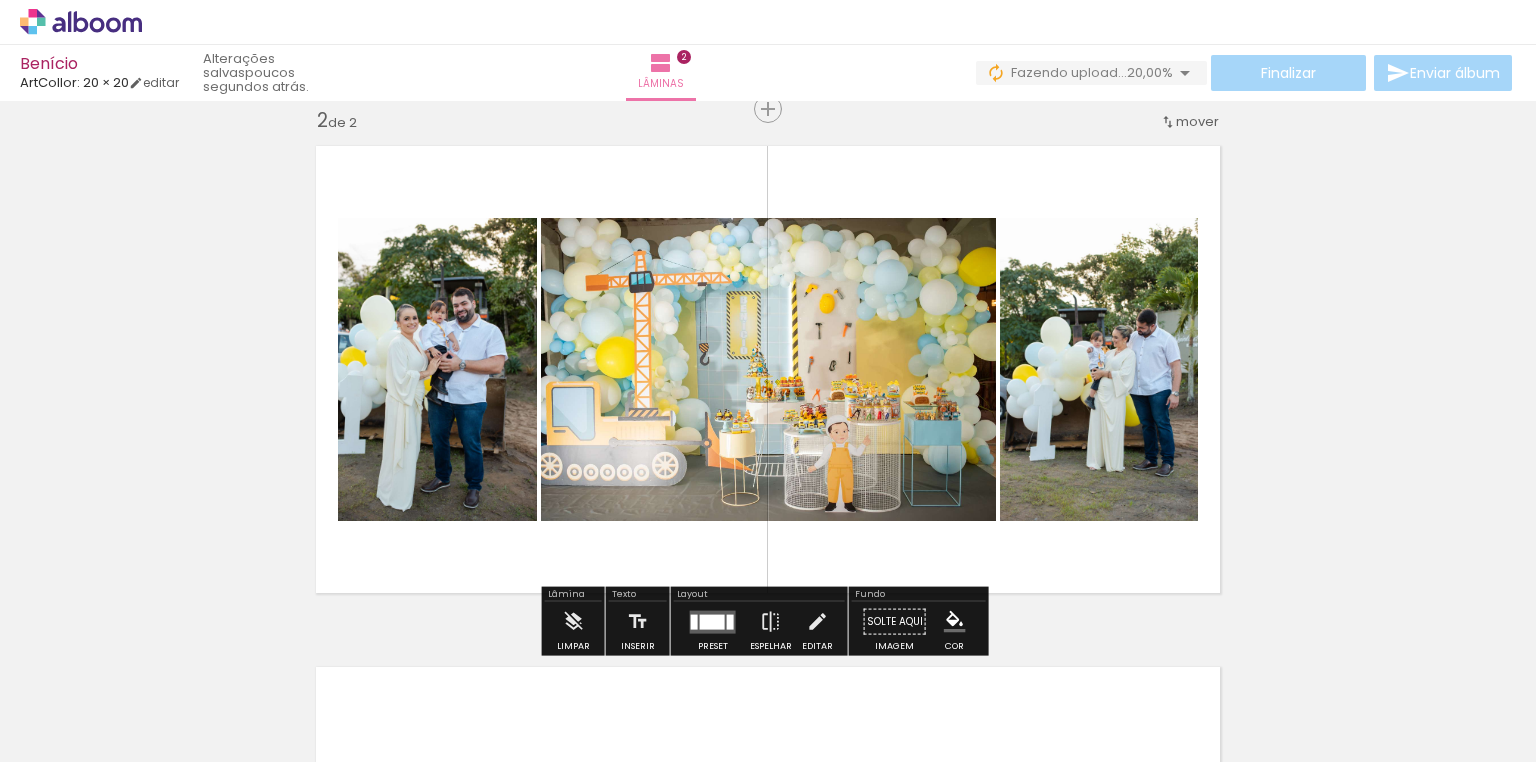 click on "Inserir lâmina 1  de 2  Inserir lâmina 2  de 2" at bounding box center (768, 344) 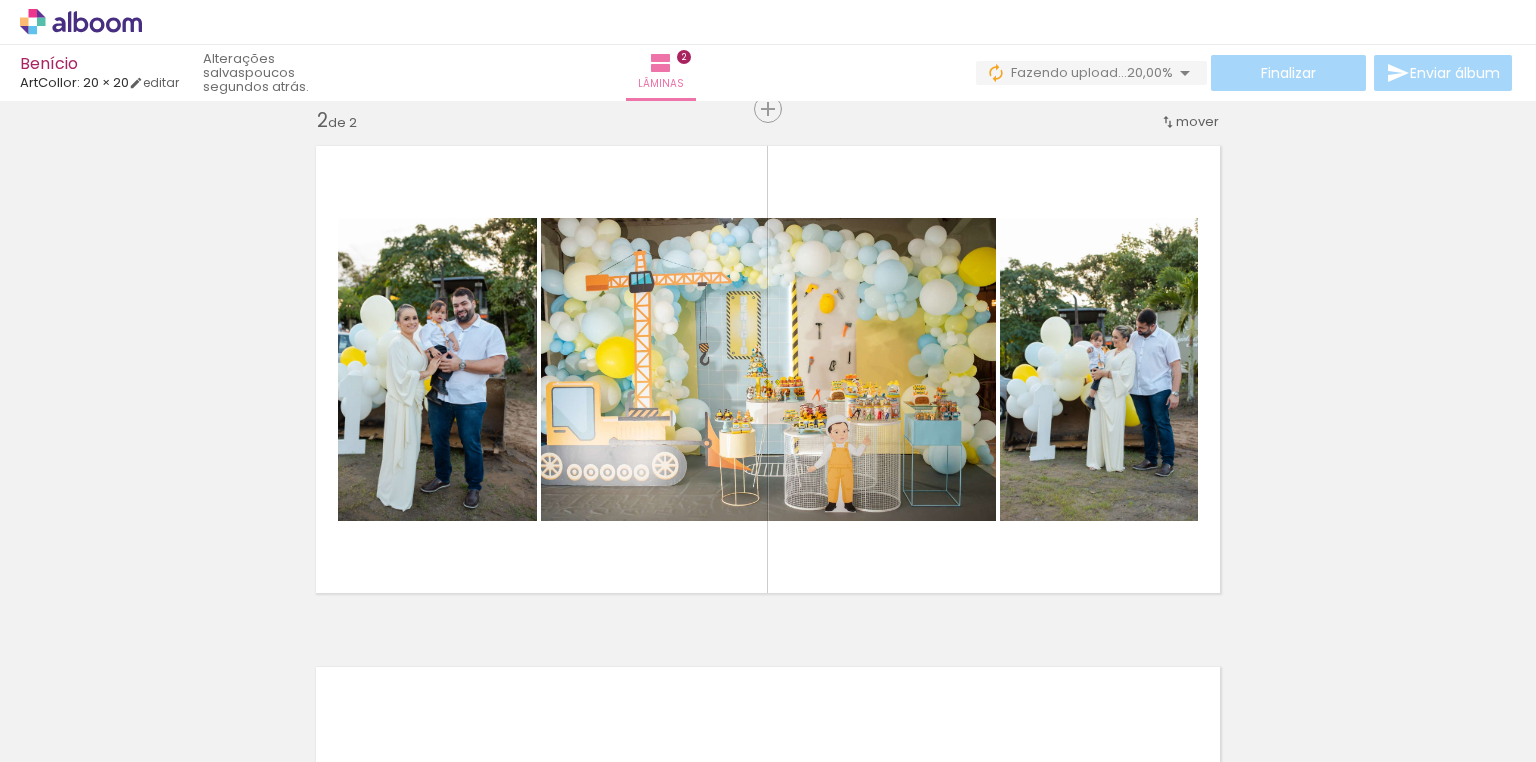 scroll, scrollTop: 0, scrollLeft: 255, axis: horizontal 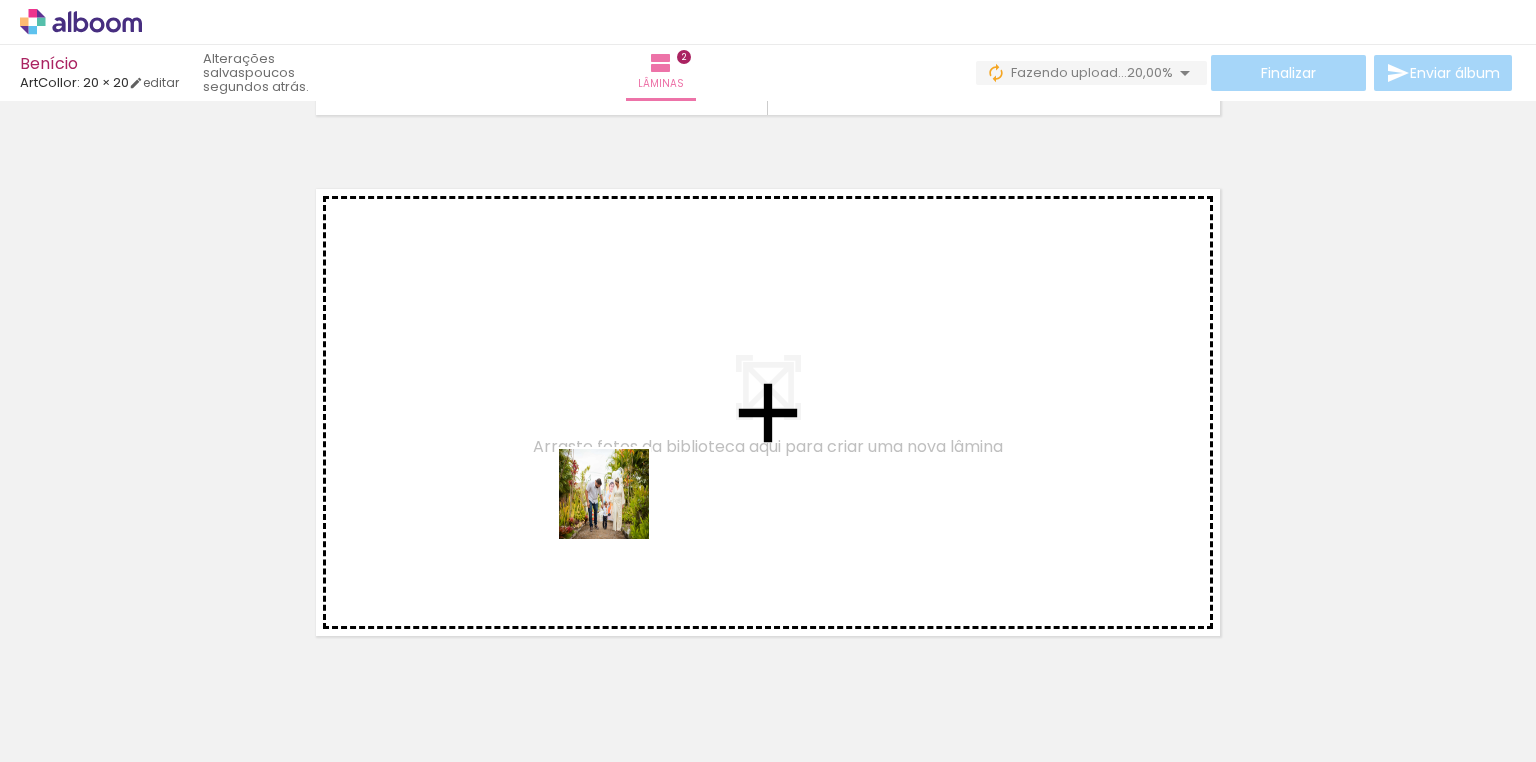 drag, startPoint x: 642, startPoint y: 700, endPoint x: 620, endPoint y: 468, distance: 233.04077 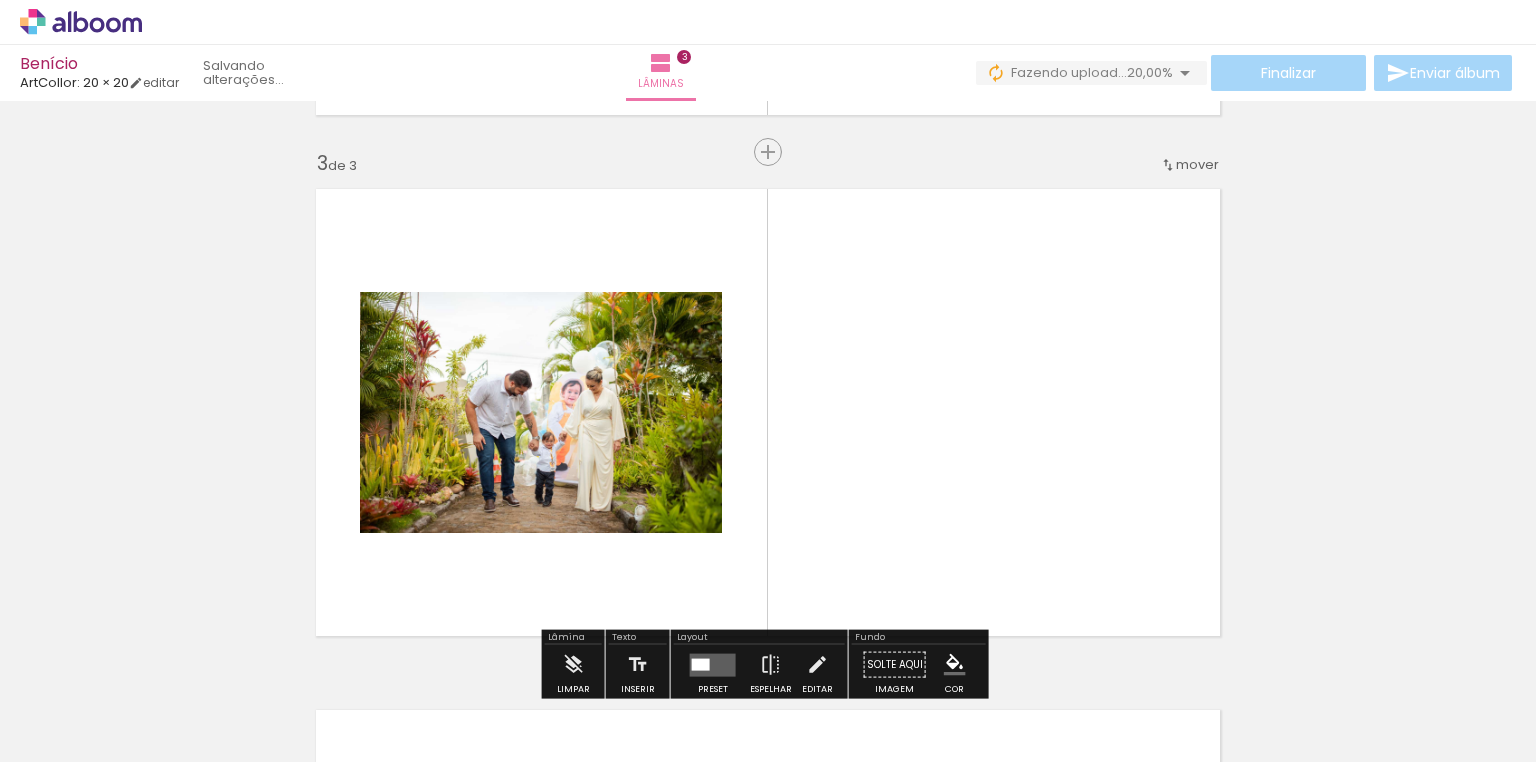 scroll, scrollTop: 1067, scrollLeft: 0, axis: vertical 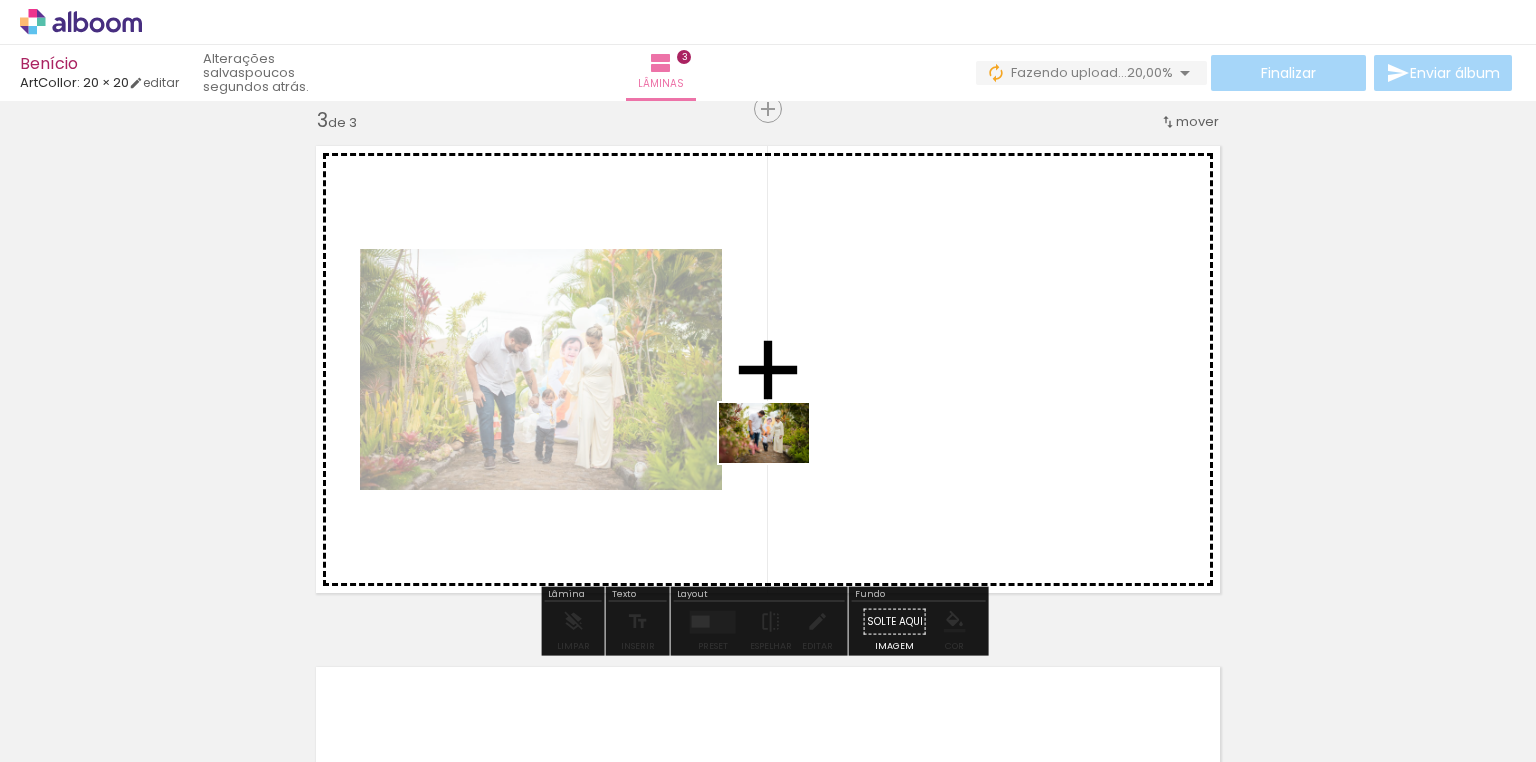 drag, startPoint x: 732, startPoint y: 712, endPoint x: 779, endPoint y: 463, distance: 253.39693 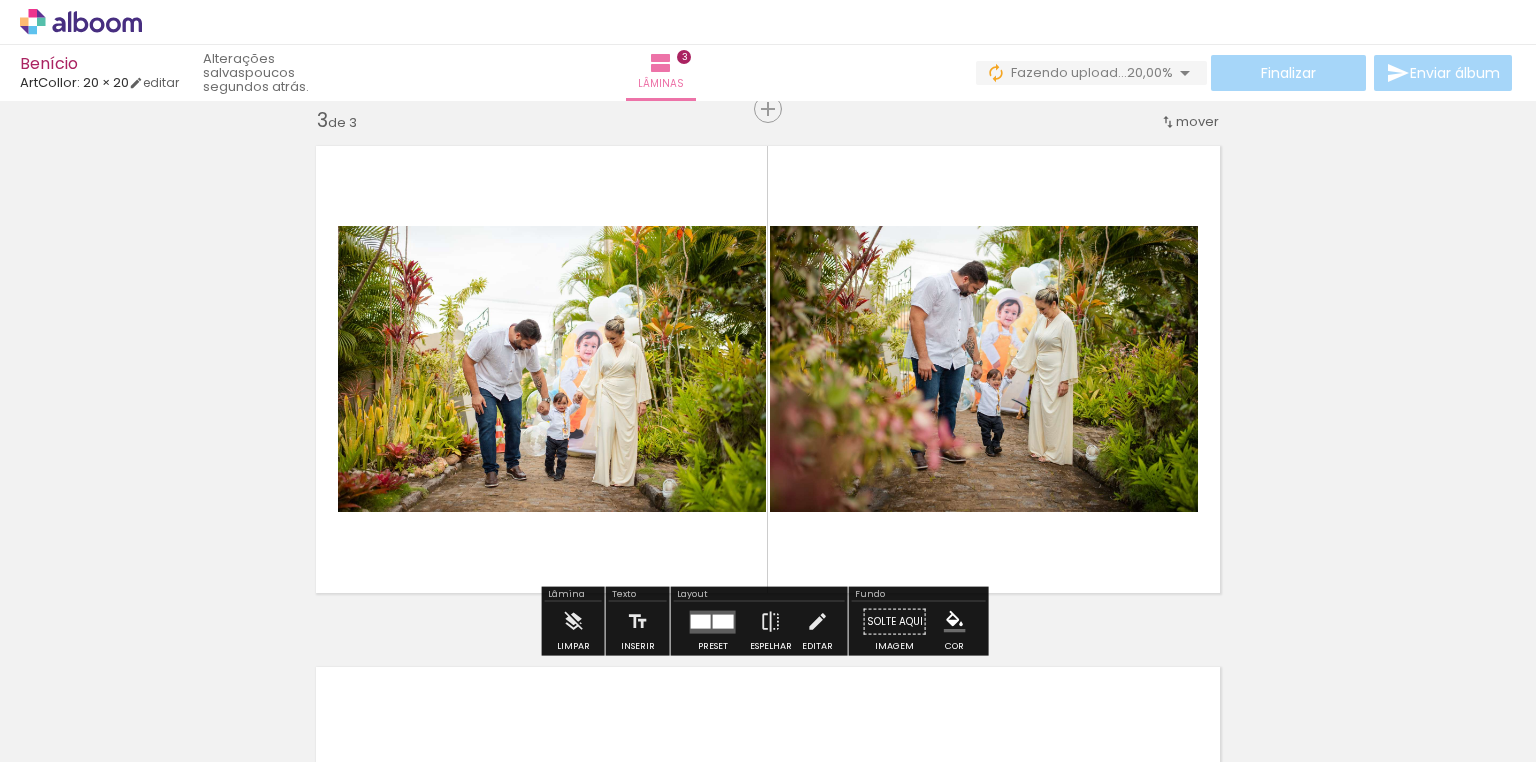 click on "Inserir lâmina 1  de 3  Inserir lâmina 2  de 3  Inserir lâmina 3  de 3" at bounding box center [768, 83] 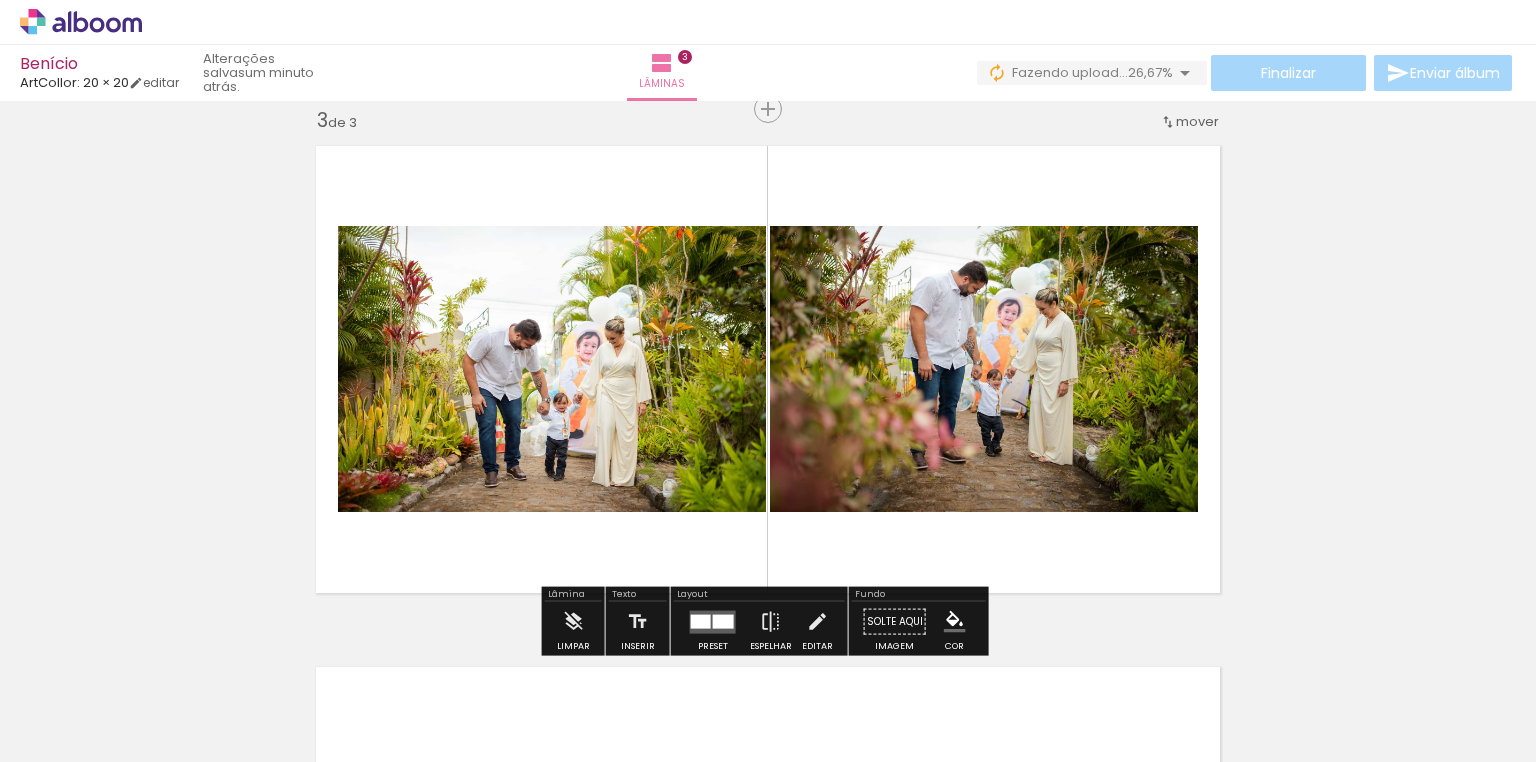 click at bounding box center (701, 621) 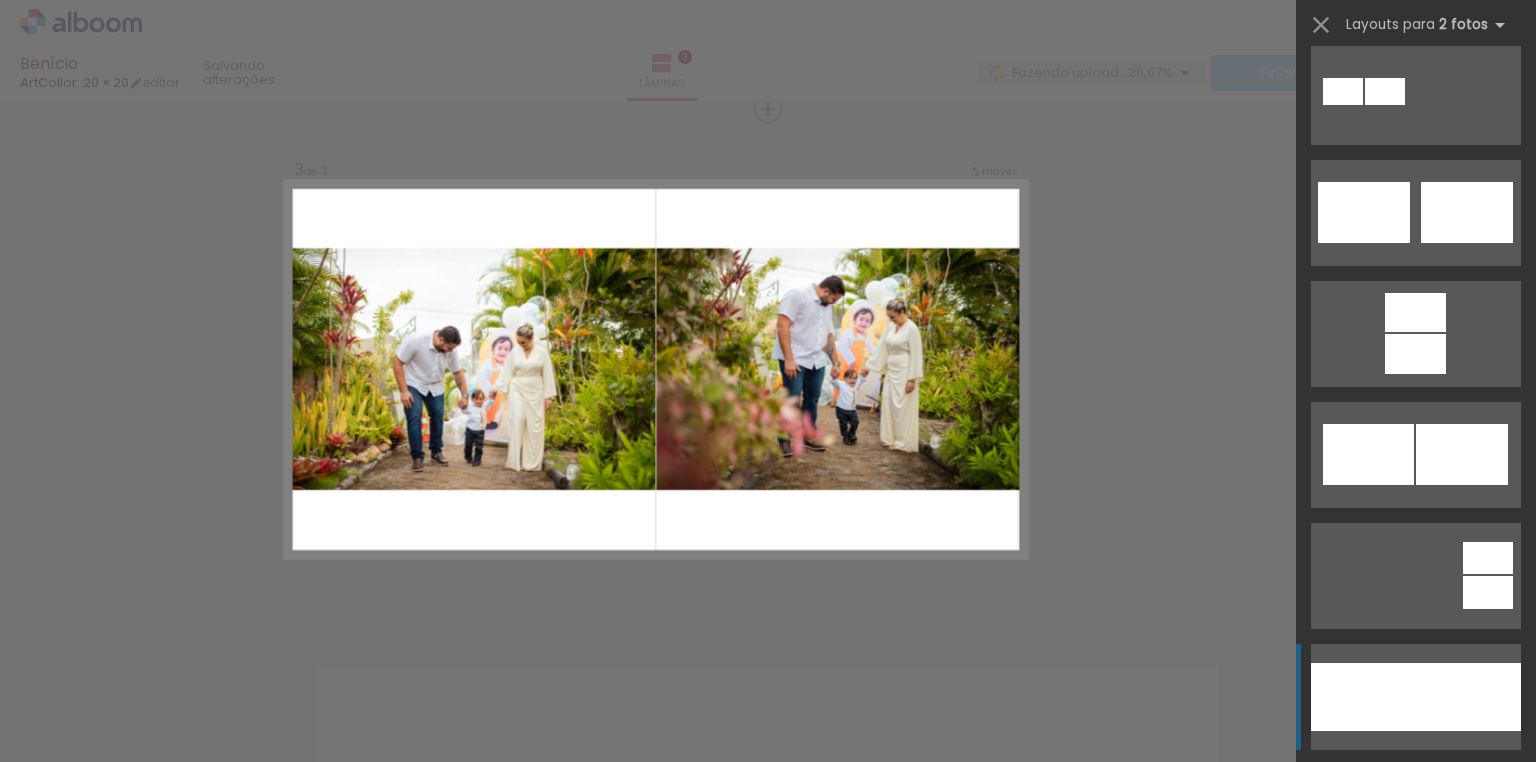 scroll, scrollTop: 880, scrollLeft: 0, axis: vertical 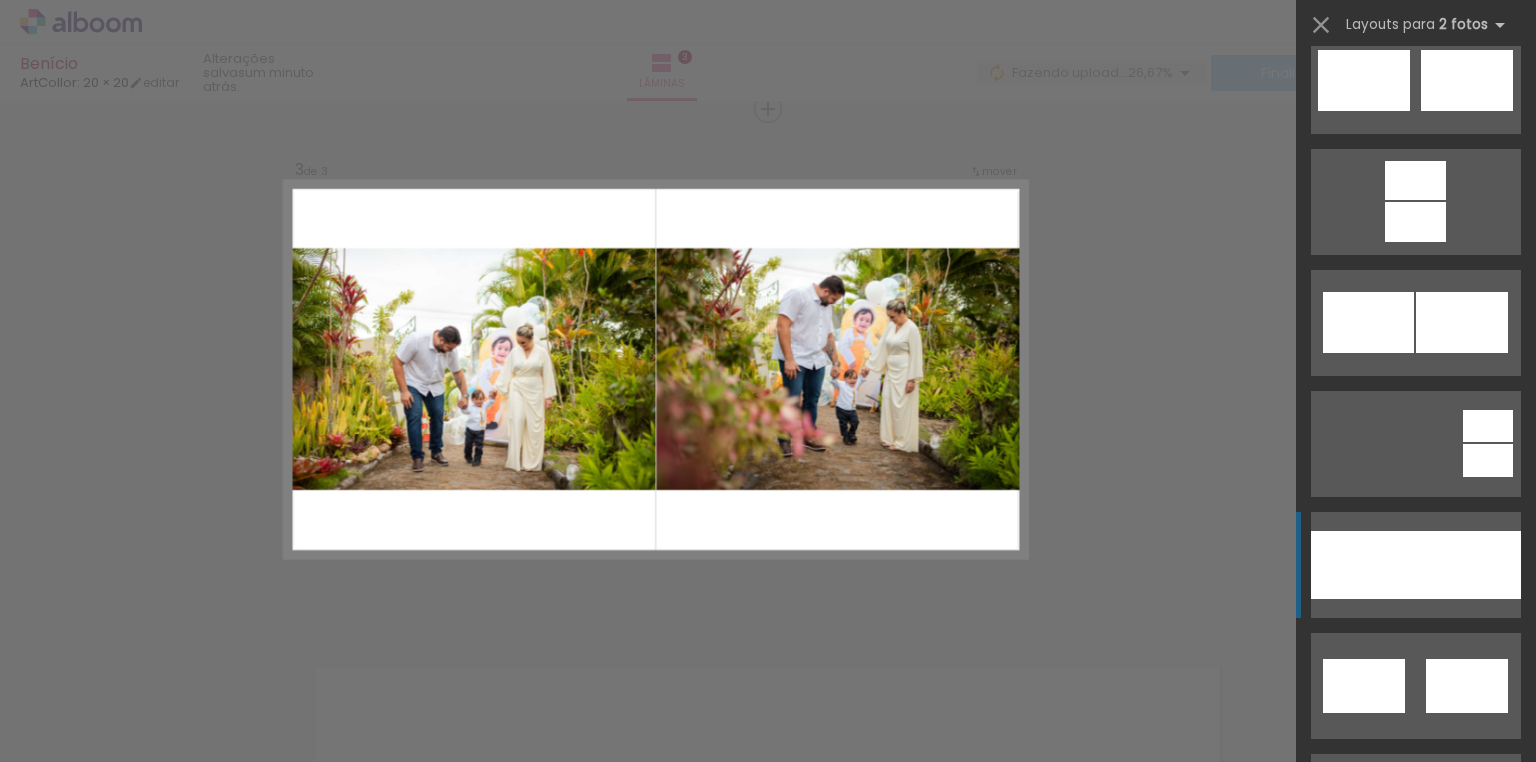click at bounding box center [1468, 565] 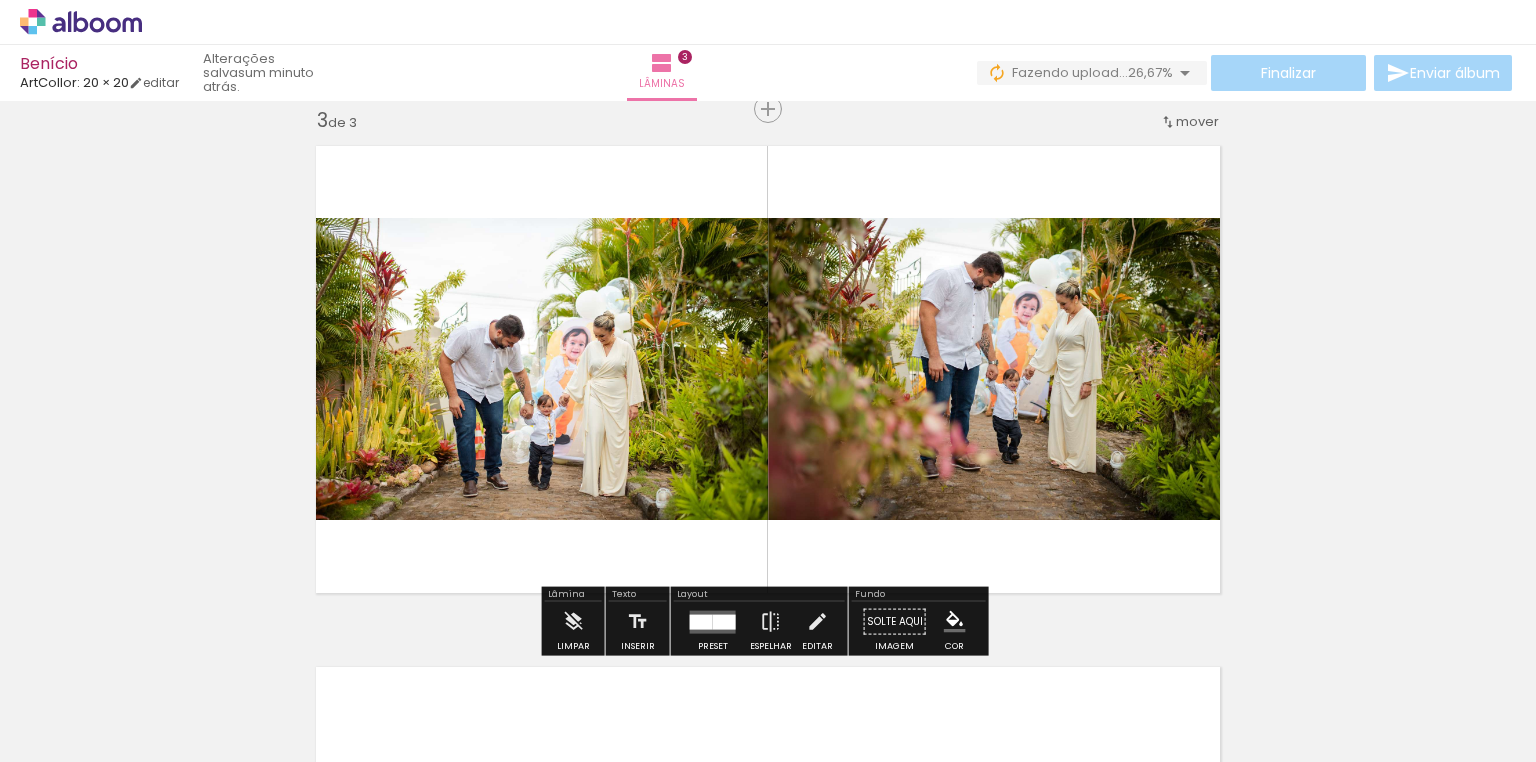 click on "Inserir lâmina 1  de 3  Inserir lâmina 2  de 3  Inserir lâmina 3  de 3" at bounding box center (768, 83) 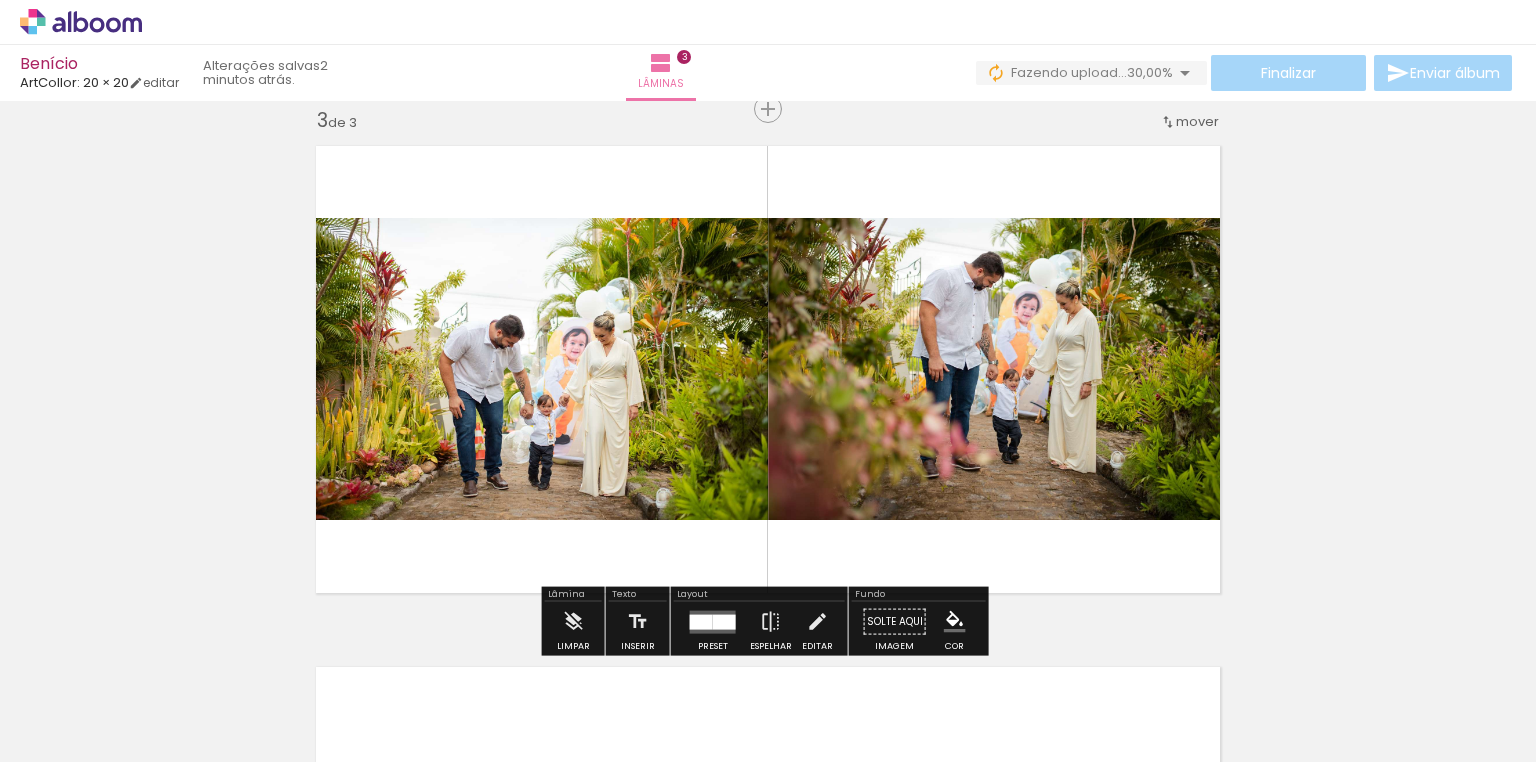 scroll, scrollTop: 0, scrollLeft: 296, axis: horizontal 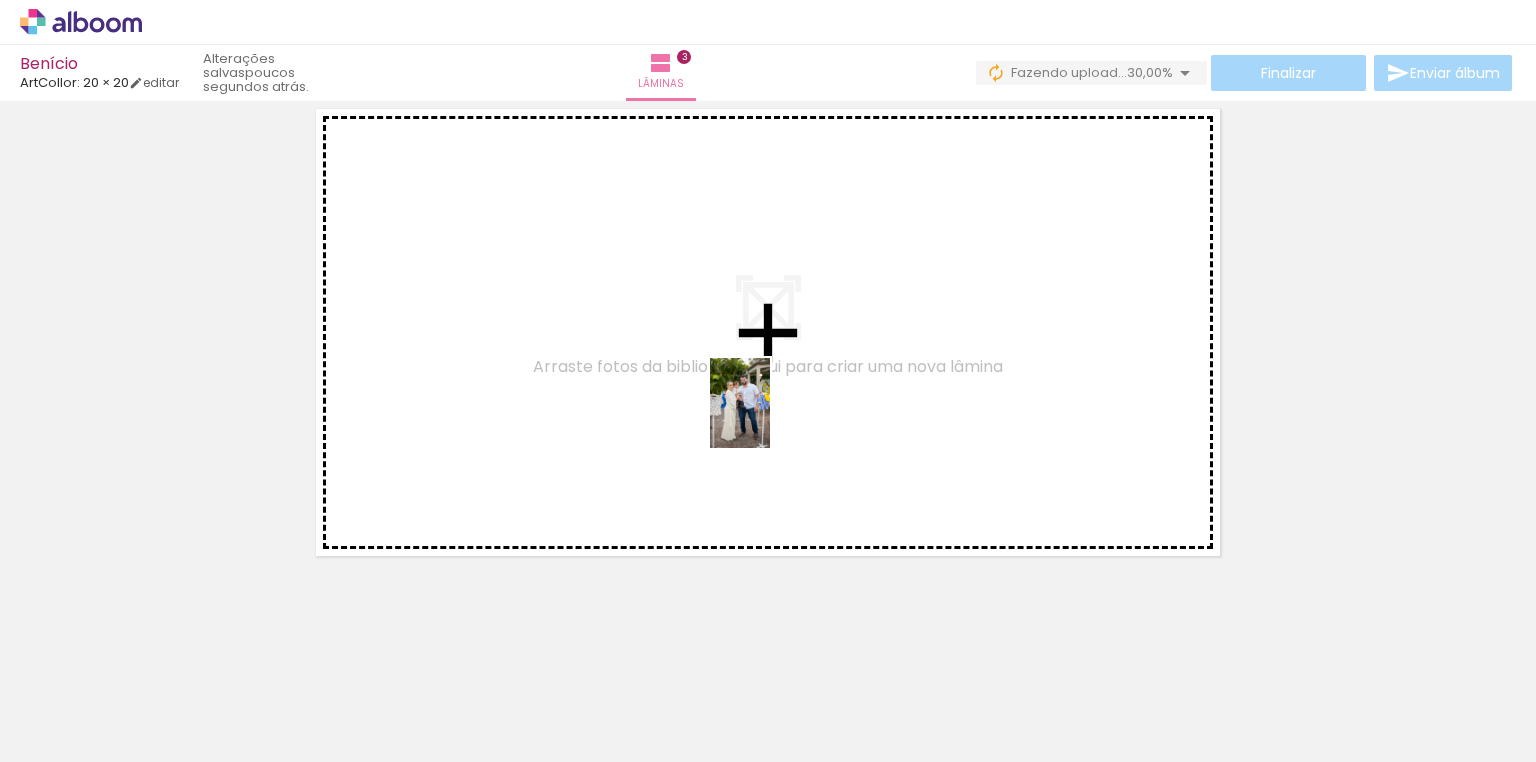 drag, startPoint x: 790, startPoint y: 616, endPoint x: 770, endPoint y: 418, distance: 199.00754 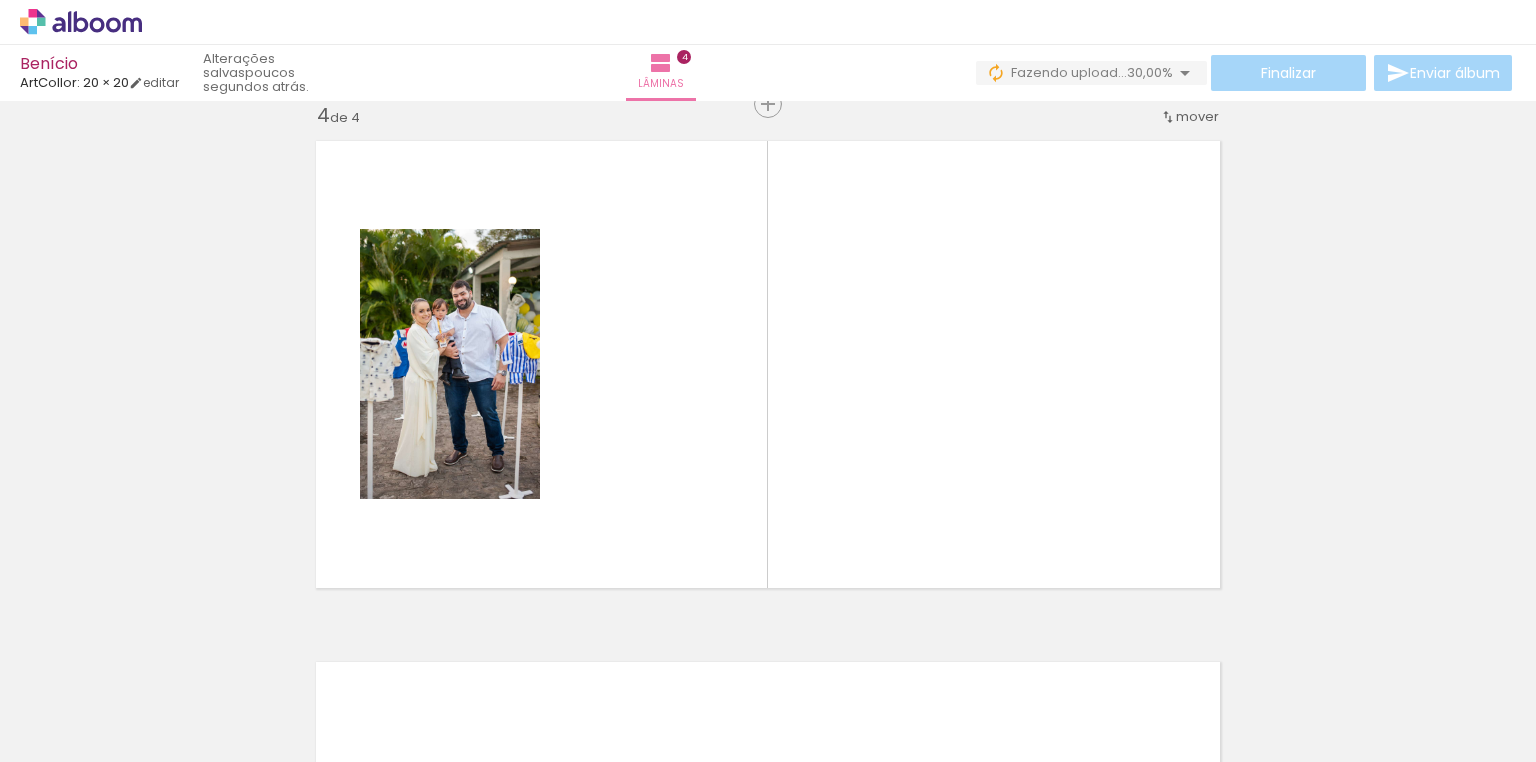 scroll, scrollTop: 1588, scrollLeft: 0, axis: vertical 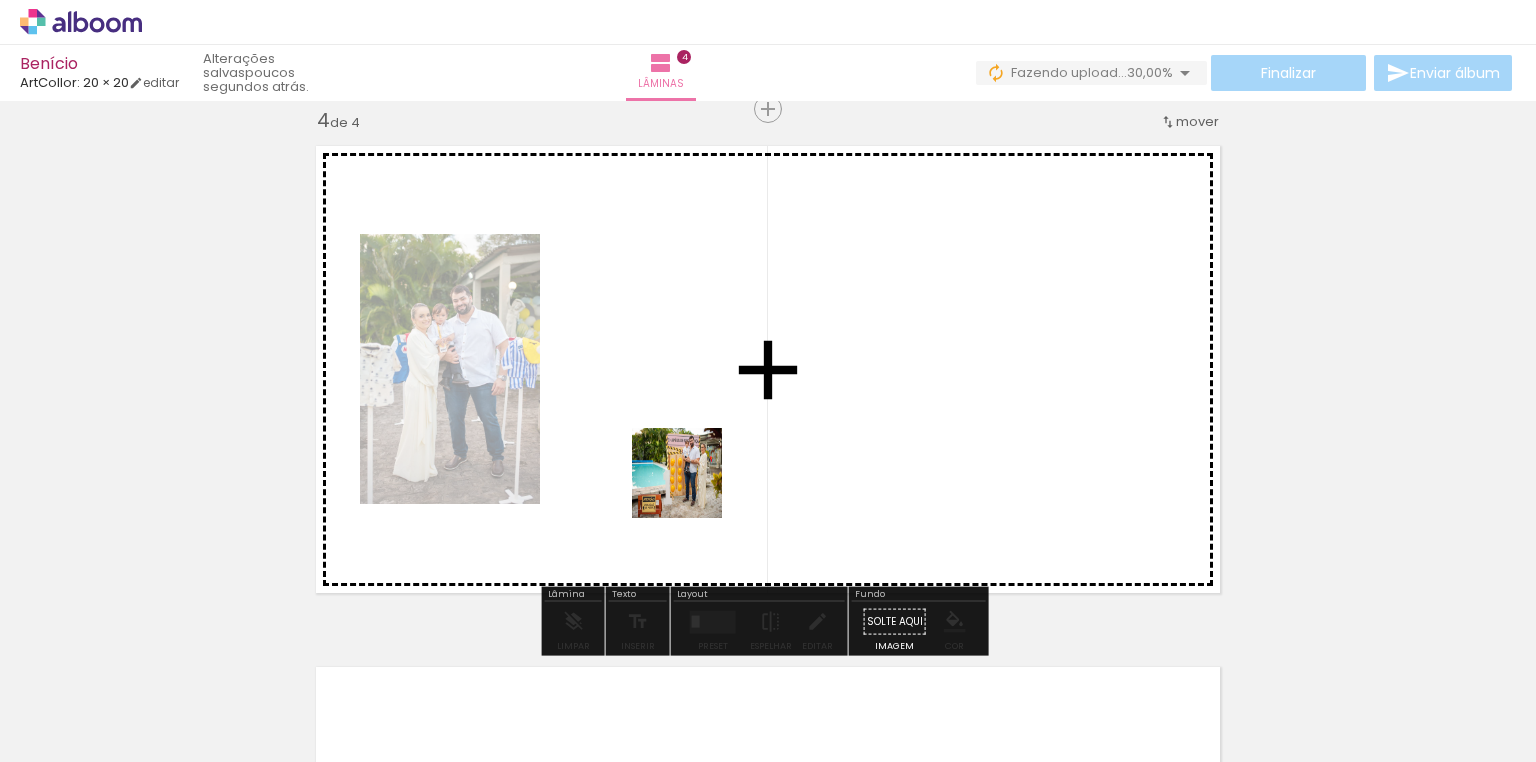 drag, startPoint x: 688, startPoint y: 702, endPoint x: 695, endPoint y: 440, distance: 262.0935 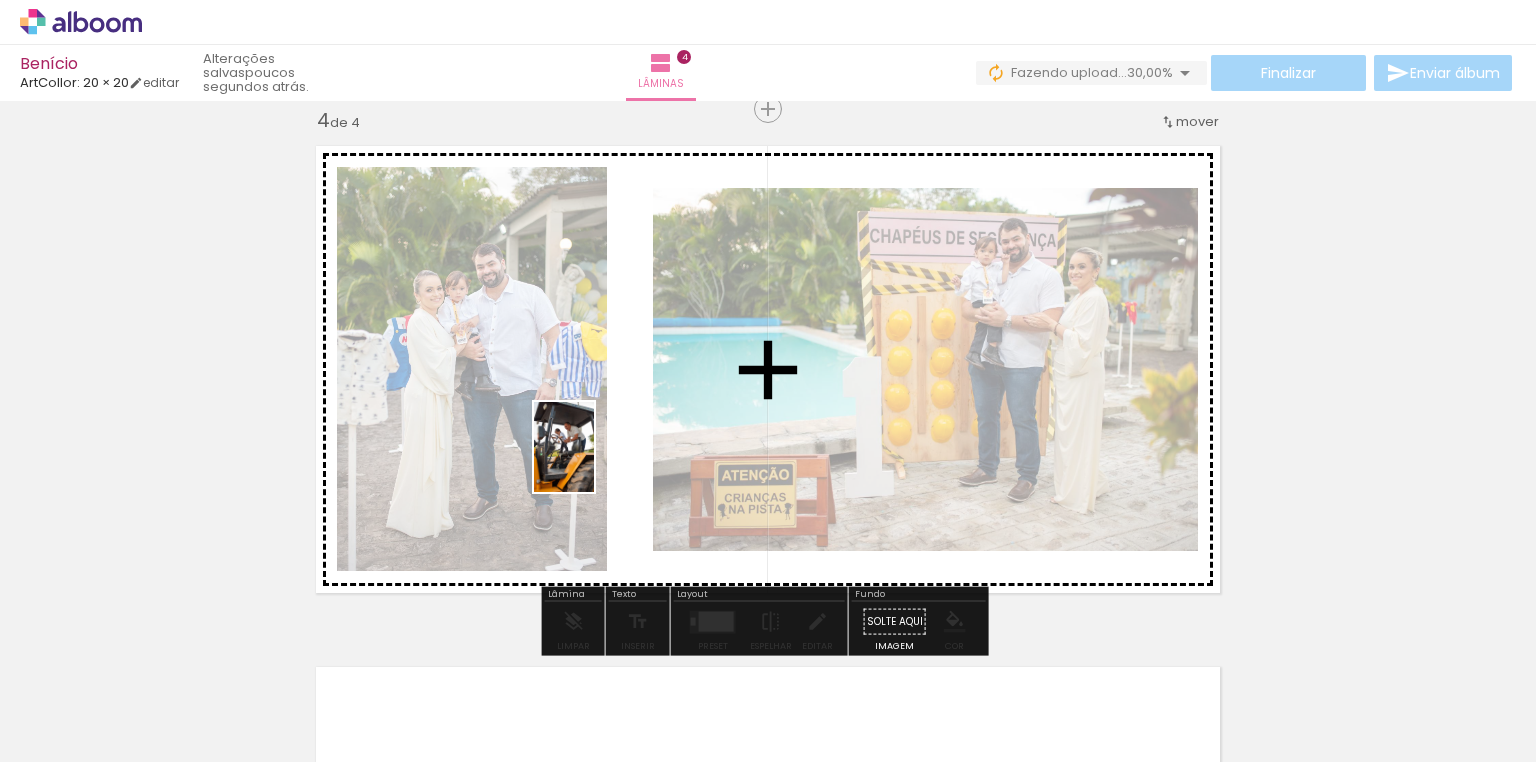 drag, startPoint x: 341, startPoint y: 705, endPoint x: 619, endPoint y: 444, distance: 381.32007 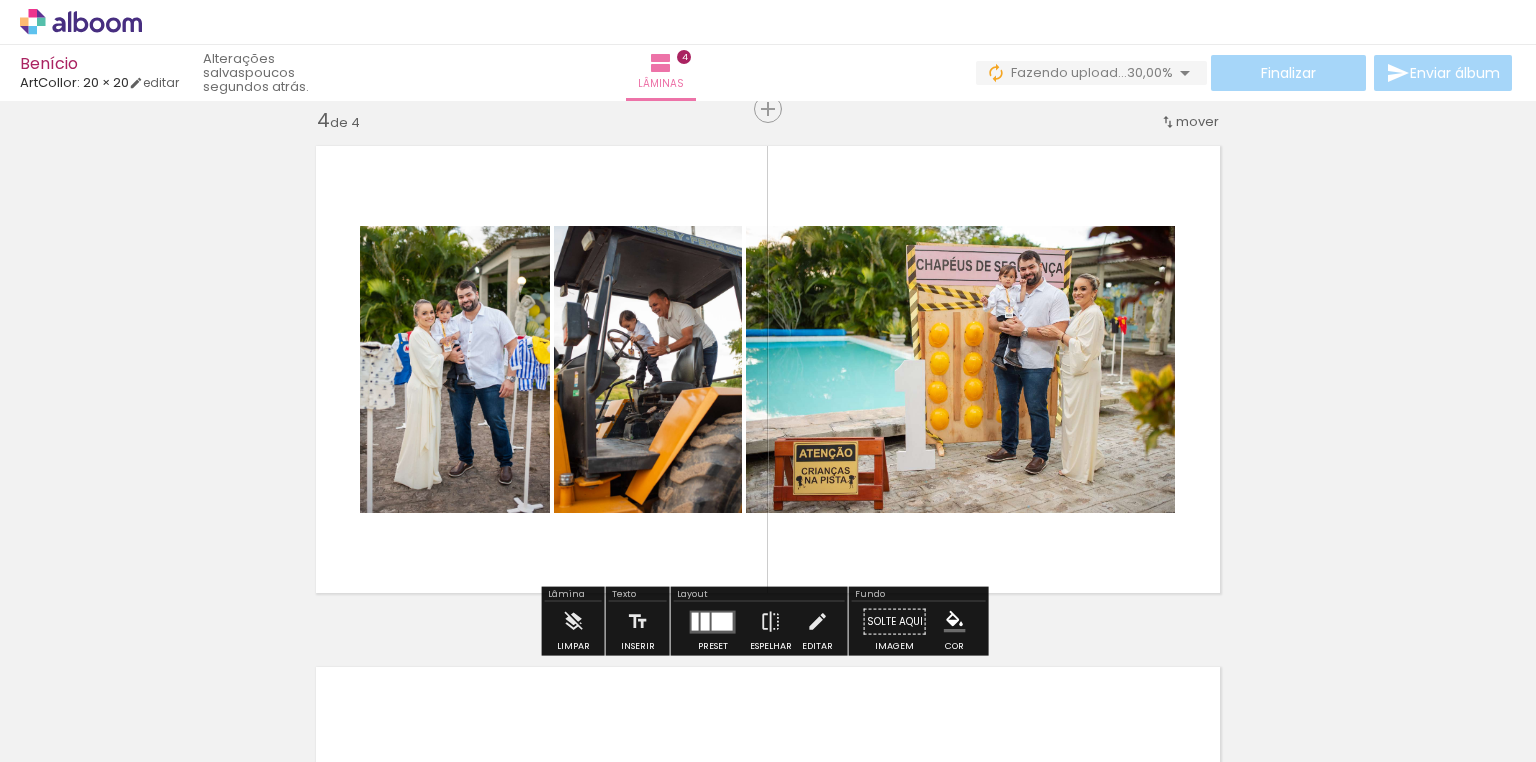 click at bounding box center (722, 621) 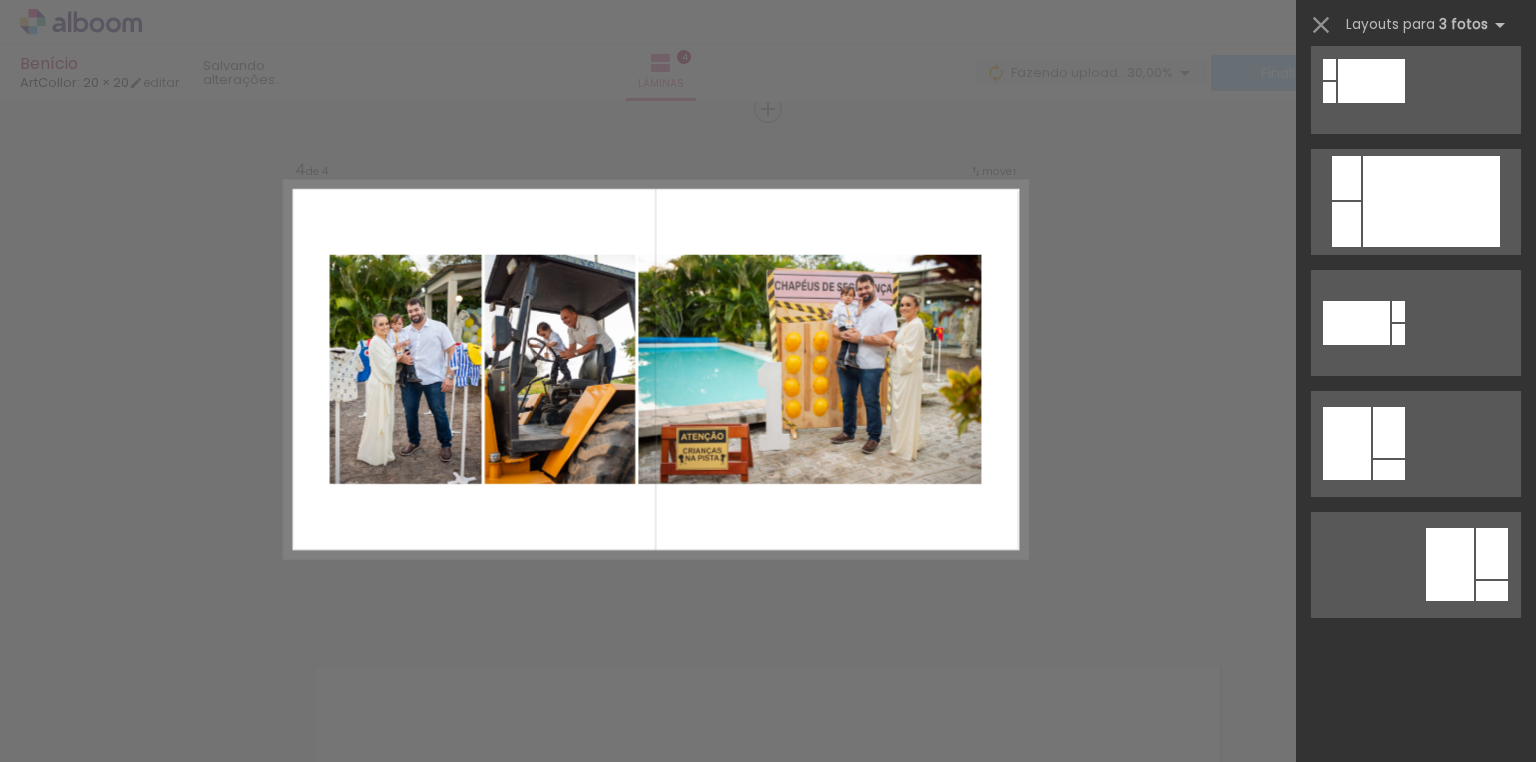 scroll, scrollTop: 0, scrollLeft: 0, axis: both 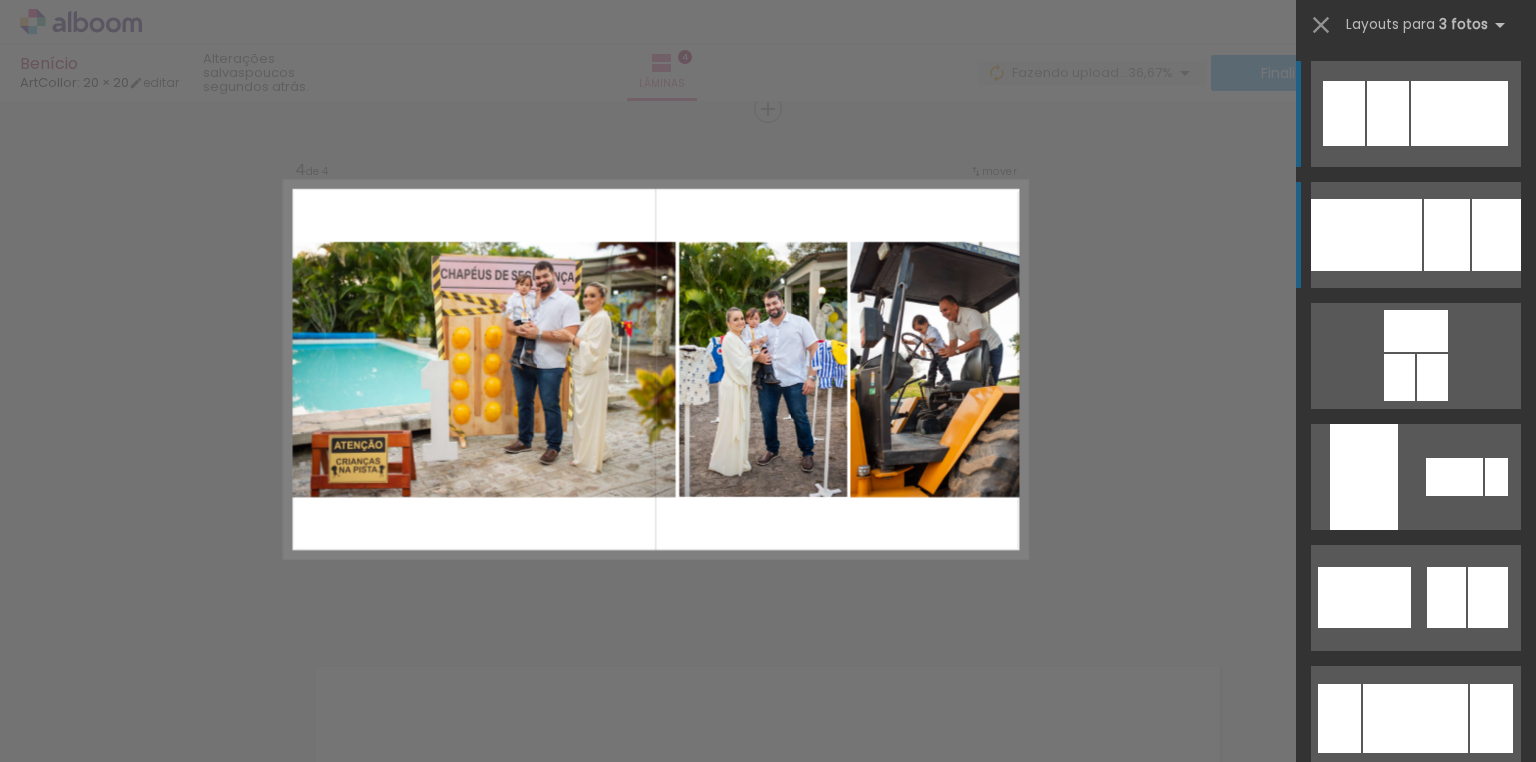 click at bounding box center [1447, 235] 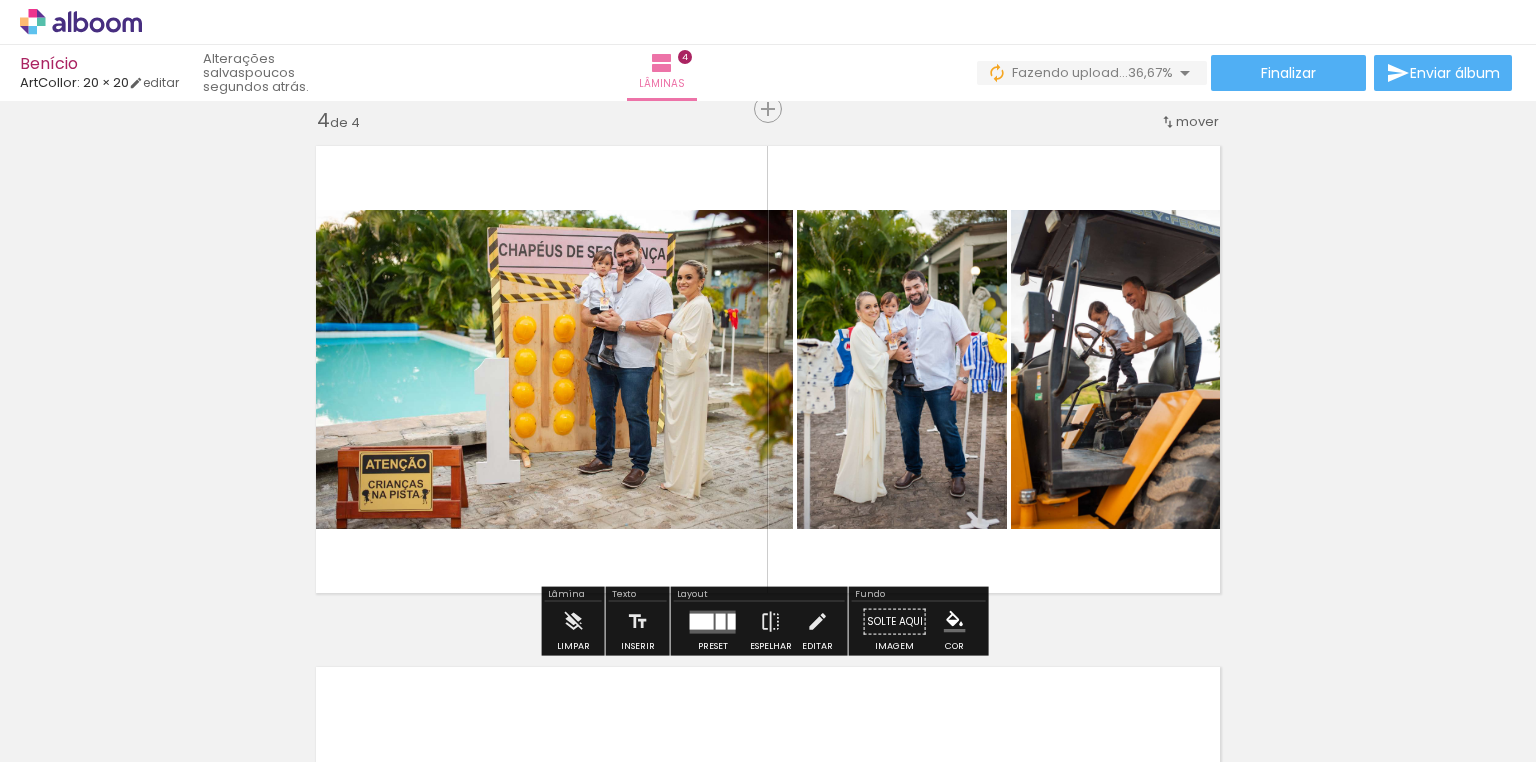 click on "Inserir lâmina 1  de 4  Inserir lâmina 2  de 4  Inserir lâmina 3  de 4  Inserir lâmina 4  de 4" at bounding box center (768, -177) 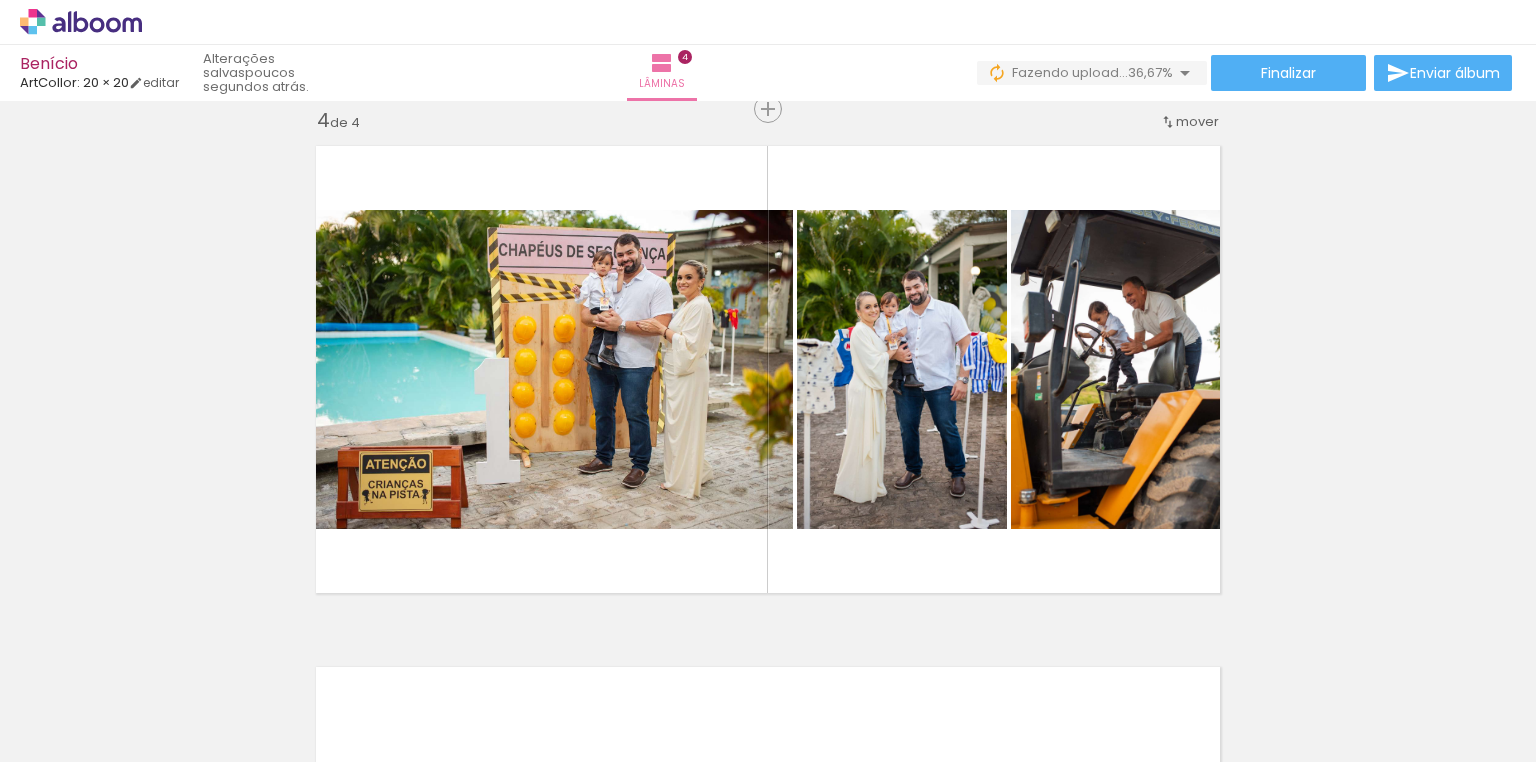 scroll, scrollTop: 0, scrollLeft: 1118, axis: horizontal 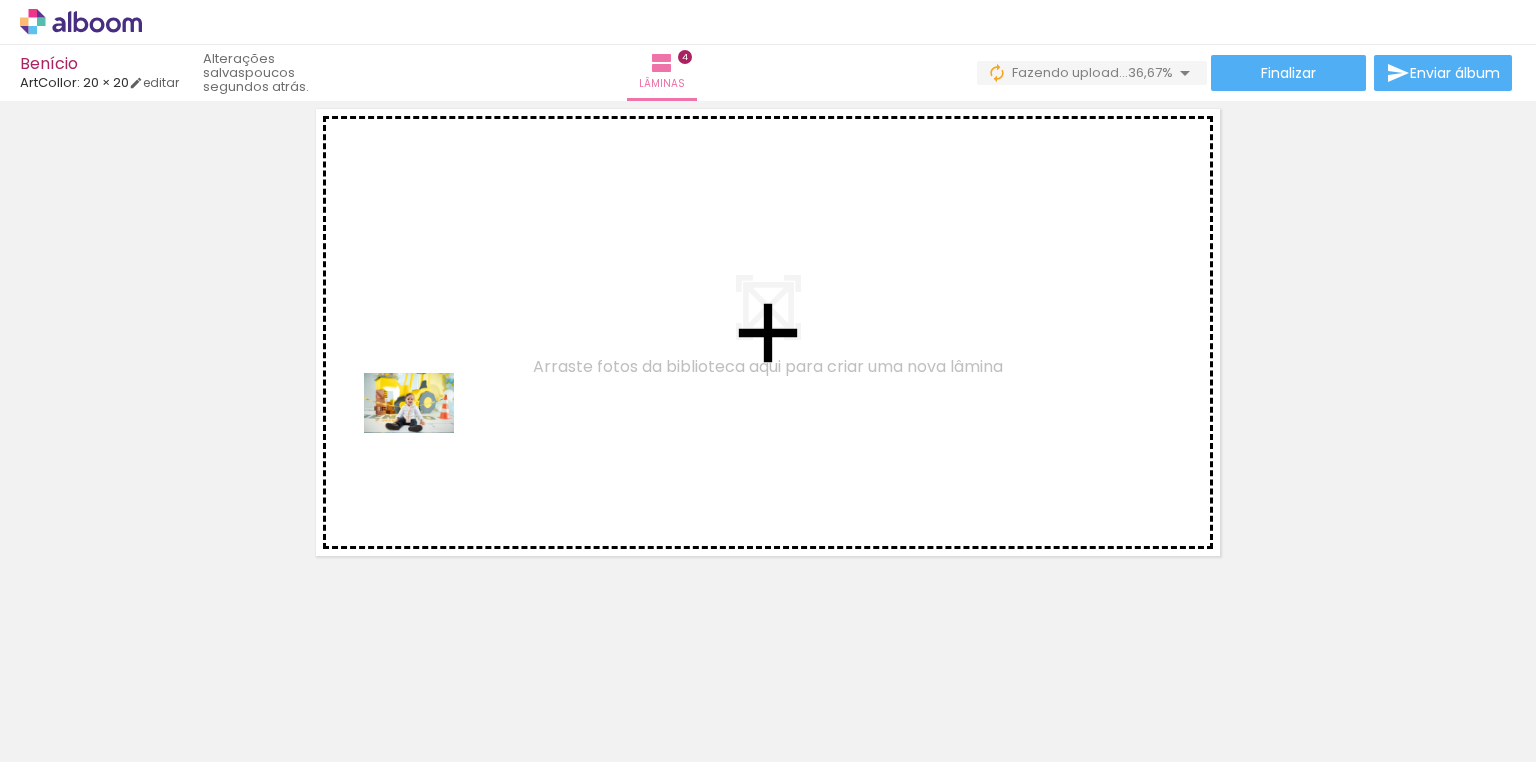 drag, startPoint x: 332, startPoint y: 698, endPoint x: 454, endPoint y: 548, distance: 193.34943 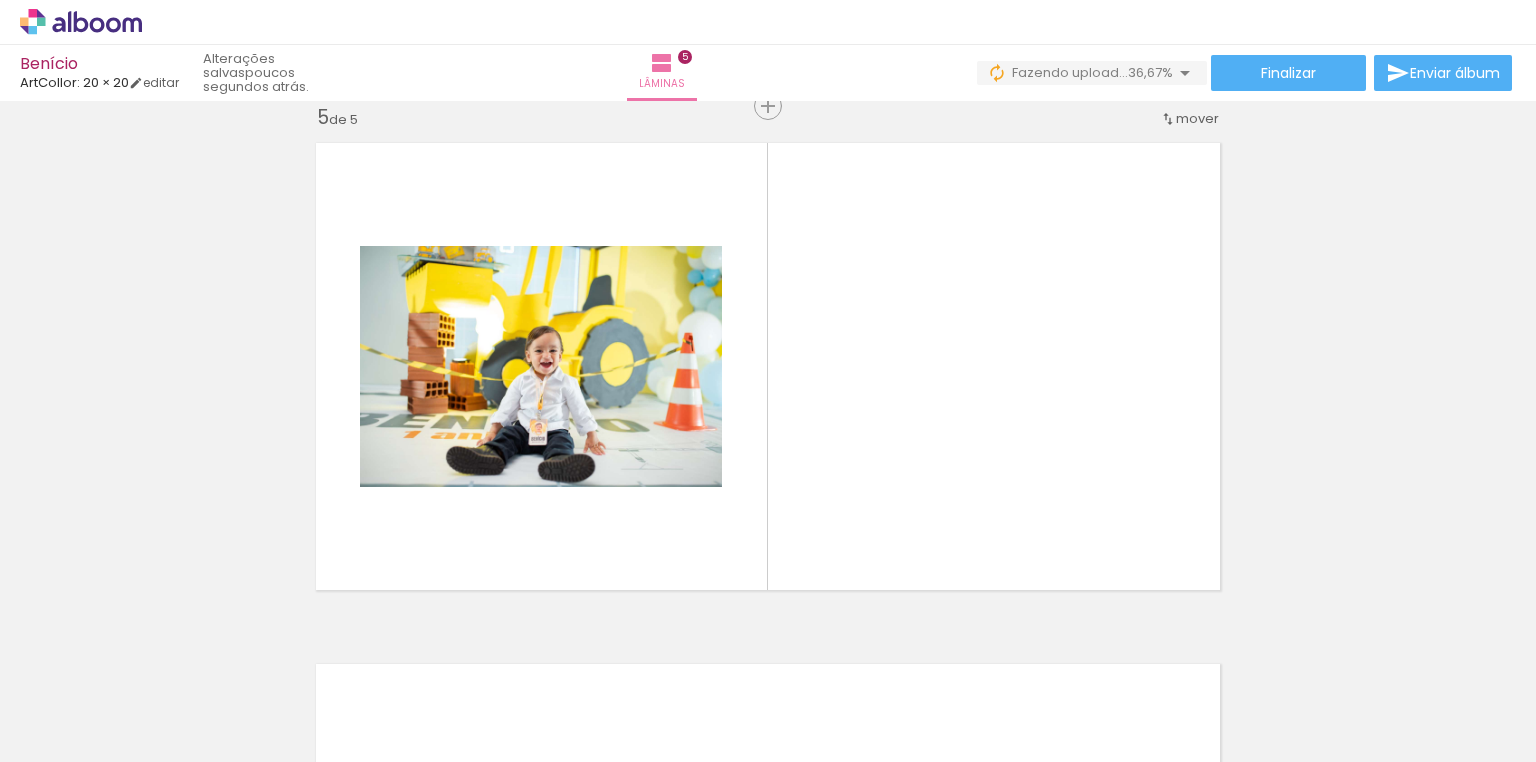 scroll, scrollTop: 2109, scrollLeft: 0, axis: vertical 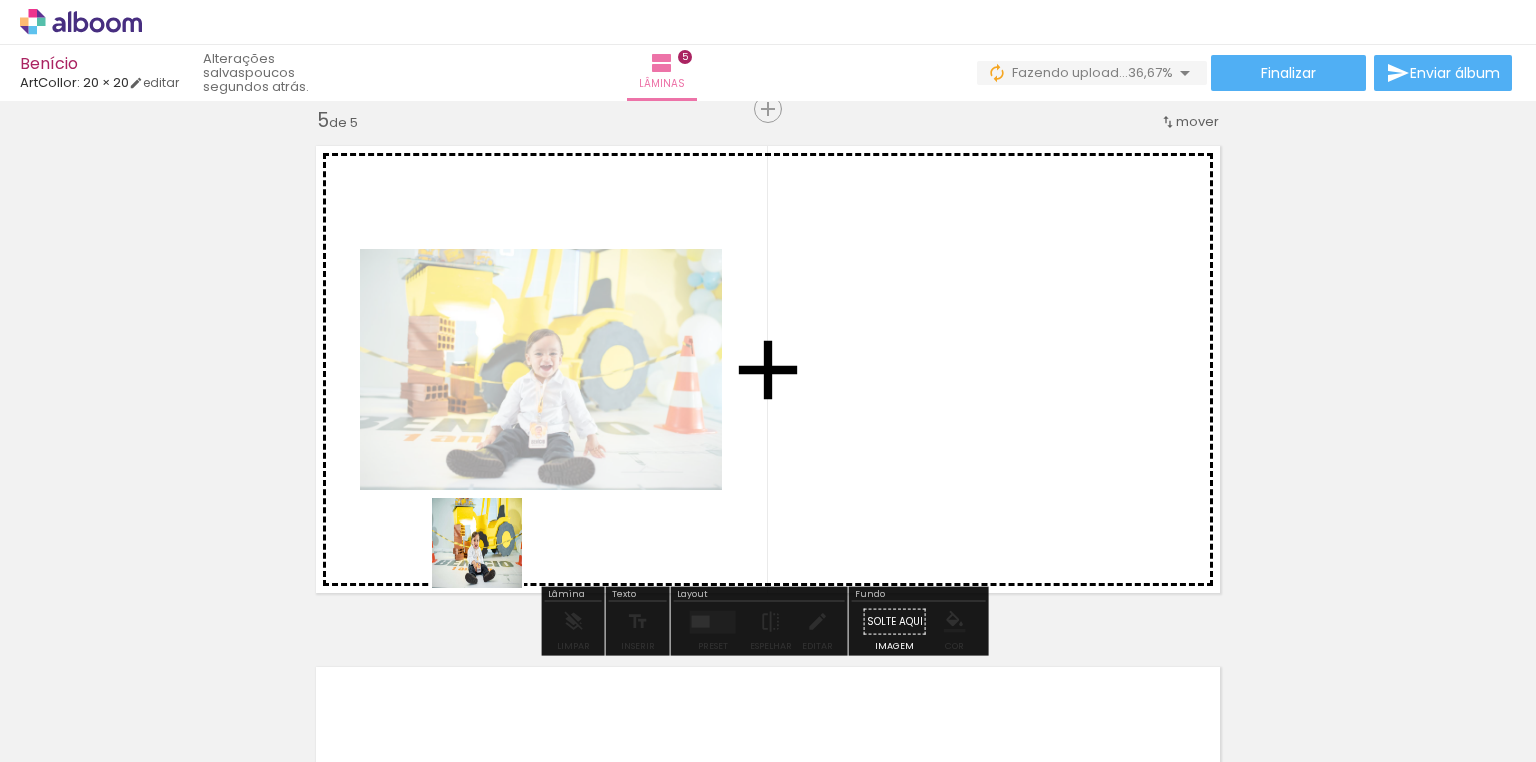 drag, startPoint x: 420, startPoint y: 710, endPoint x: 524, endPoint y: 453, distance: 277.2454 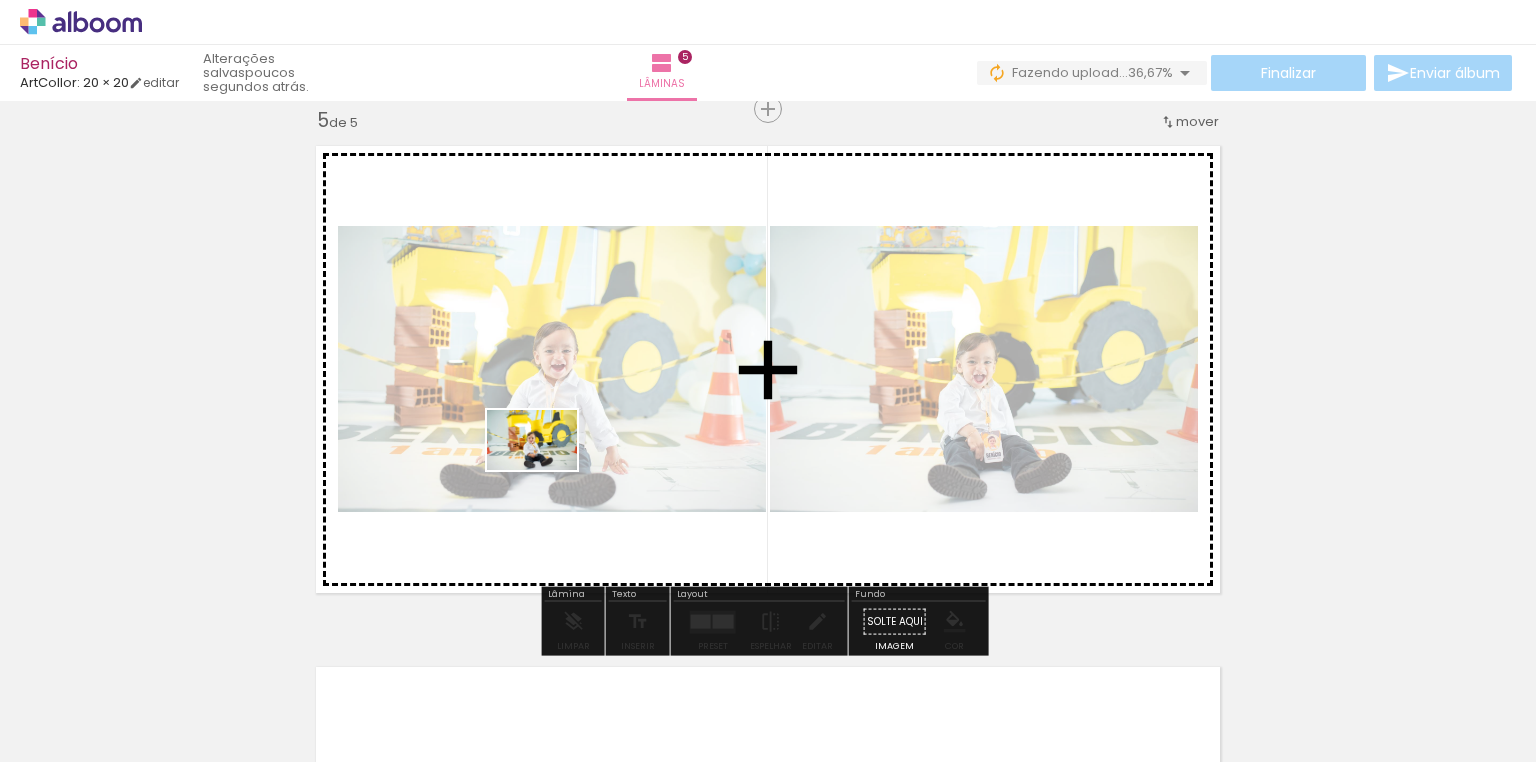 drag, startPoint x: 536, startPoint y: 710, endPoint x: 547, endPoint y: 470, distance: 240.25195 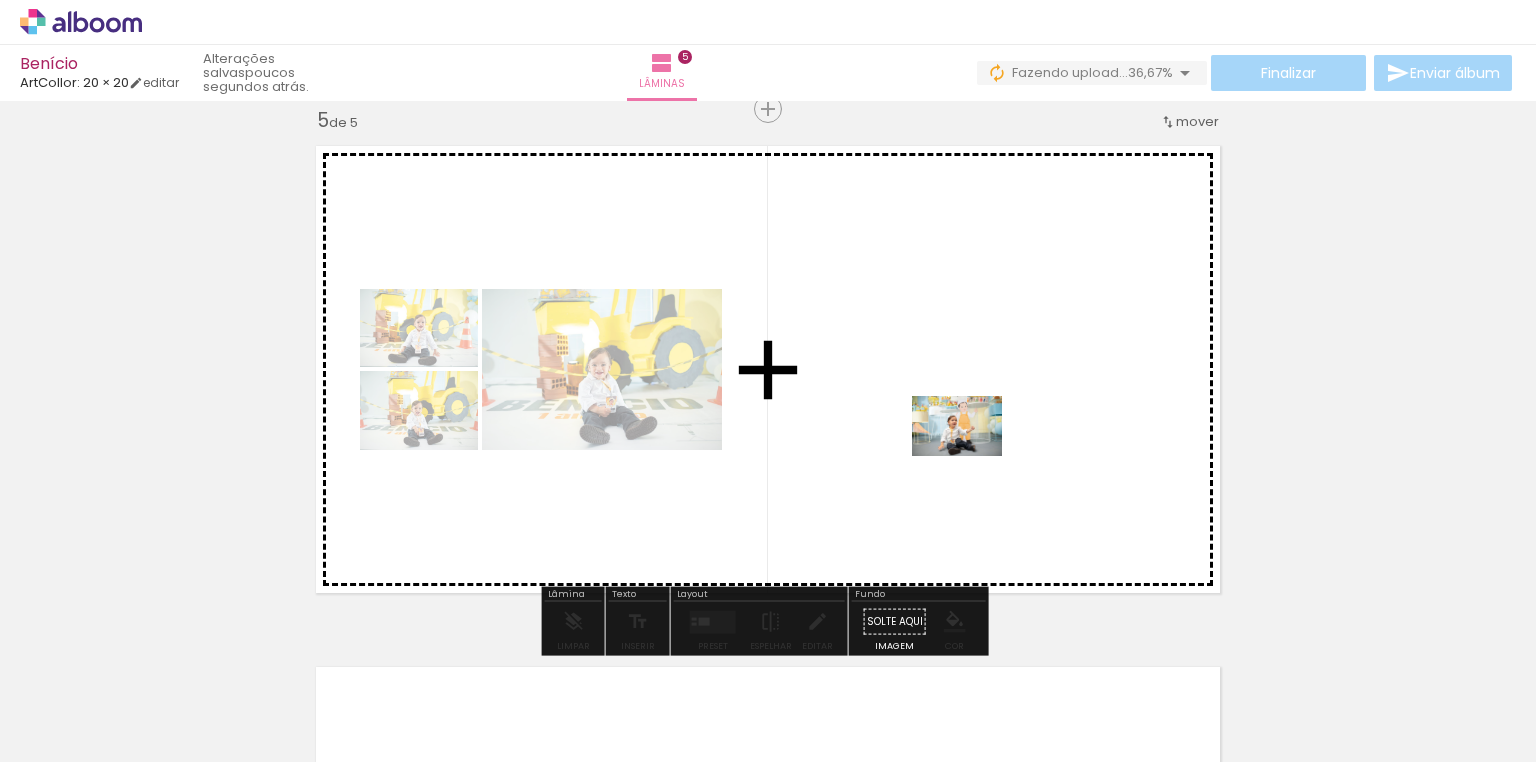 drag, startPoint x: 998, startPoint y: 705, endPoint x: 972, endPoint y: 454, distance: 252.34302 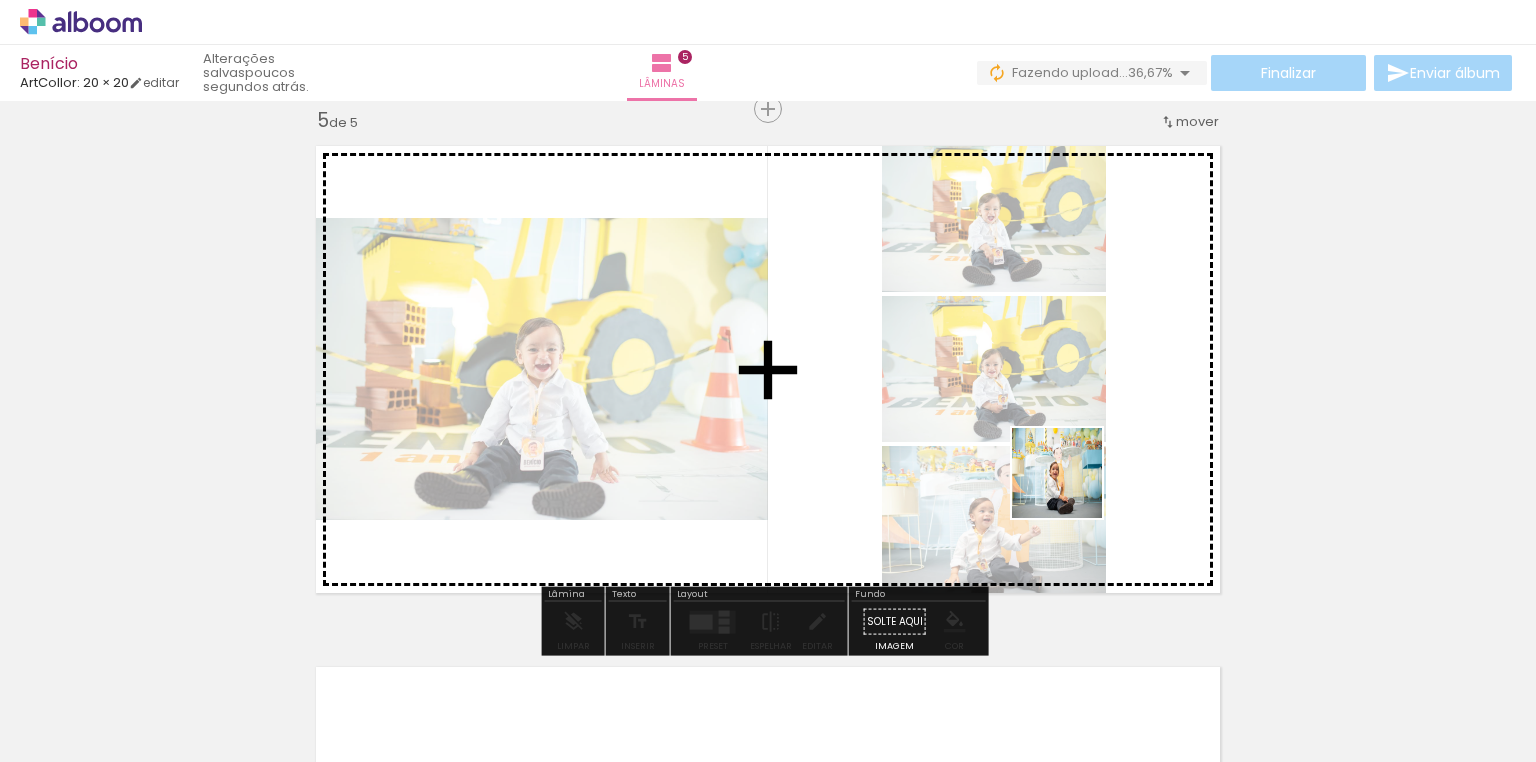 drag, startPoint x: 1111, startPoint y: 713, endPoint x: 1231, endPoint y: 437, distance: 300.95847 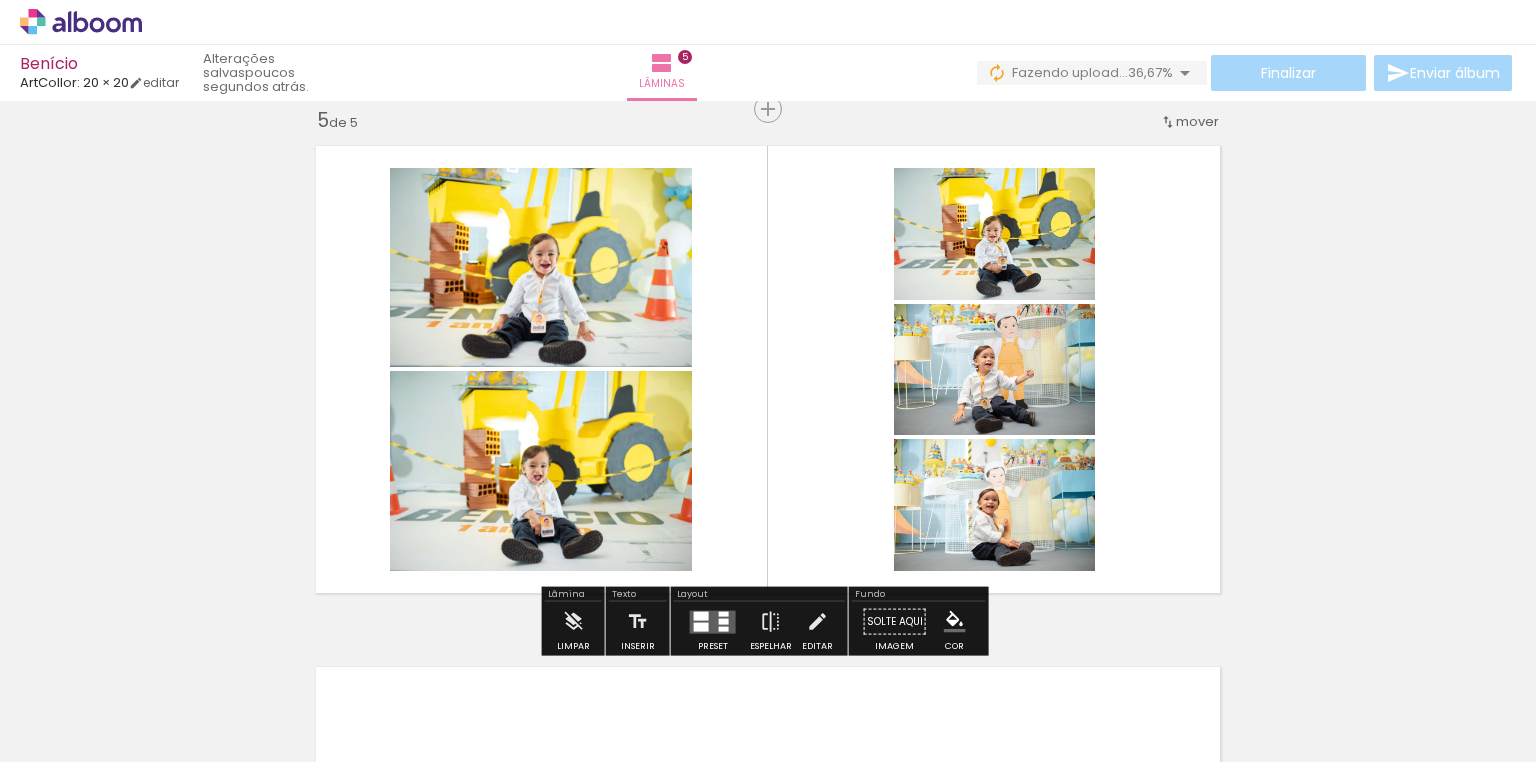 click on "Inserir lâmina 1  de 5  Inserir lâmina 2  de 5  Inserir lâmina 3  de 5  Inserir lâmina 4  de 5  Inserir lâmina 5  de 5" at bounding box center [768, -438] 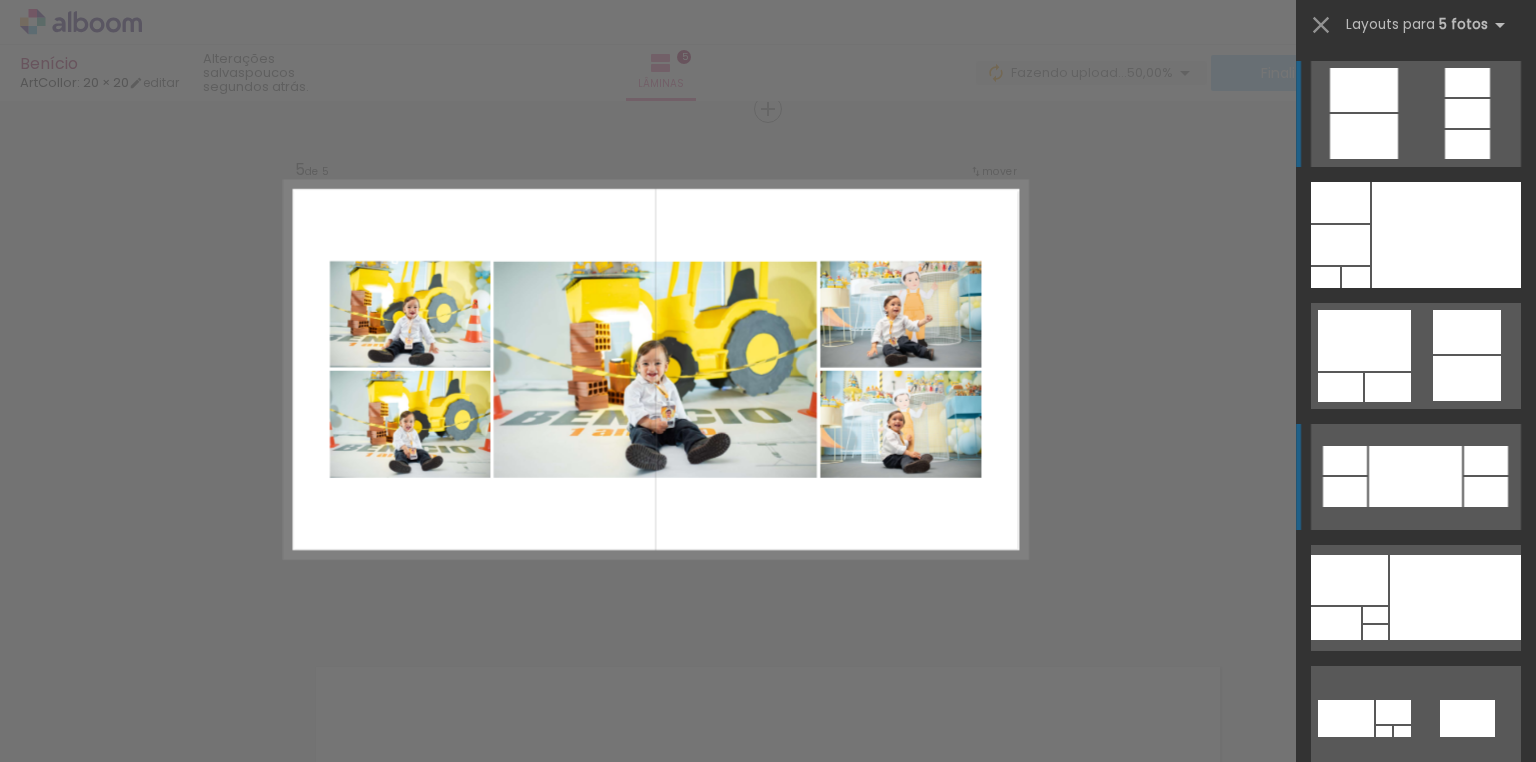 click at bounding box center [1415, 476] 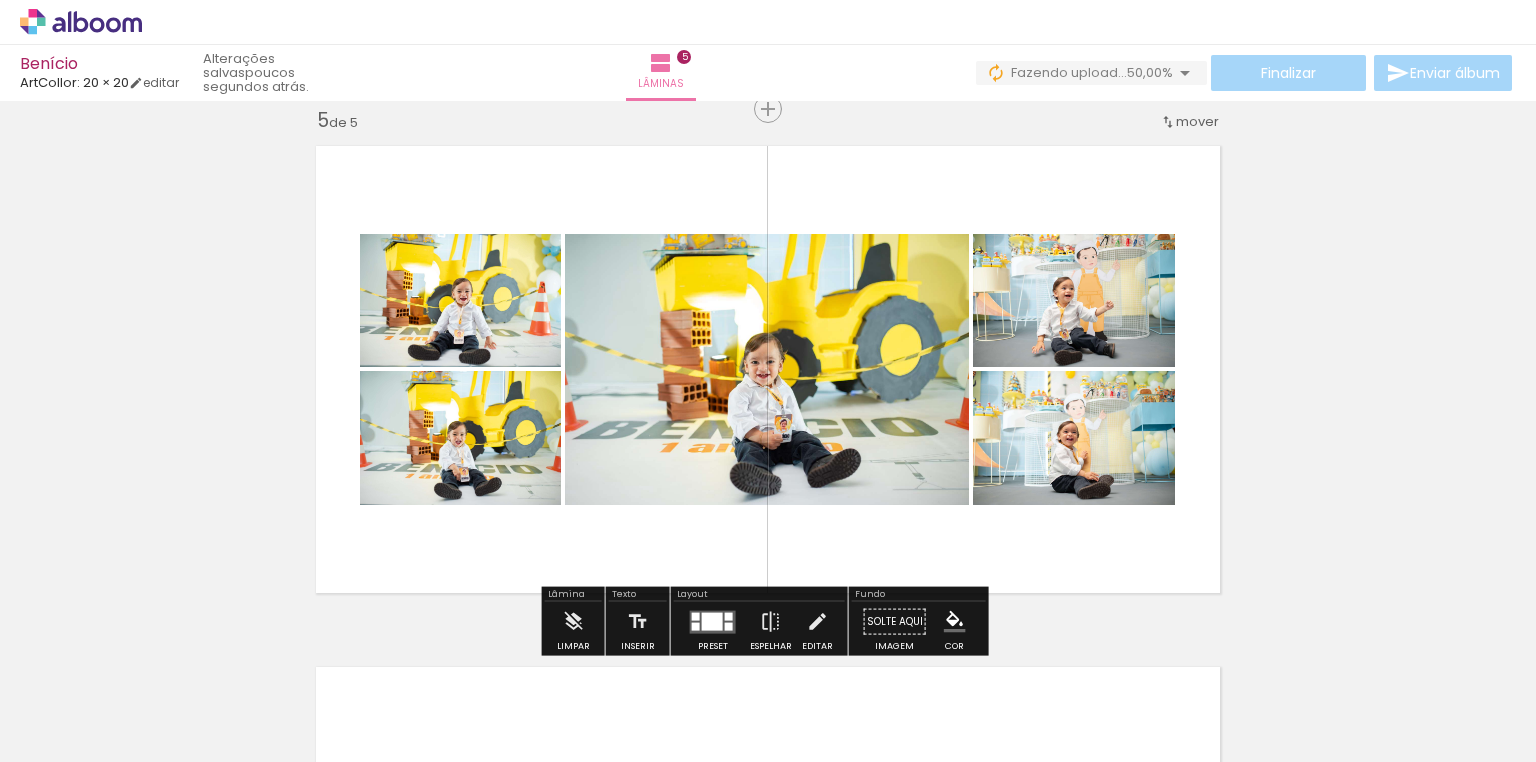 click 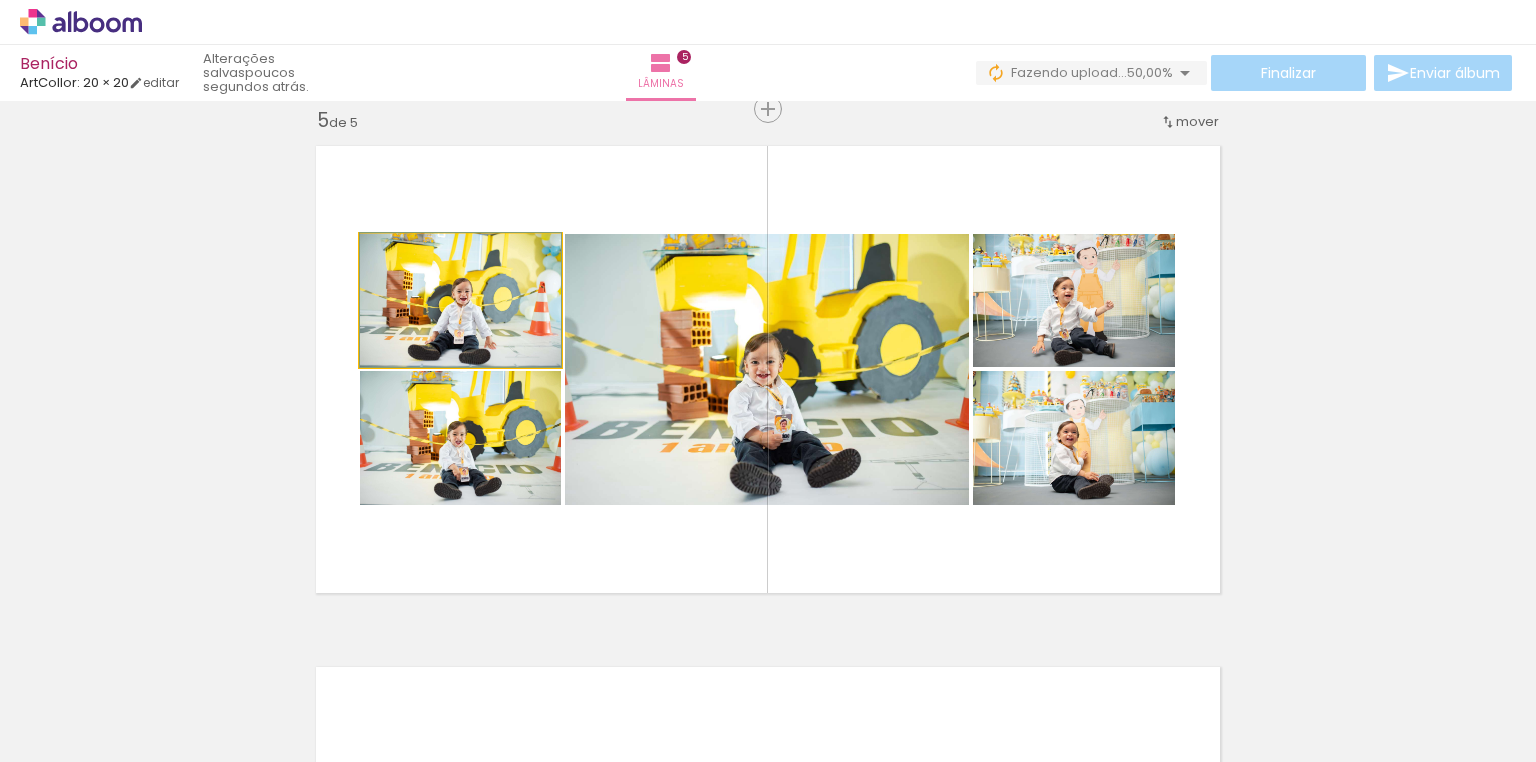 drag, startPoint x: 468, startPoint y: 320, endPoint x: 449, endPoint y: 268, distance: 55.362442 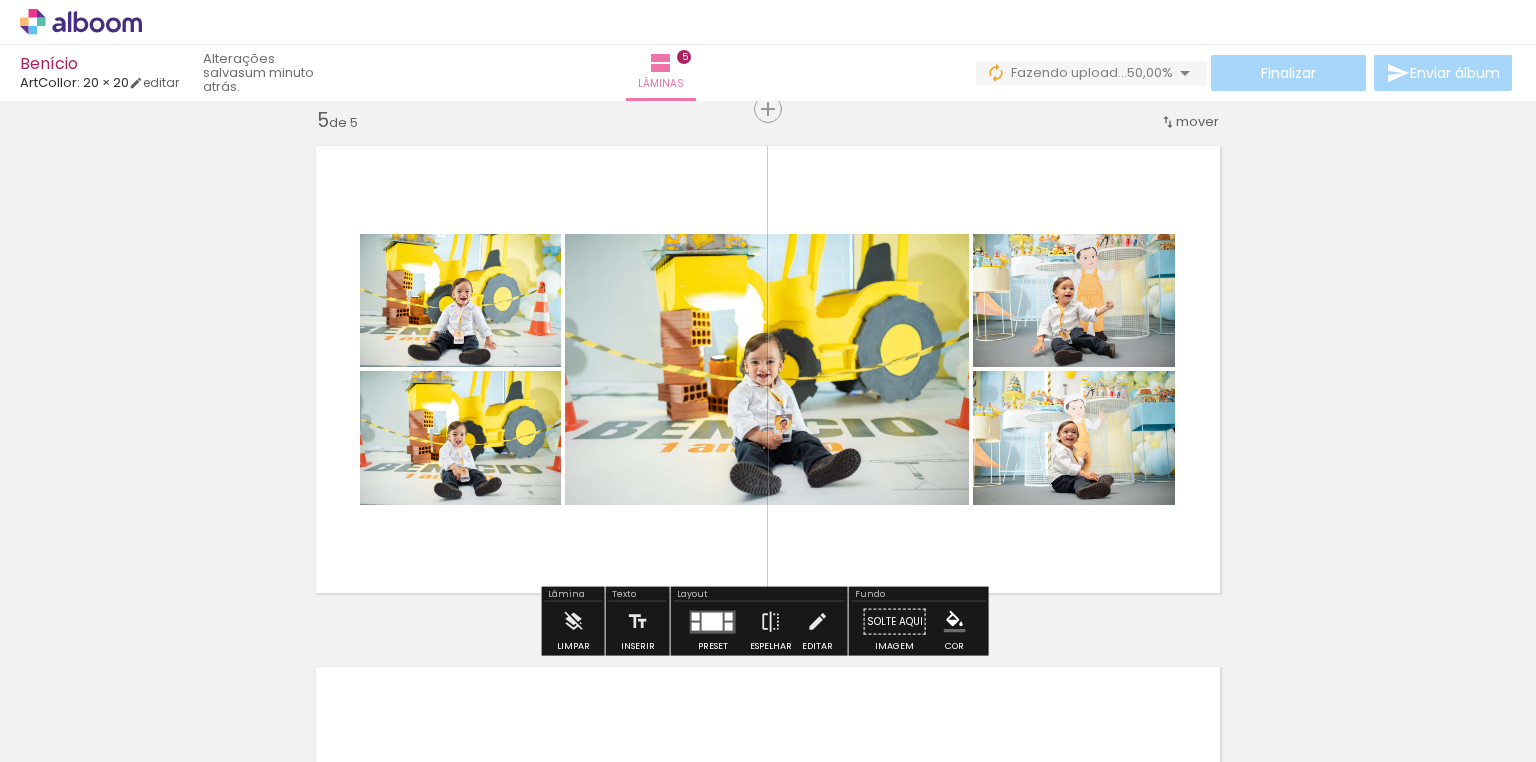 click 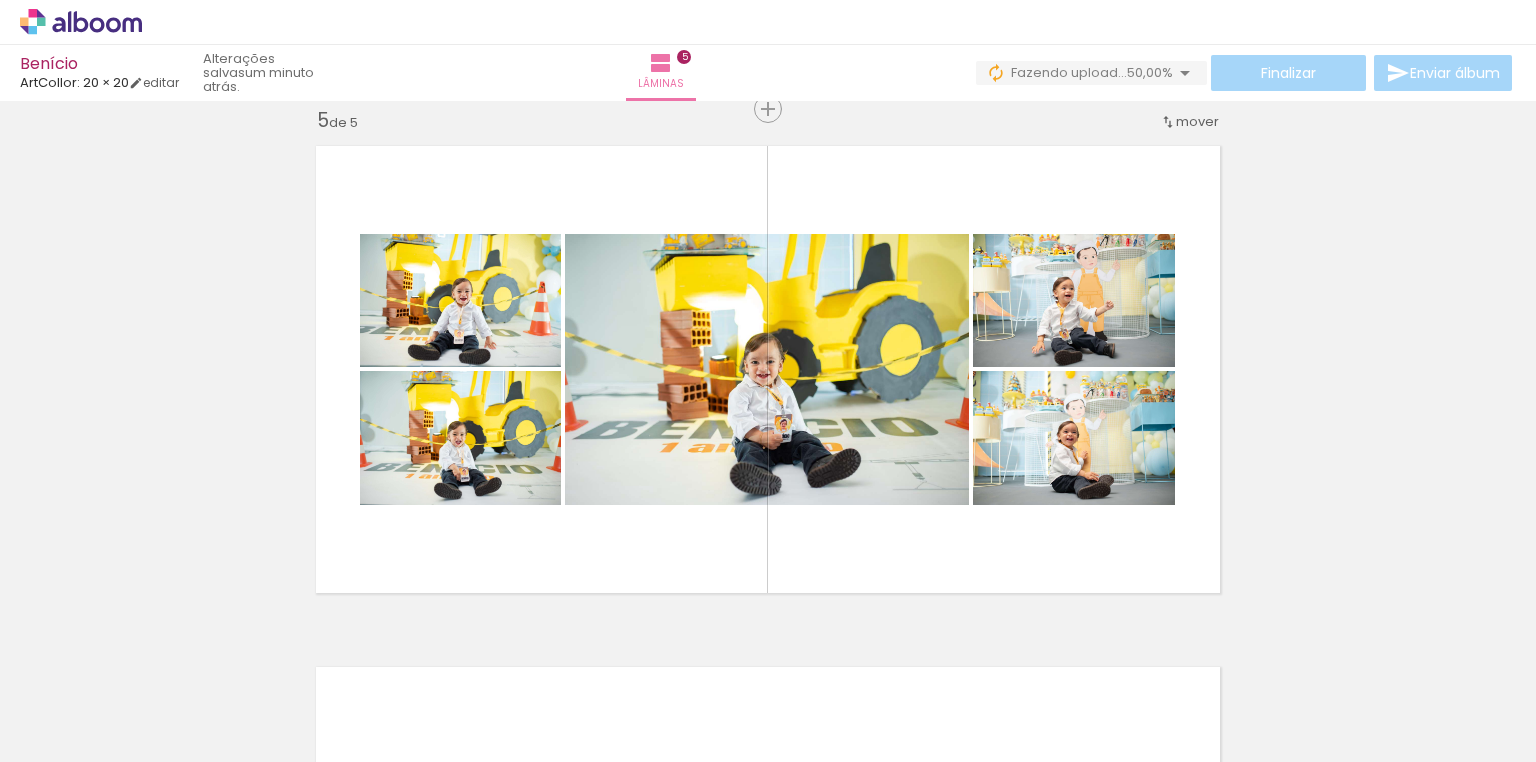 click on "Inserir lâmina 1  de 5  Inserir lâmina 2  de 5  Inserir lâmina 3  de 5  Inserir lâmina 4  de 5  Inserir lâmina 5  de 5" at bounding box center (768, -438) 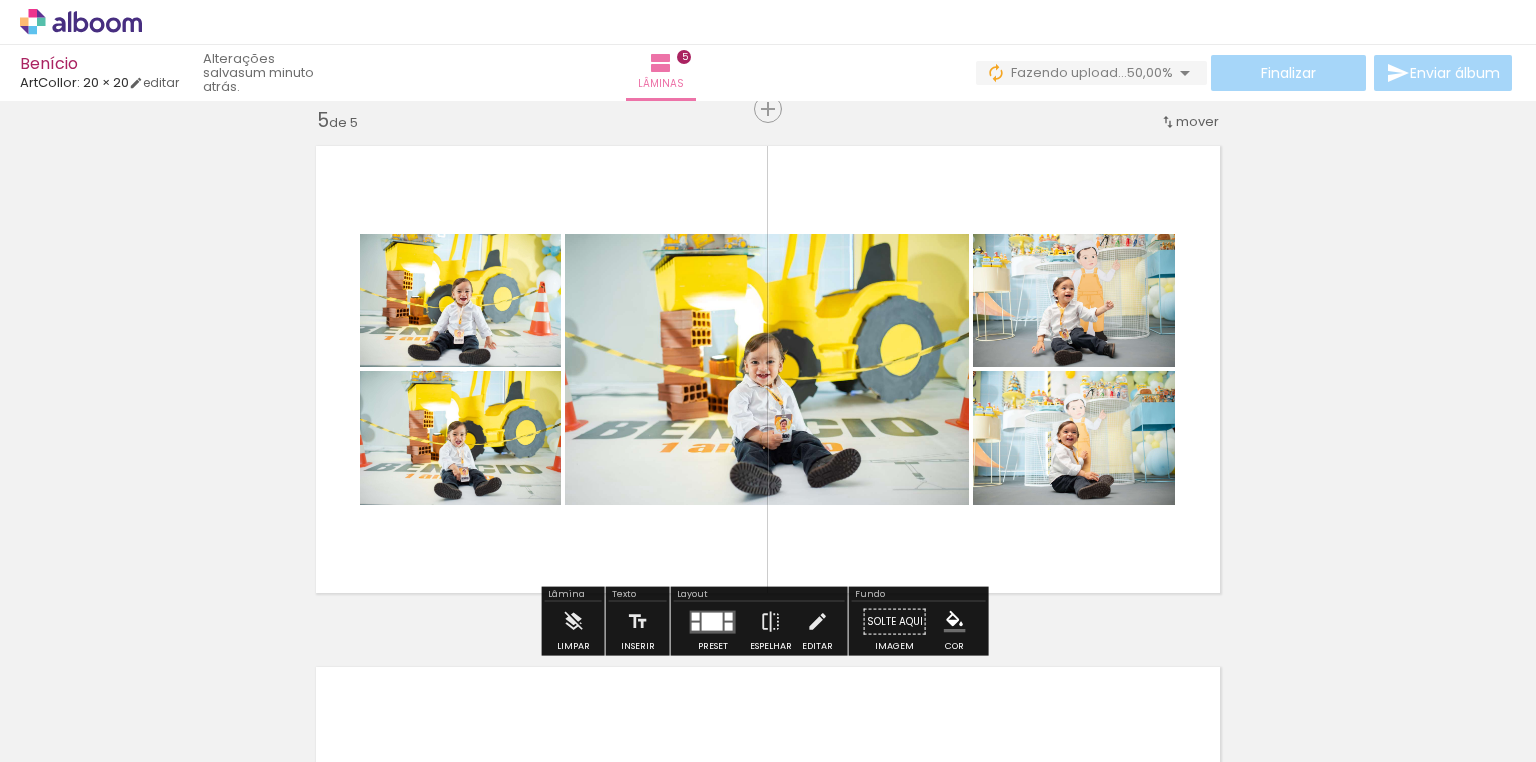 click 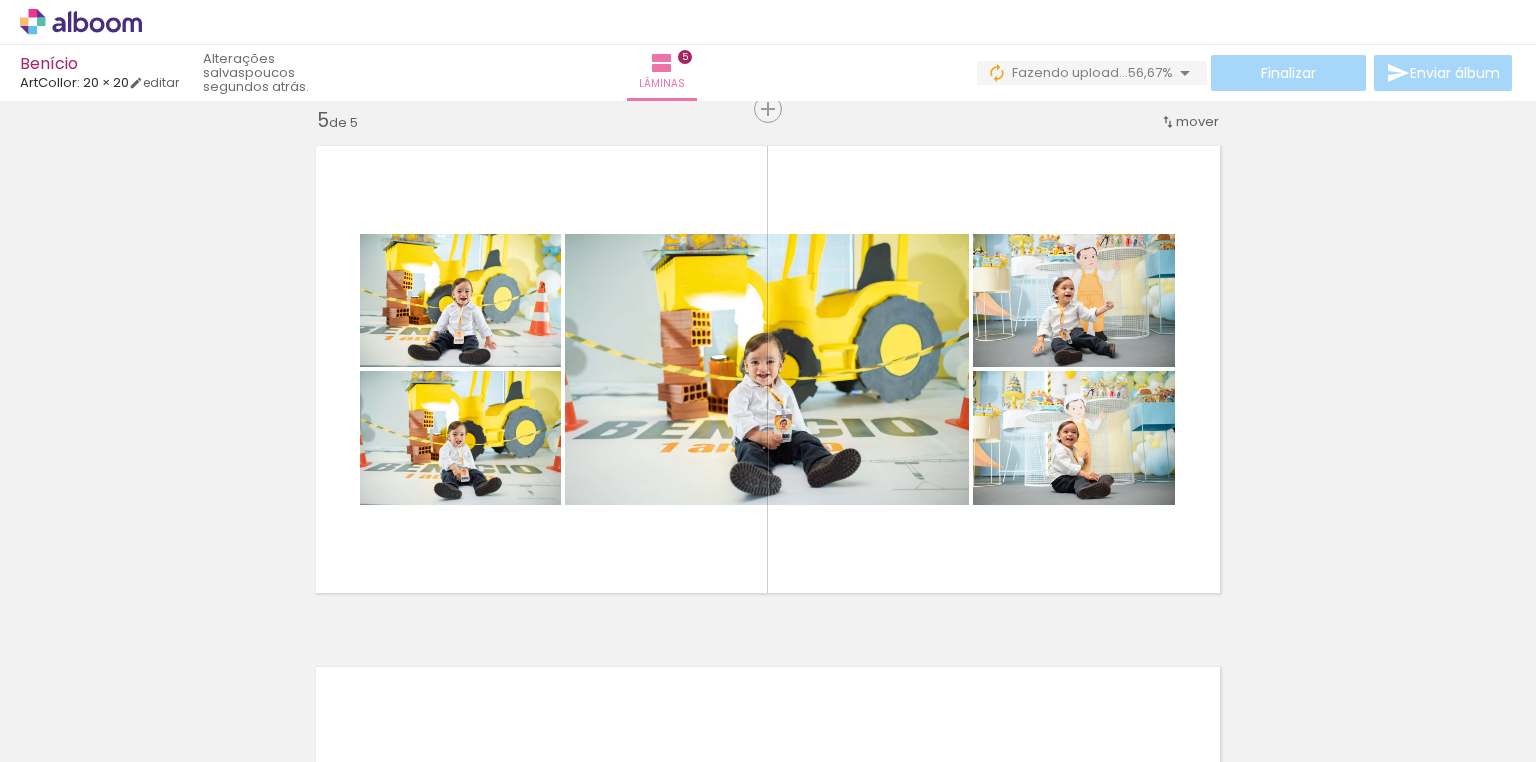click on "Inserir lâmina 1  de 5  Inserir lâmina 2  de 5  Inserir lâmina 3  de 5  Inserir lâmina 4  de 5  Inserir lâmina 5  de 5" at bounding box center (768, -438) 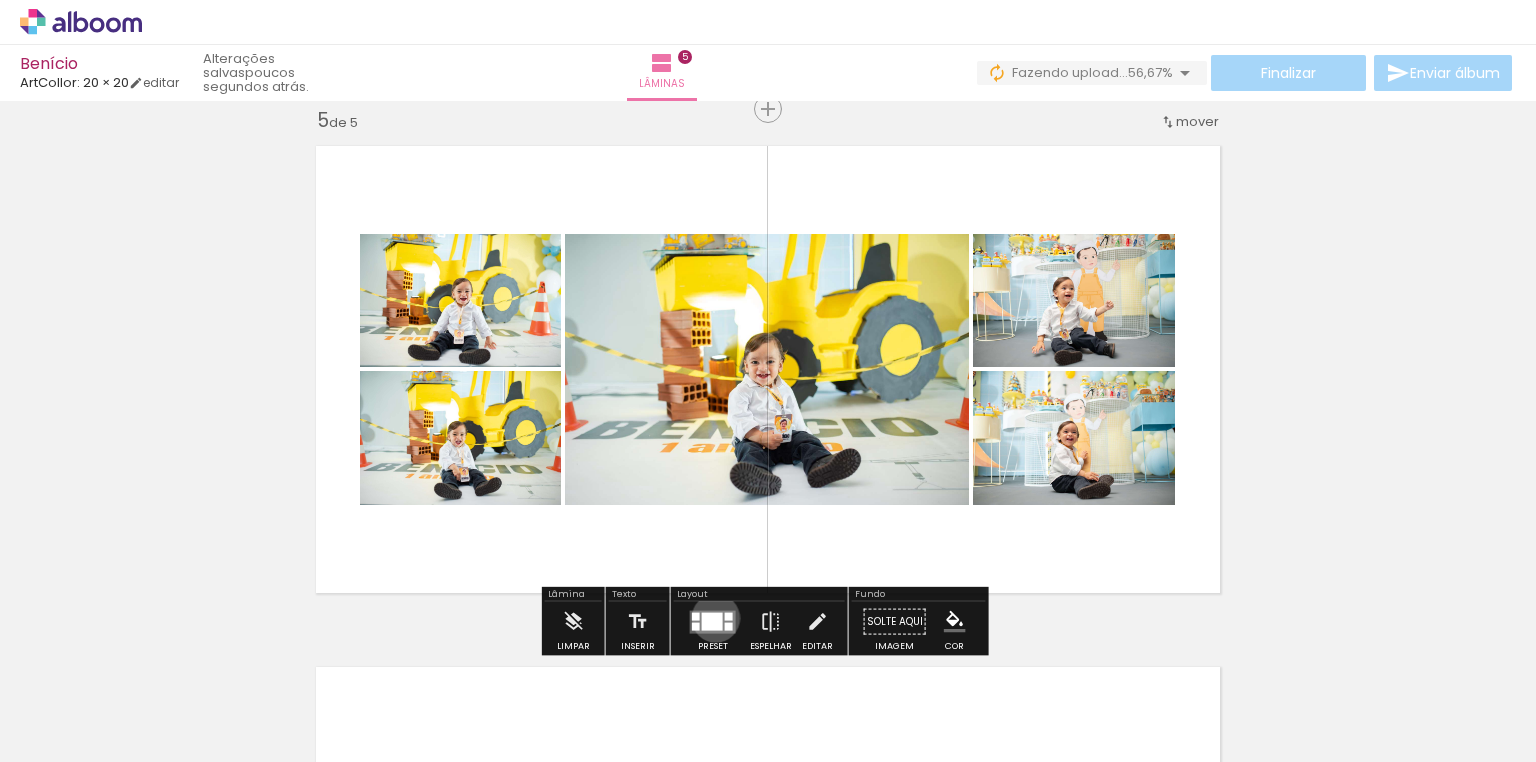 click at bounding box center [712, 621] 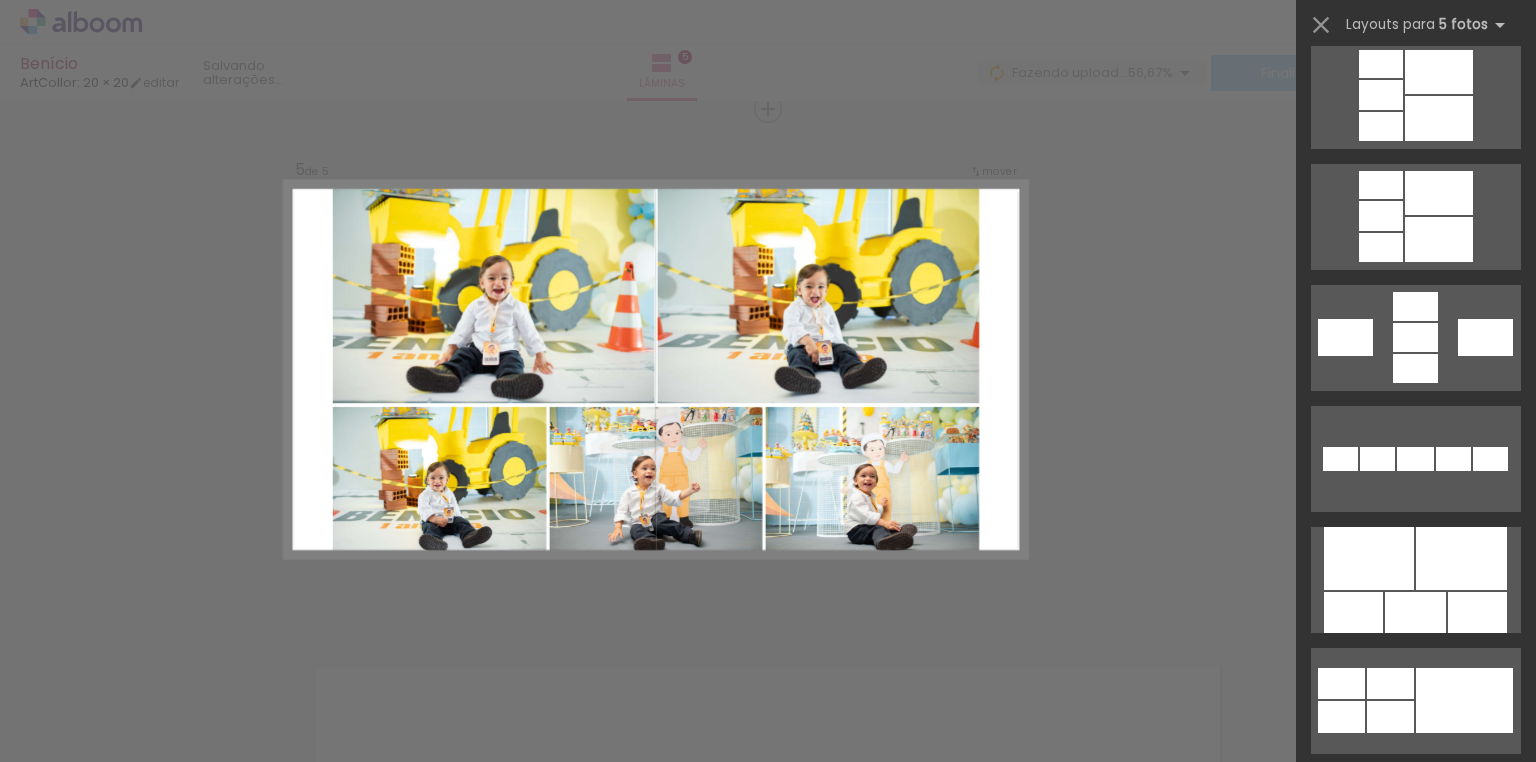 scroll, scrollTop: 763, scrollLeft: 0, axis: vertical 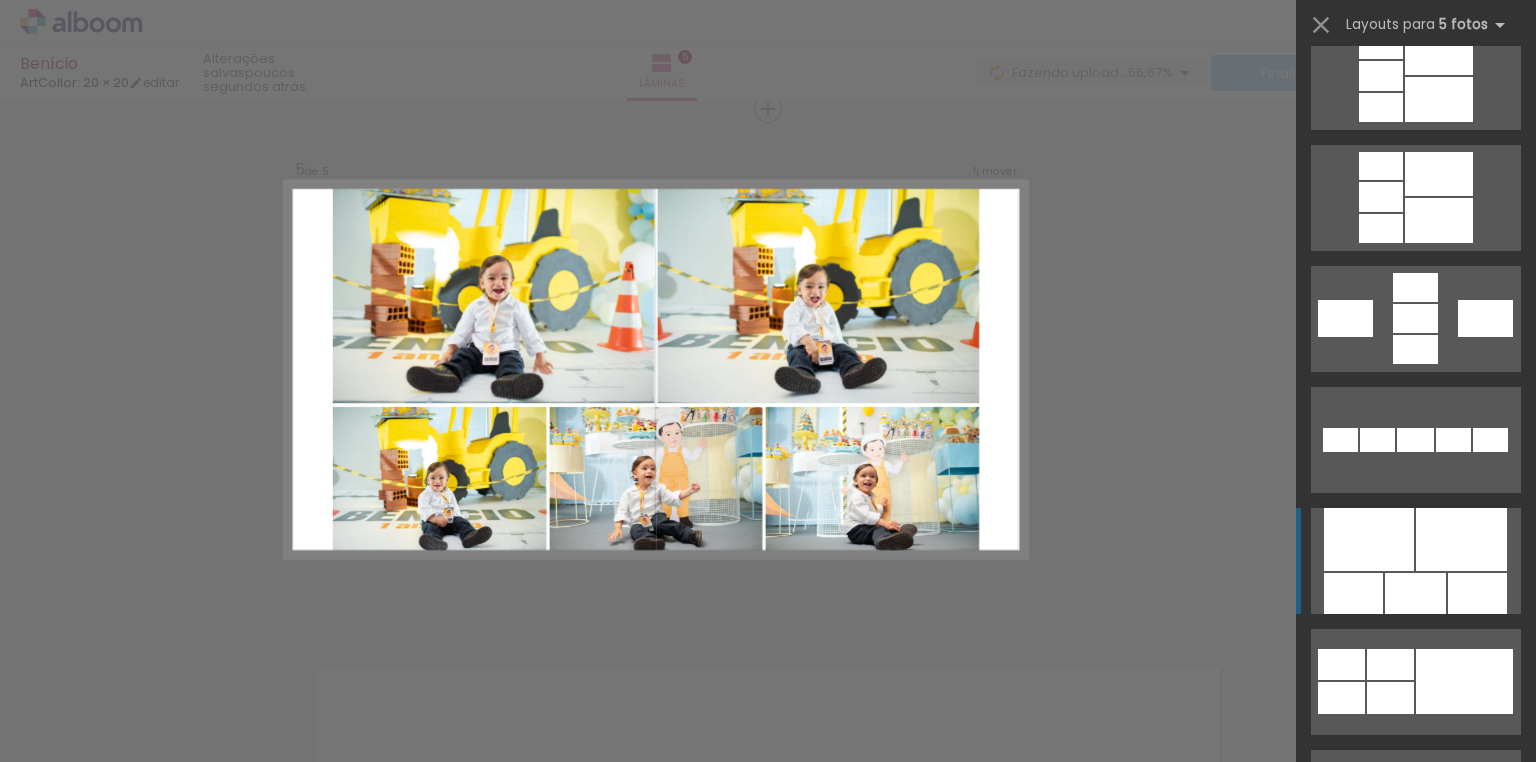 click at bounding box center (1415, 593) 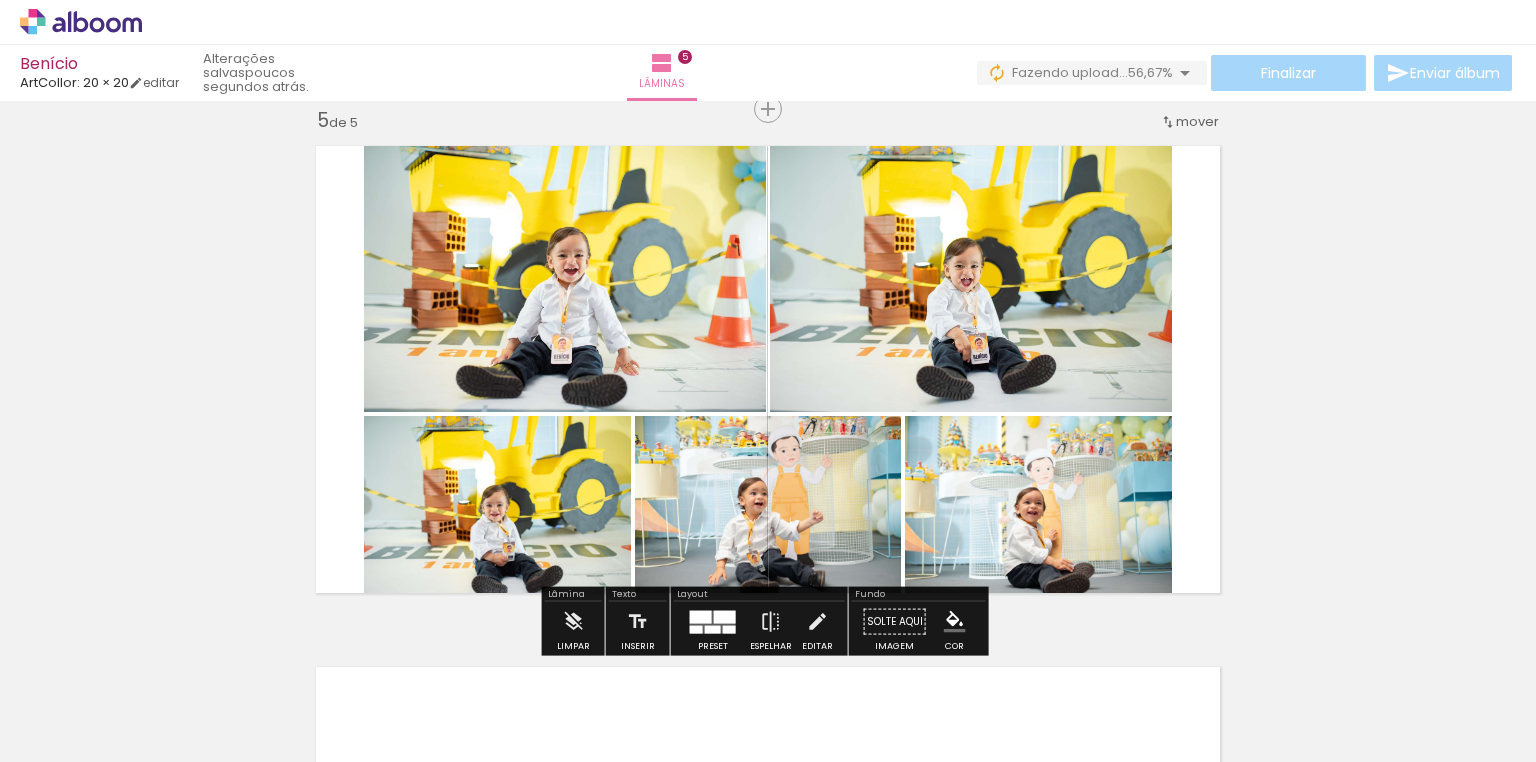 click on "Inserir lâmina 1  de 5  Inserir lâmina 2  de 5  Inserir lâmina 3  de 5  Inserir lâmina 4  de 5  Inserir lâmina 5  de 5" at bounding box center [768, -438] 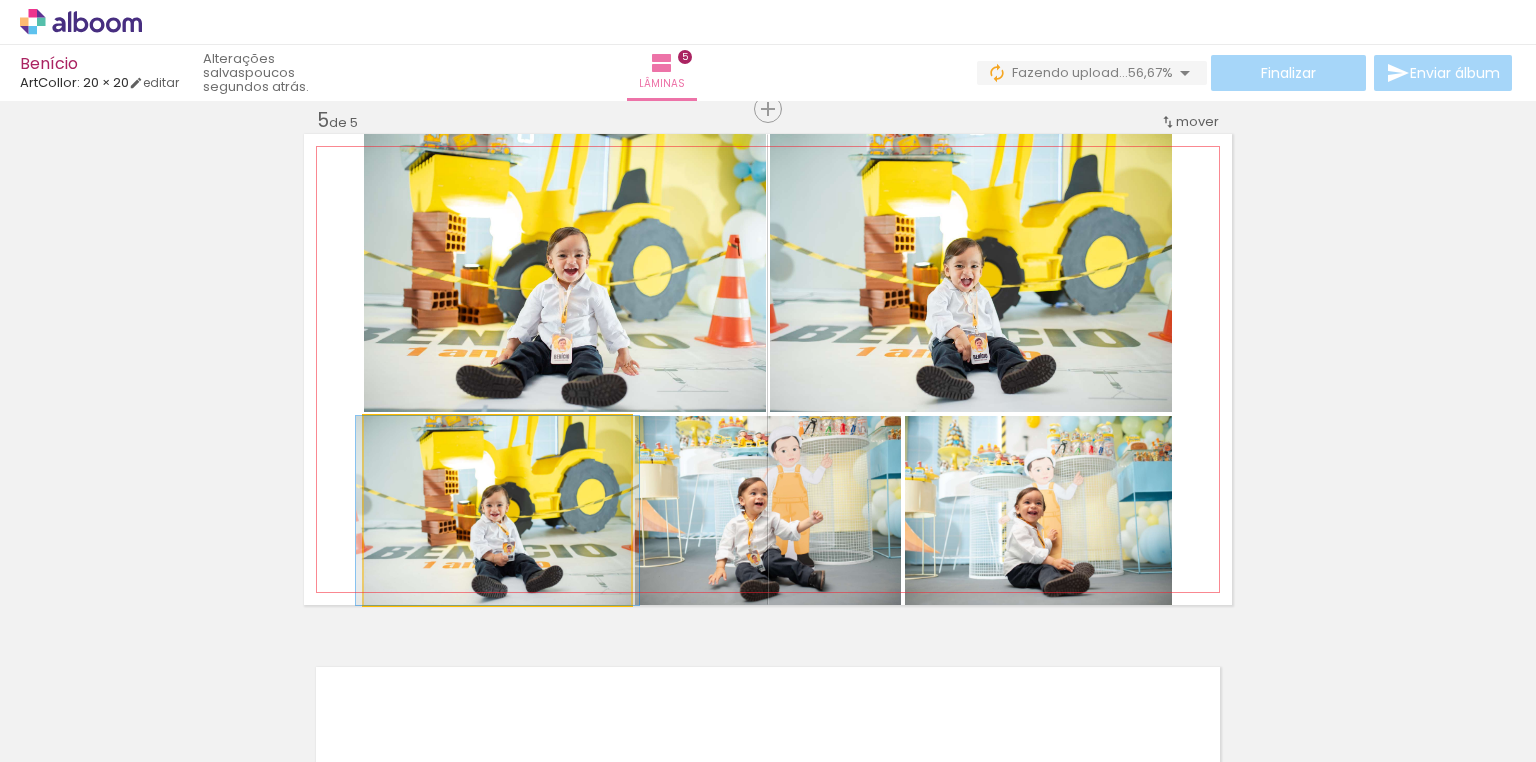 click 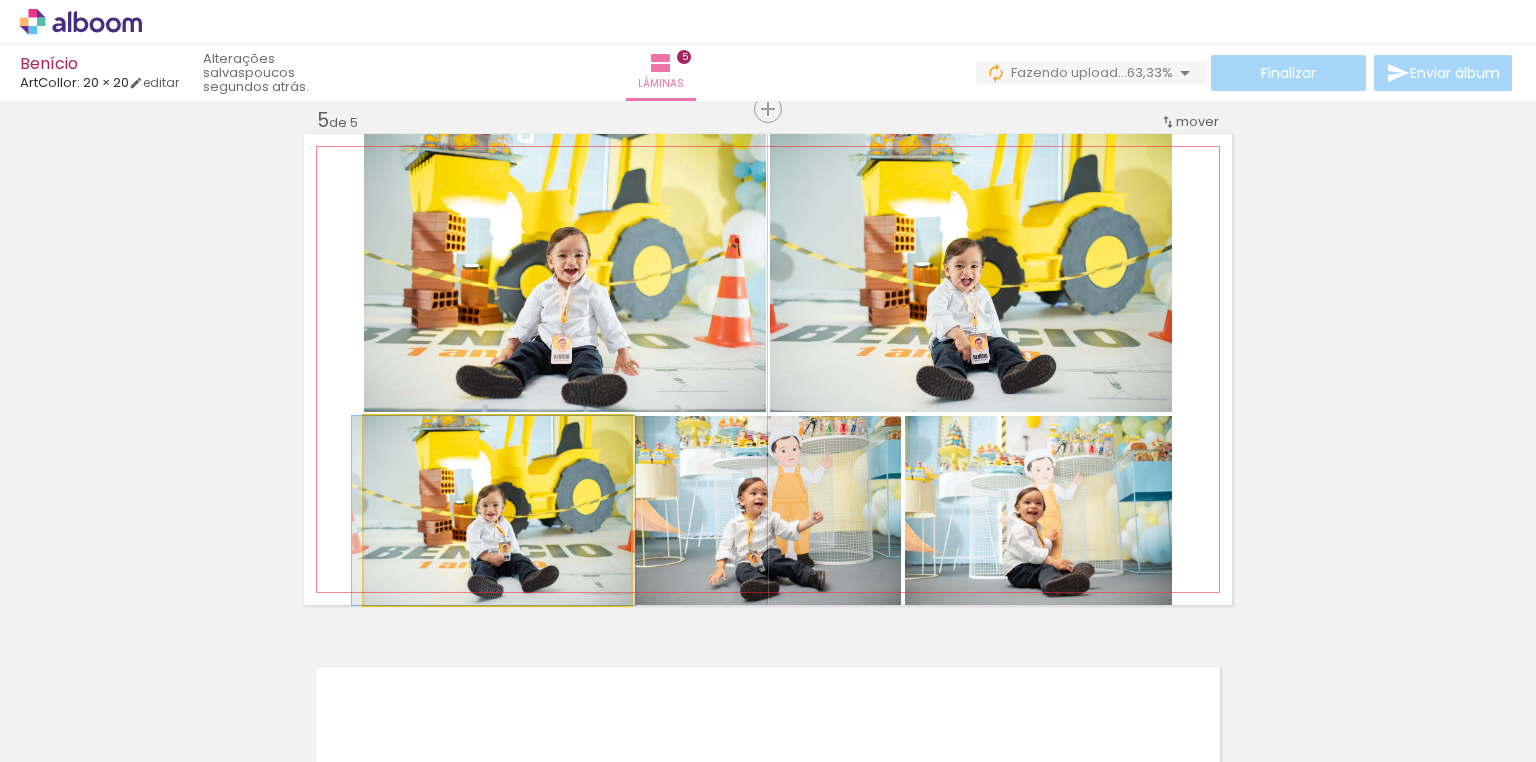 drag, startPoint x: 476, startPoint y: 496, endPoint x: 472, endPoint y: 450, distance: 46.173584 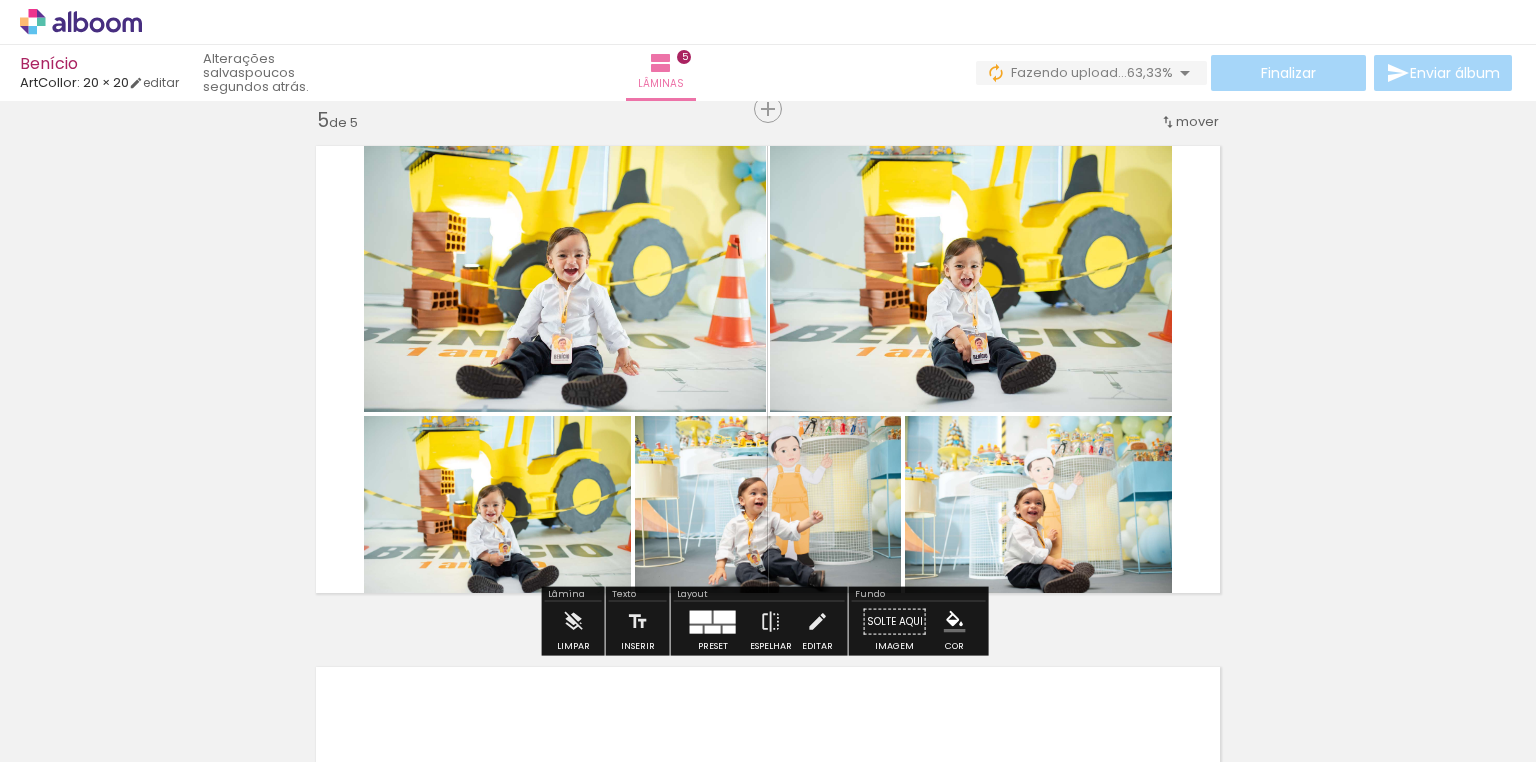 click on "Inserir lâmina 1  de 5  Inserir lâmina 2  de 5  Inserir lâmina 3  de 5  Inserir lâmina 4  de 5  Inserir lâmina 5  de 5" at bounding box center [768, -438] 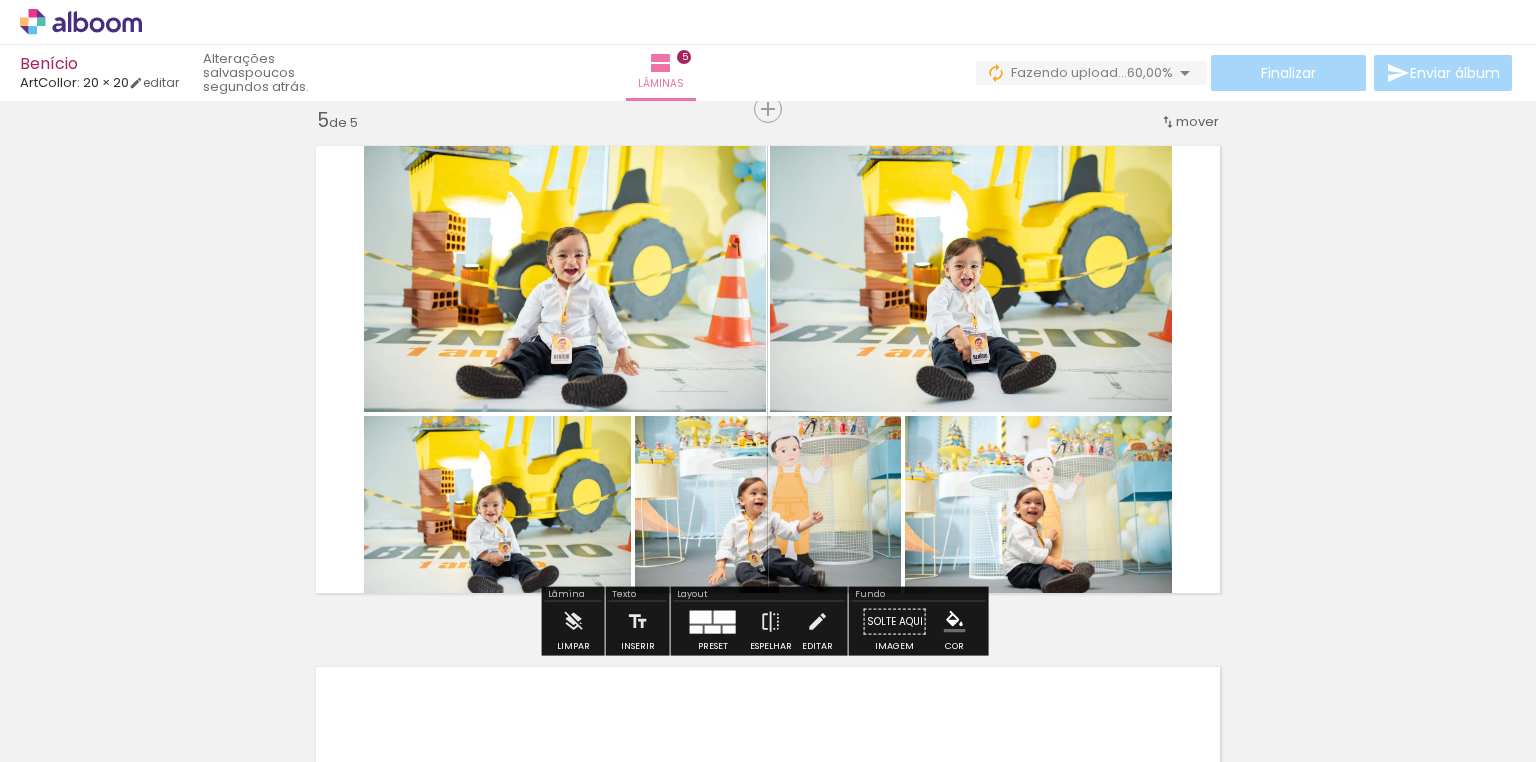 click on "Inserir lâmina 1  de 5  Inserir lâmina 2  de 5  Inserir lâmina 3  de 5  Inserir lâmina 4  de 5  Inserir lâmina 5  de 5" at bounding box center [768, -438] 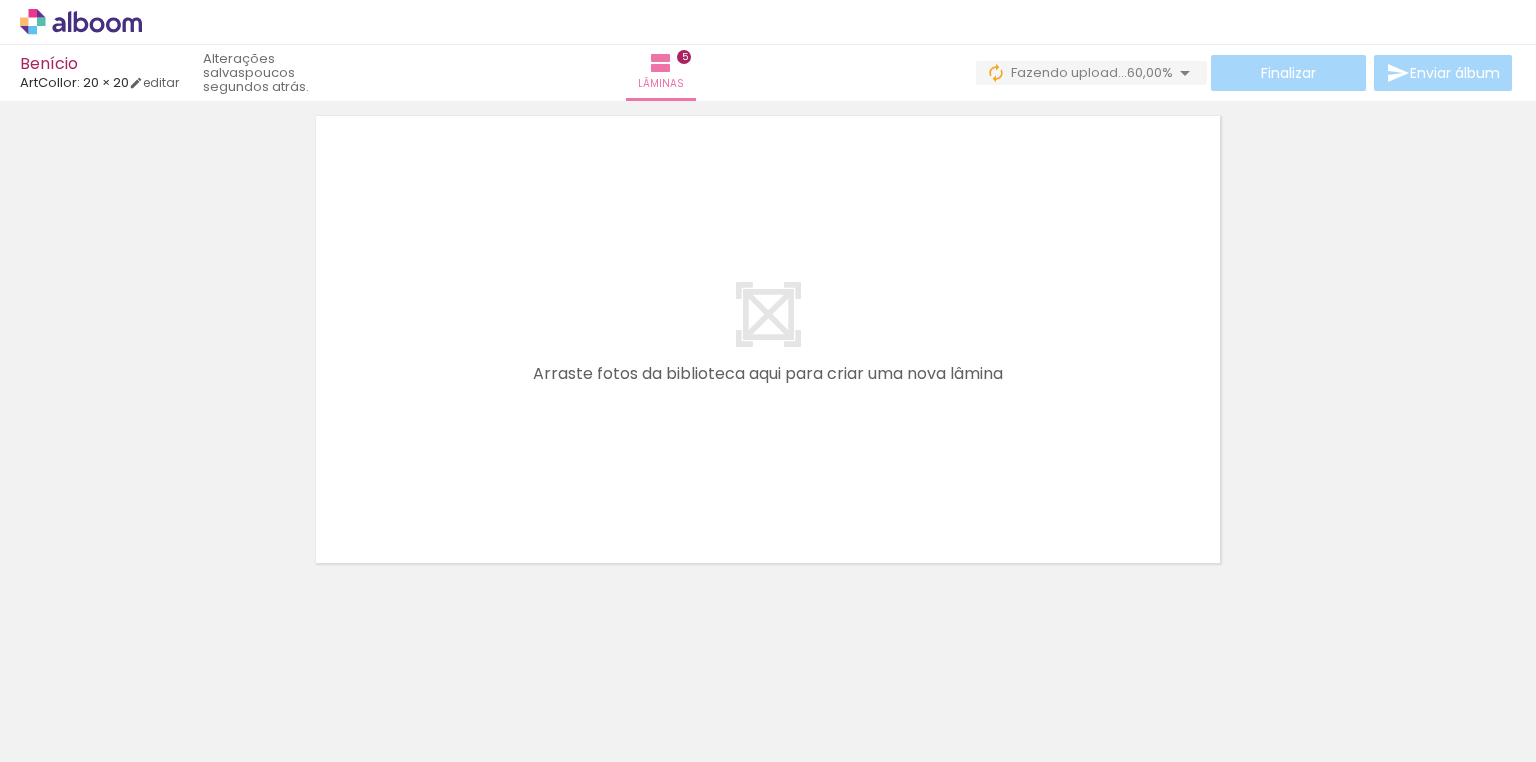 scroll, scrollTop: 2667, scrollLeft: 0, axis: vertical 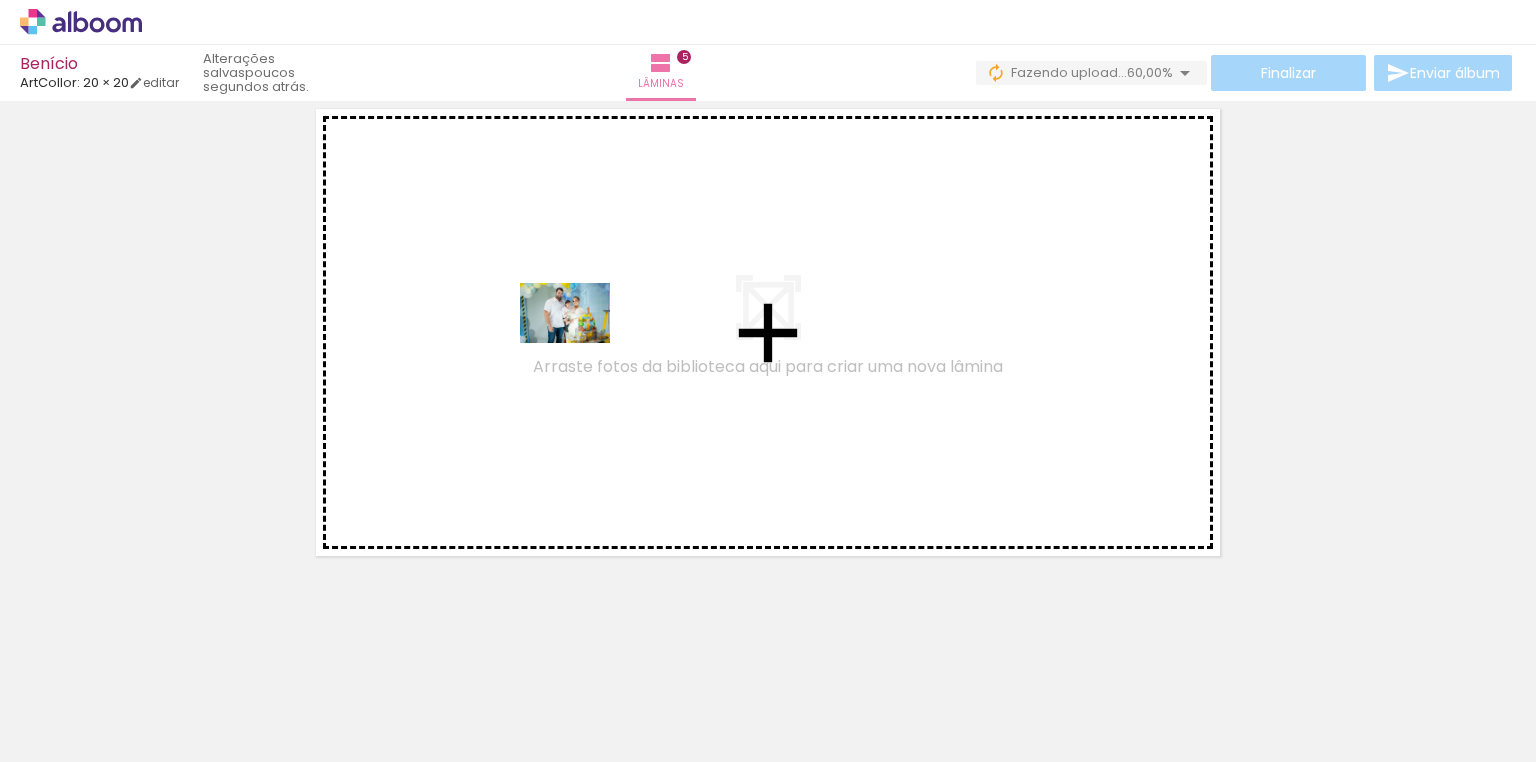 drag, startPoint x: 656, startPoint y: 696, endPoint x: 580, endPoint y: 343, distance: 361.08862 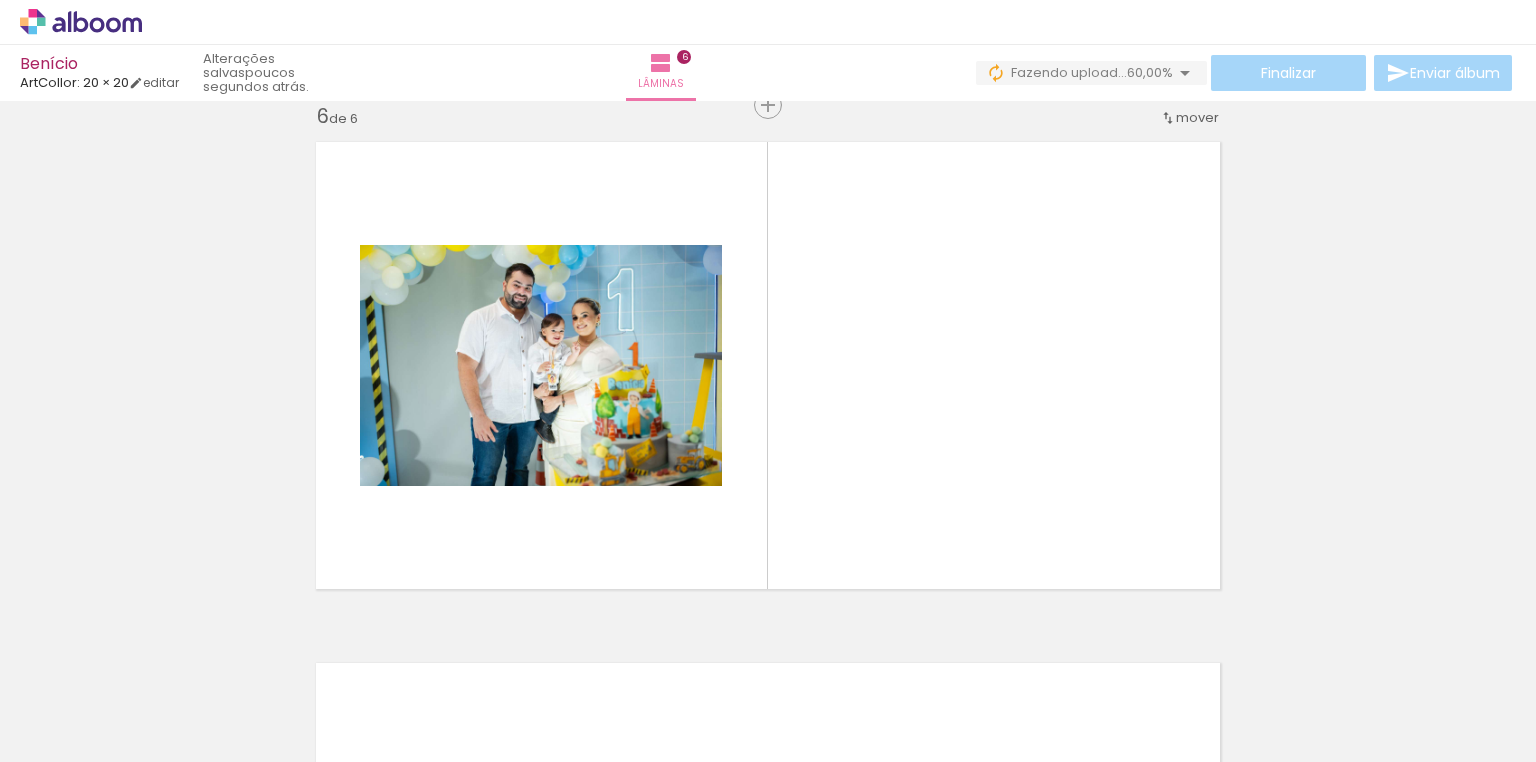 scroll, scrollTop: 2630, scrollLeft: 0, axis: vertical 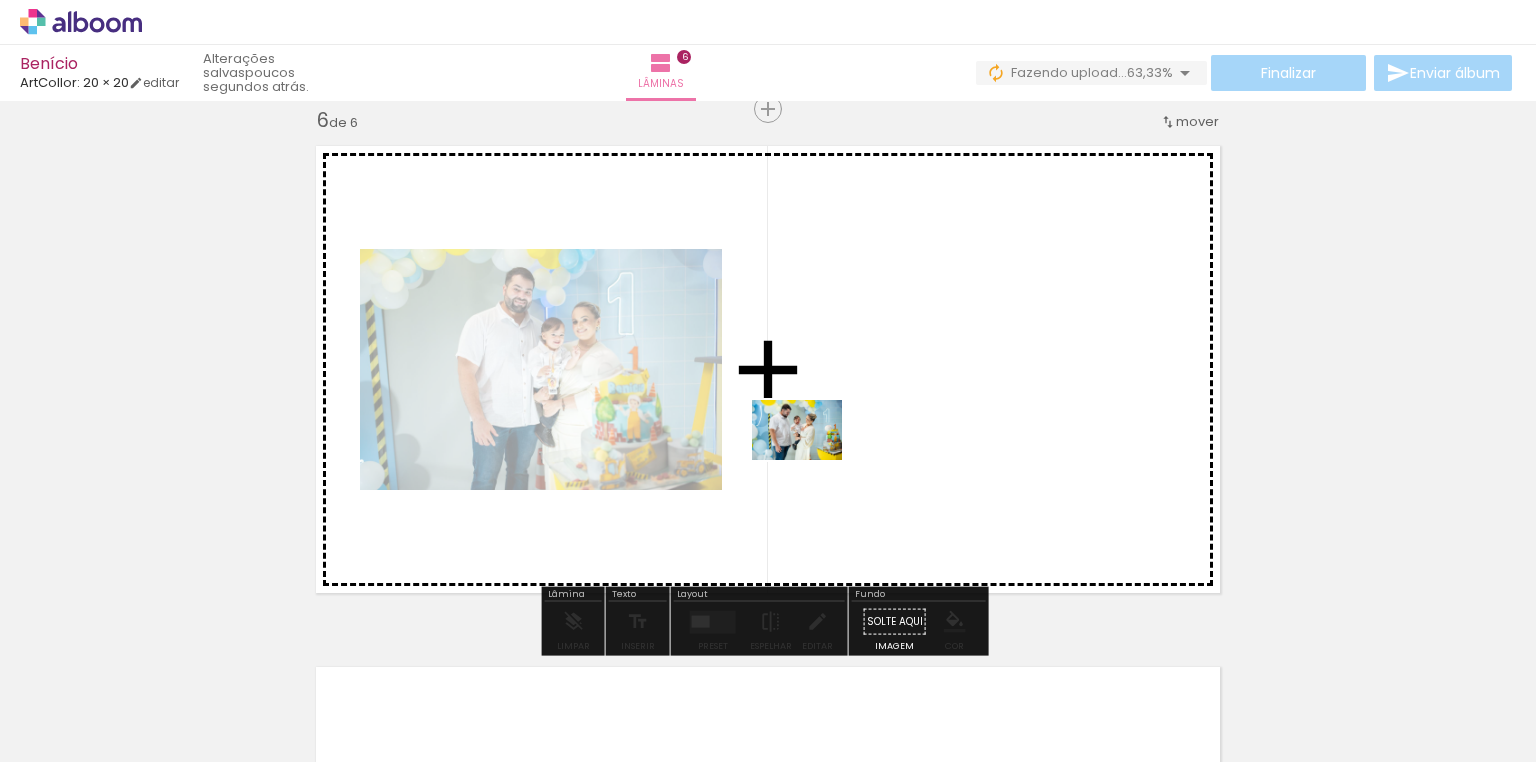 drag, startPoint x: 780, startPoint y: 652, endPoint x: 812, endPoint y: 460, distance: 194.6484 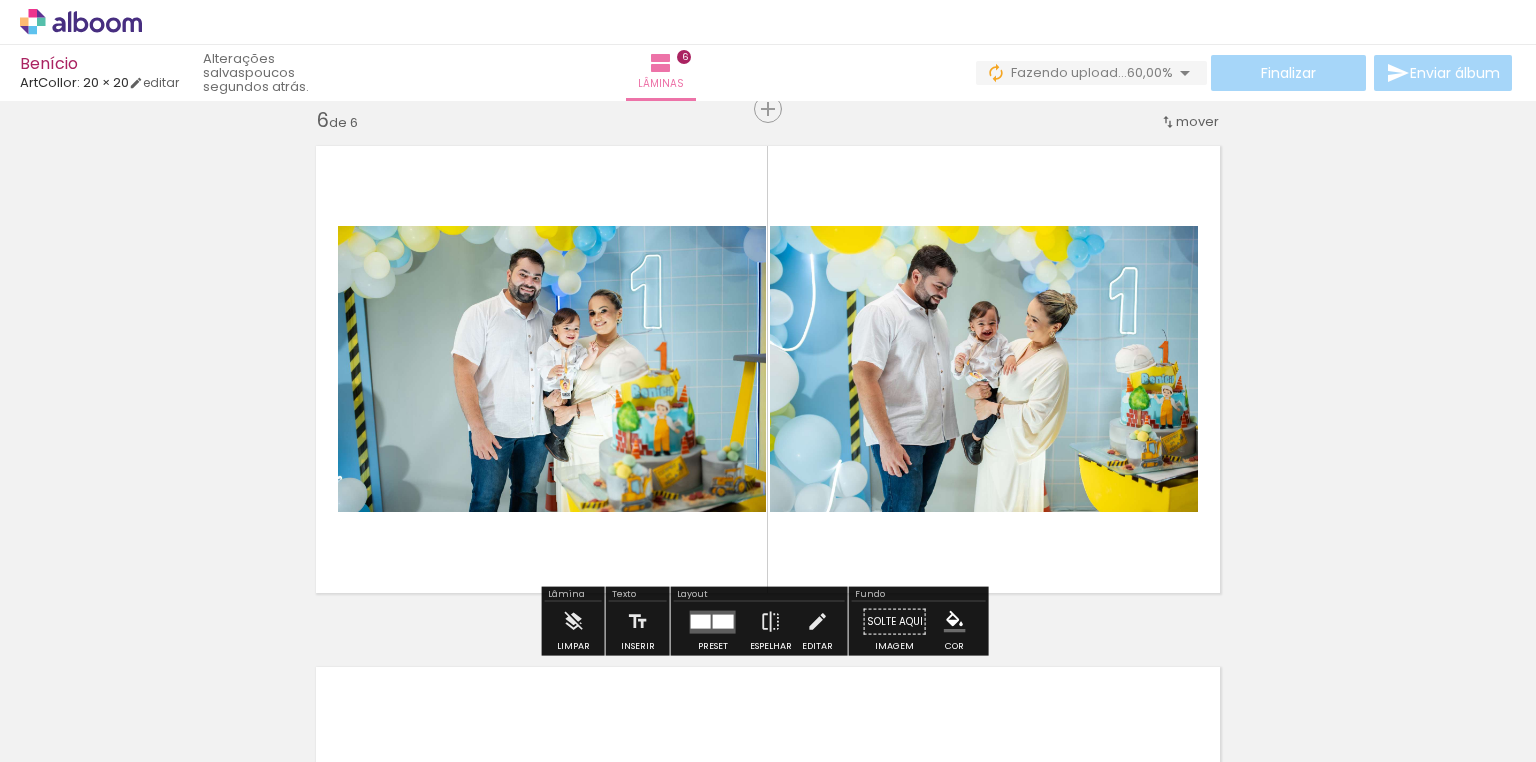 click at bounding box center [723, 621] 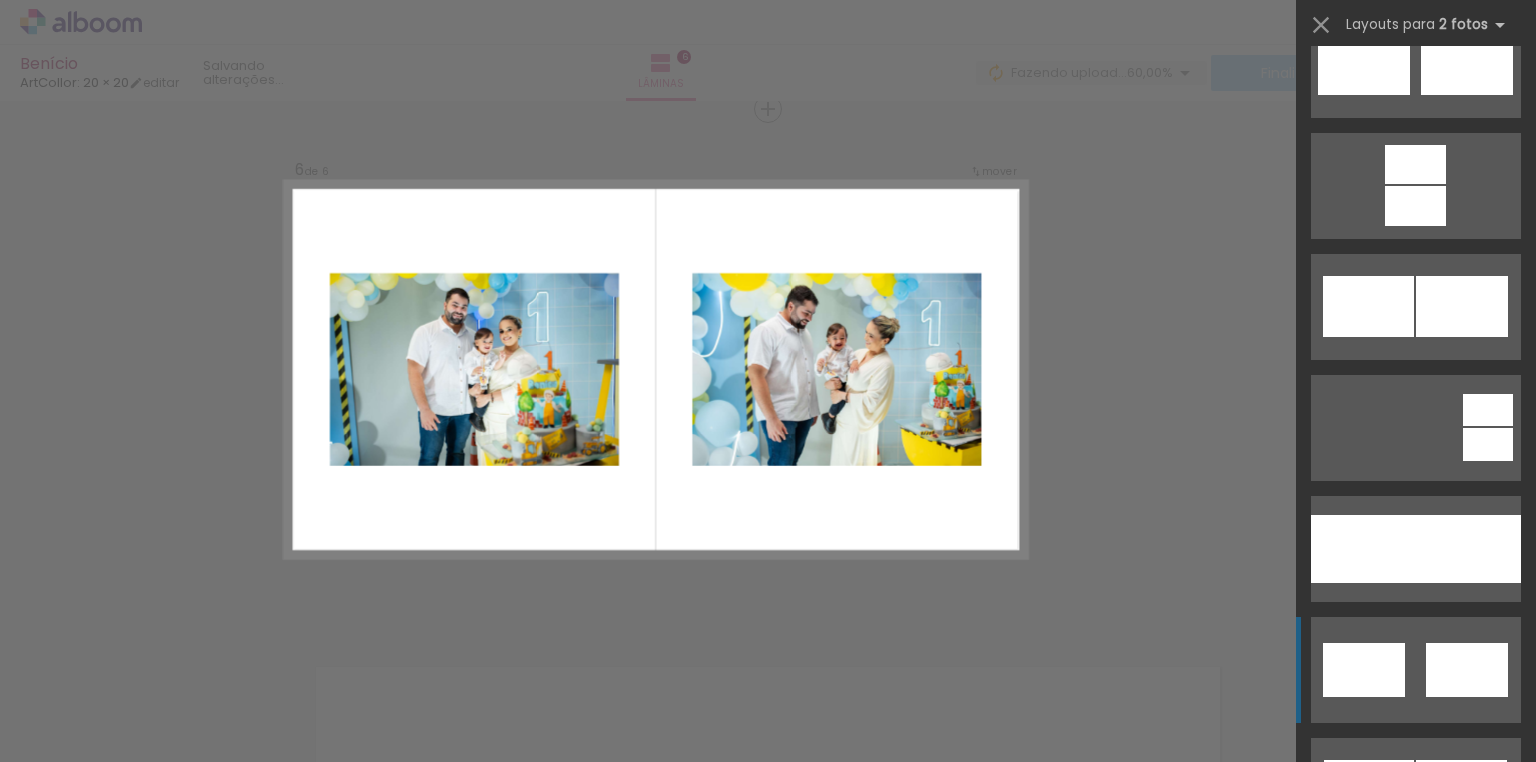 scroll, scrollTop: 960, scrollLeft: 0, axis: vertical 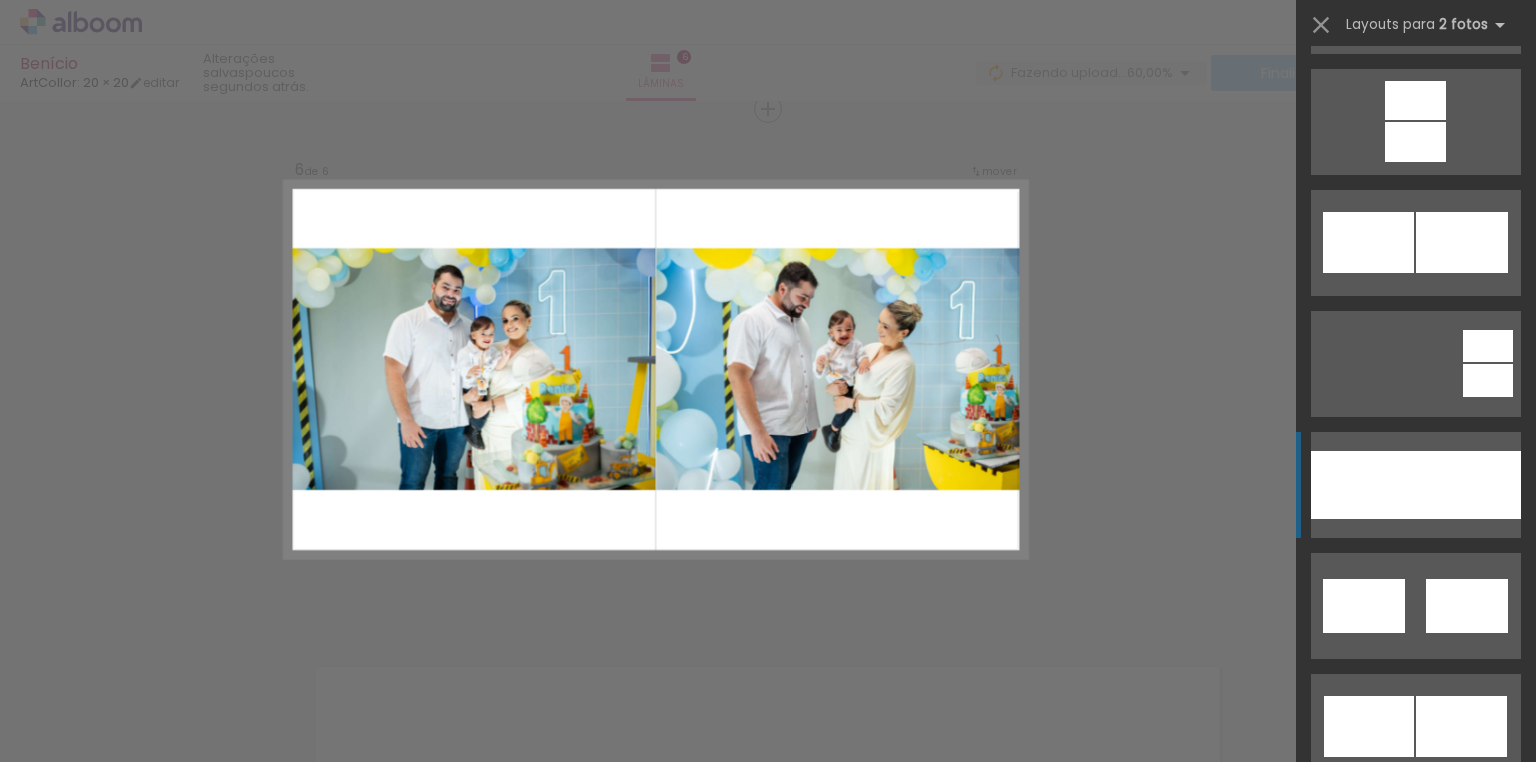click at bounding box center (1468, 485) 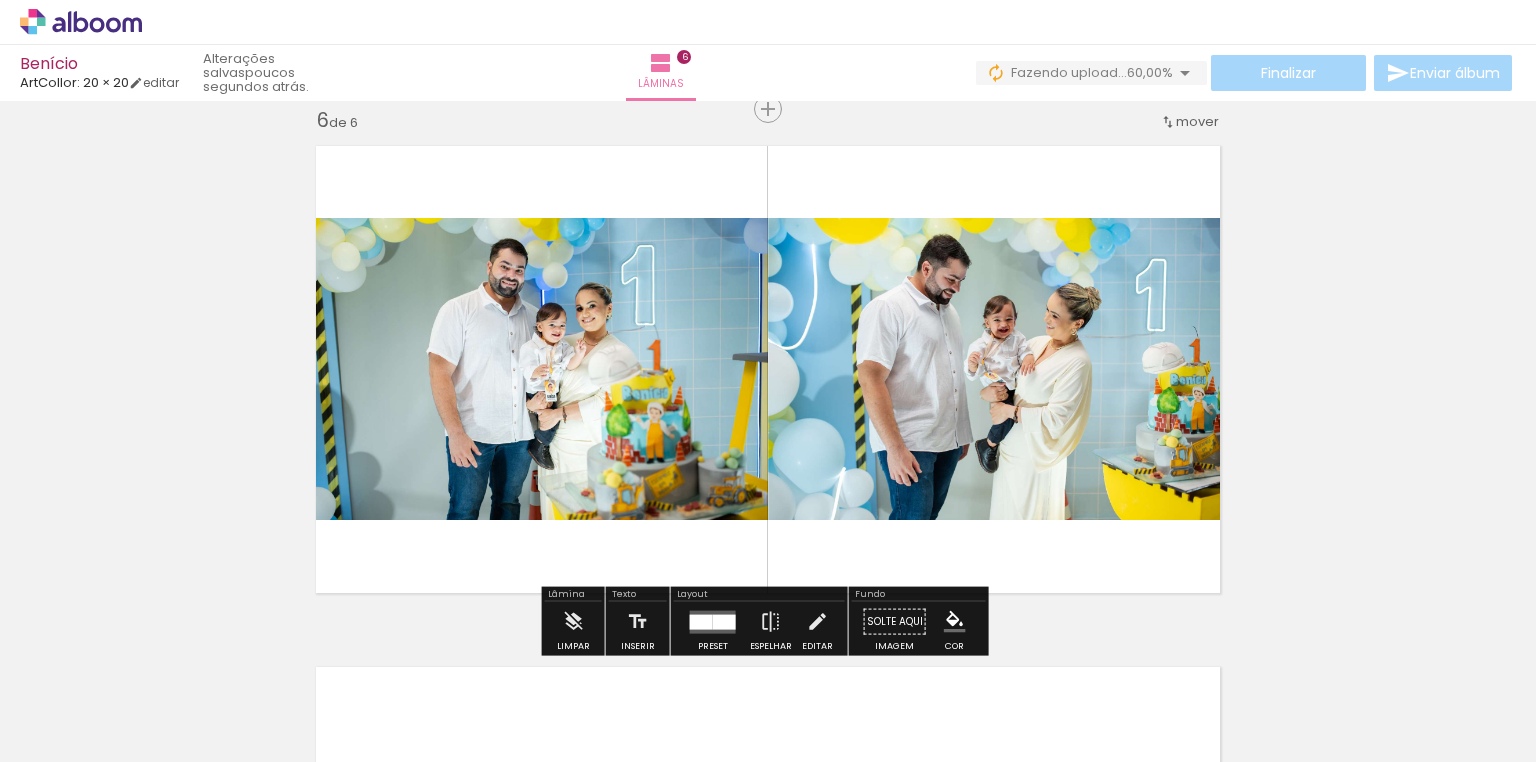 click on "Inserir lâmina 1  de 6  Inserir lâmina 2  de 6  Inserir lâmina 3  de 6  Inserir lâmina 4  de 6  Inserir lâmina 5  de 6  Inserir lâmina 6  de 6" at bounding box center [768, -698] 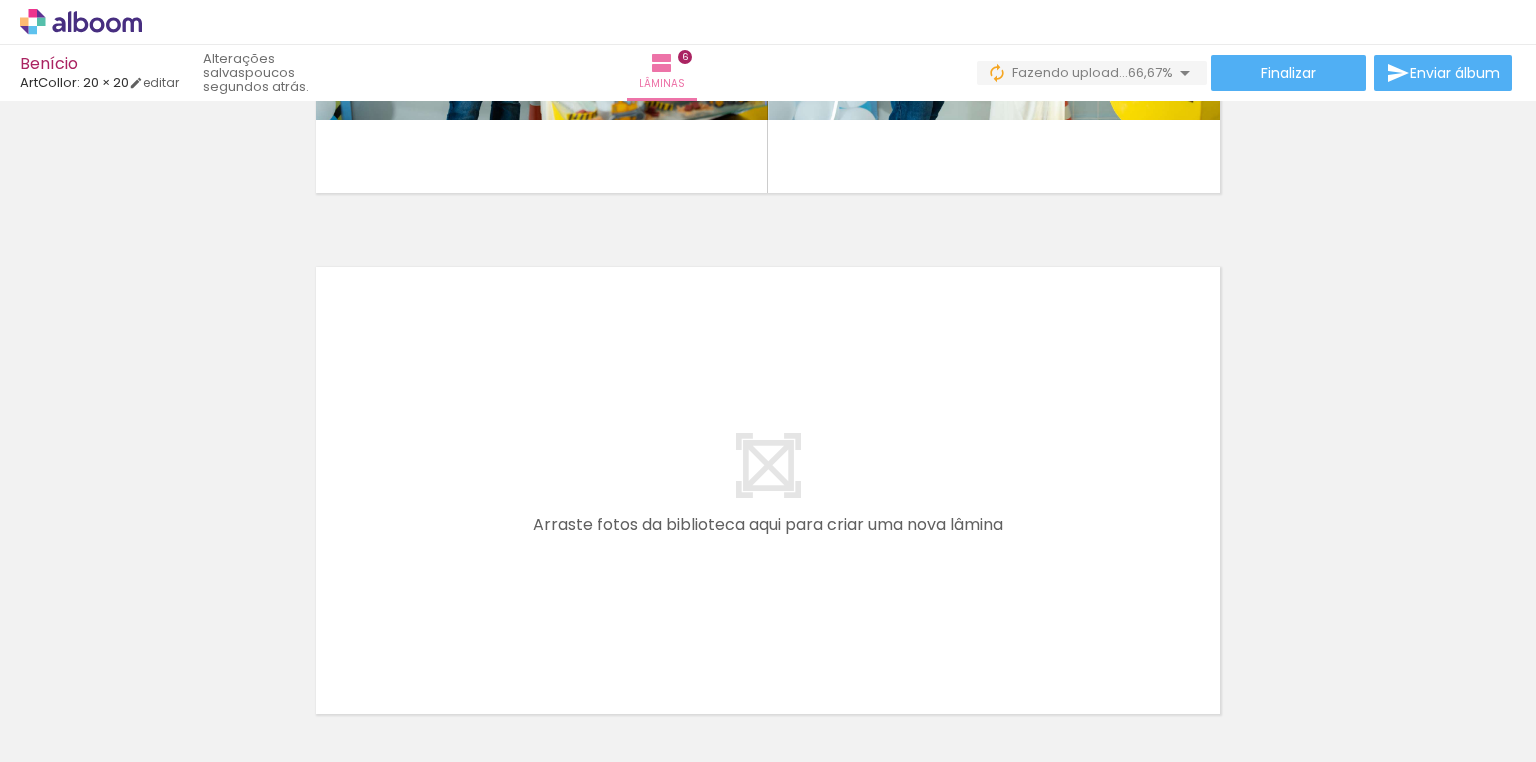 scroll, scrollTop: 3110, scrollLeft: 0, axis: vertical 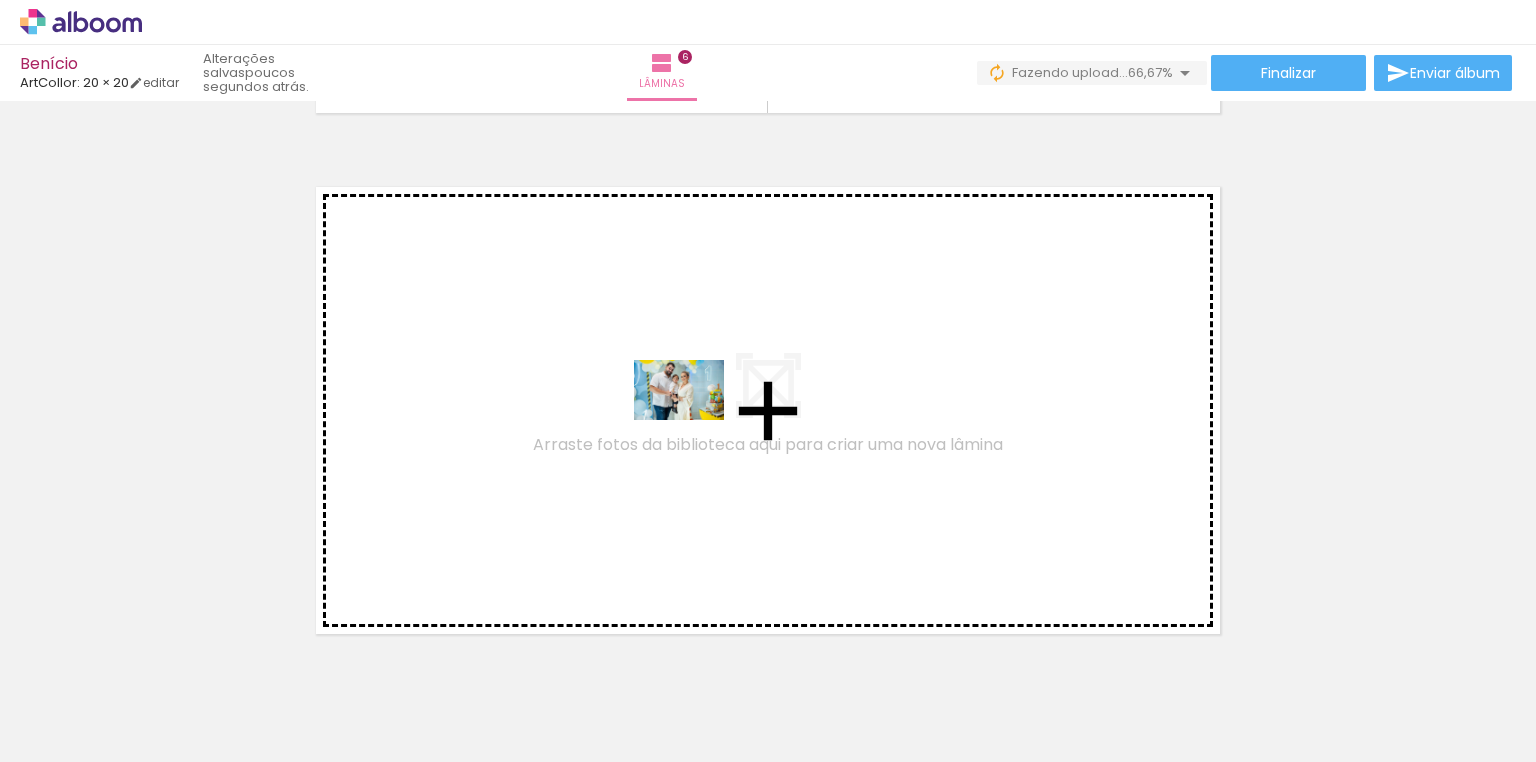drag, startPoint x: 884, startPoint y: 706, endPoint x: 694, endPoint y: 420, distance: 343.35986 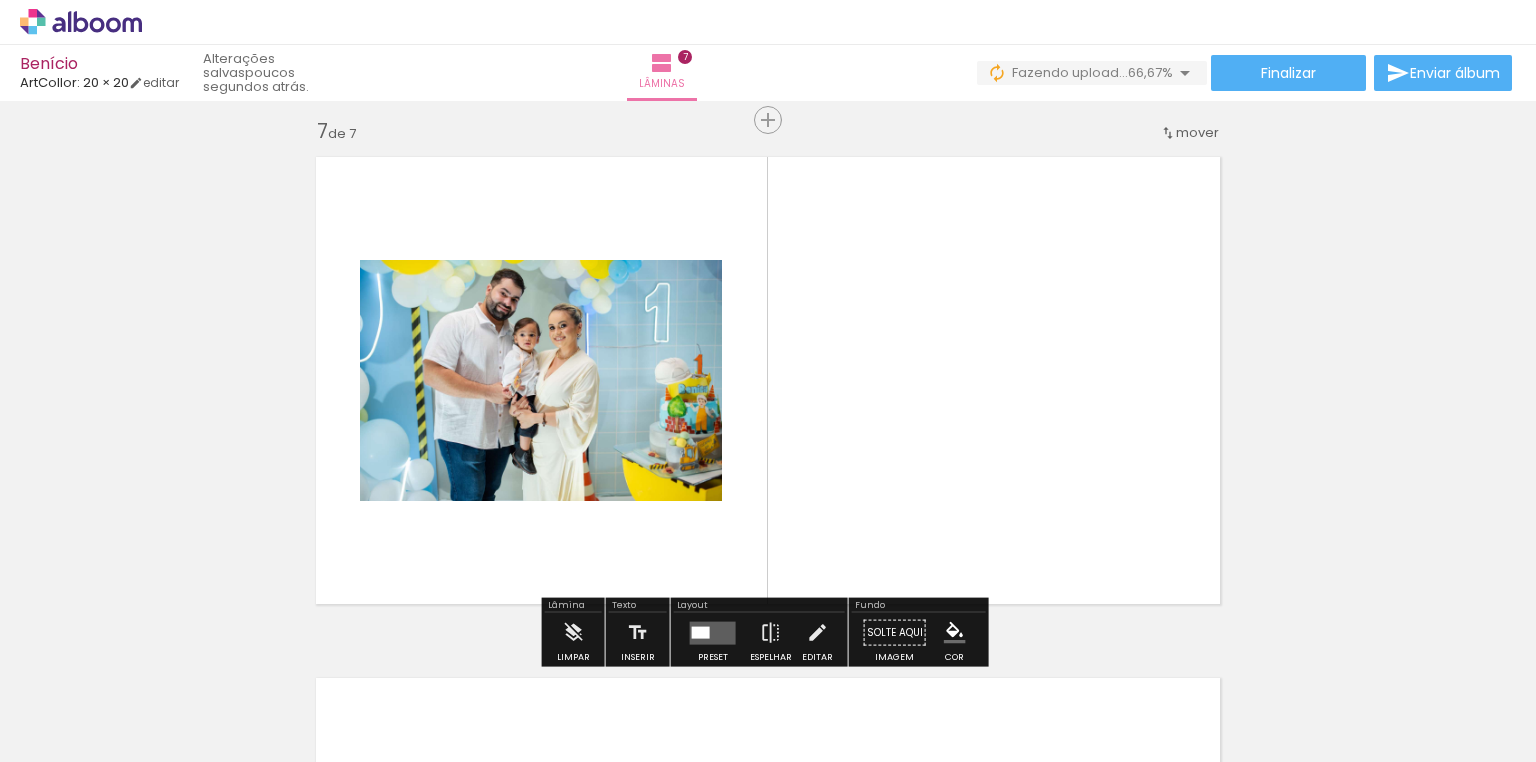 scroll, scrollTop: 3151, scrollLeft: 0, axis: vertical 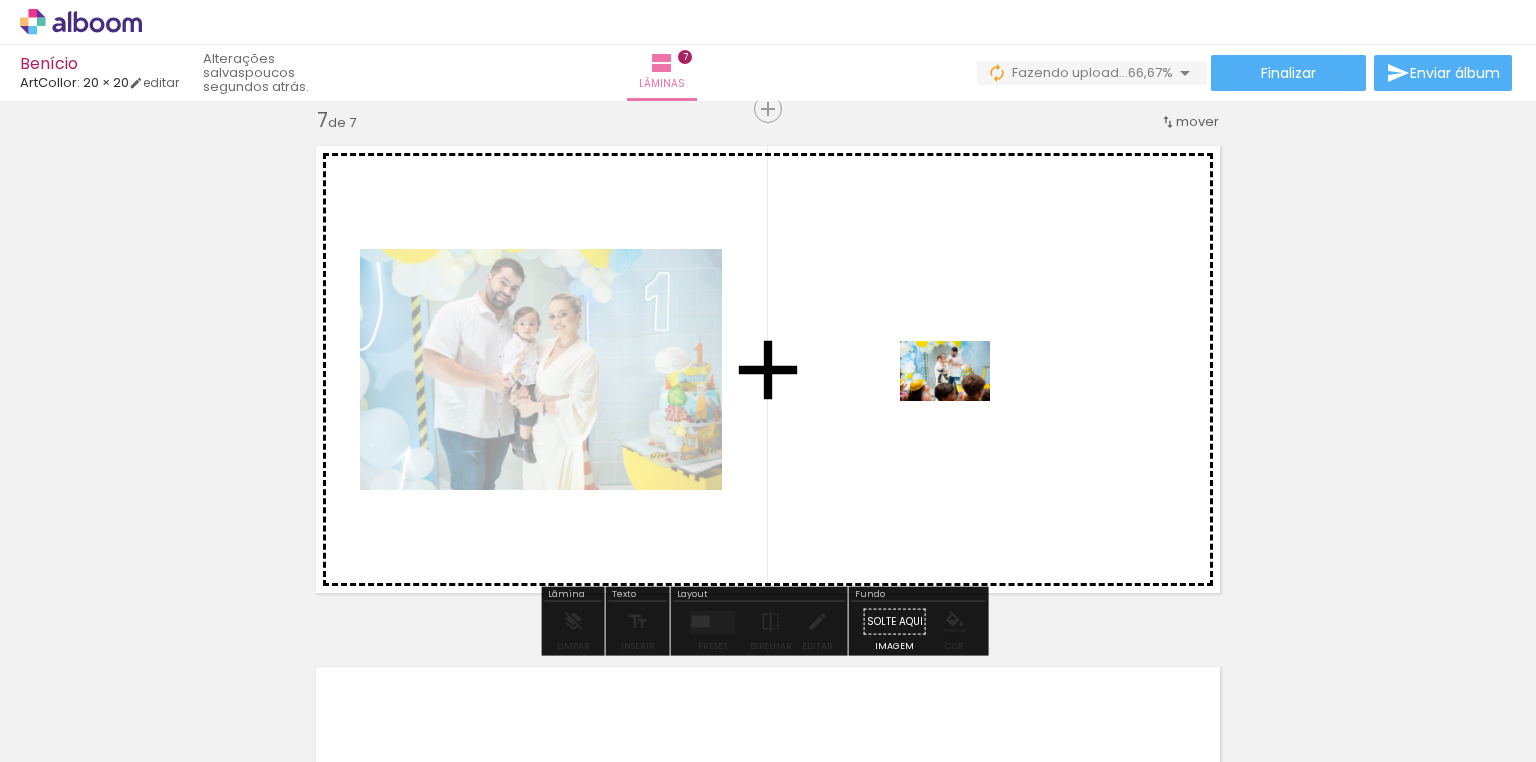 drag, startPoint x: 1222, startPoint y: 689, endPoint x: 960, endPoint y: 401, distance: 389.34305 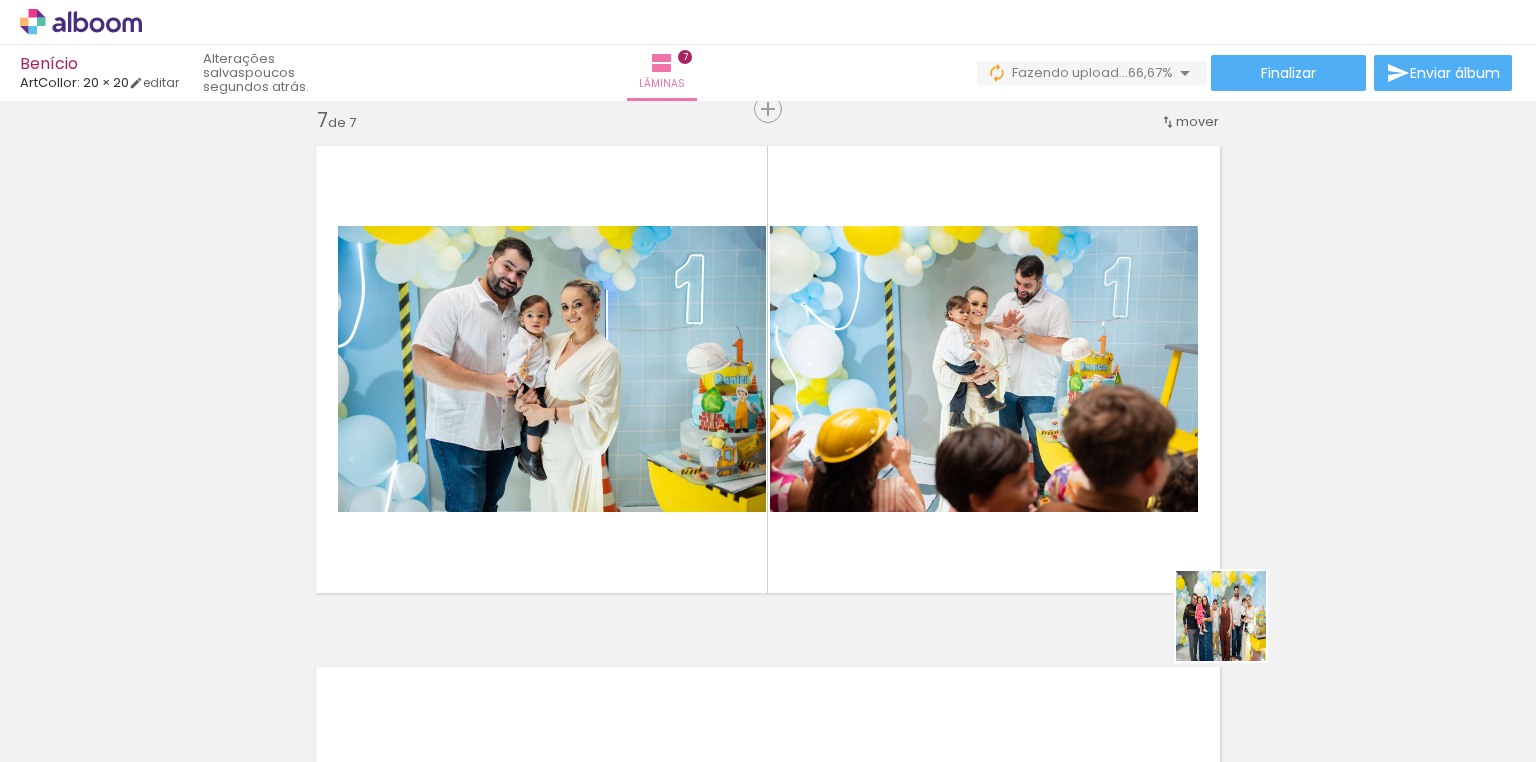 drag, startPoint x: 1331, startPoint y: 715, endPoint x: 1318, endPoint y: 668, distance: 48.76474 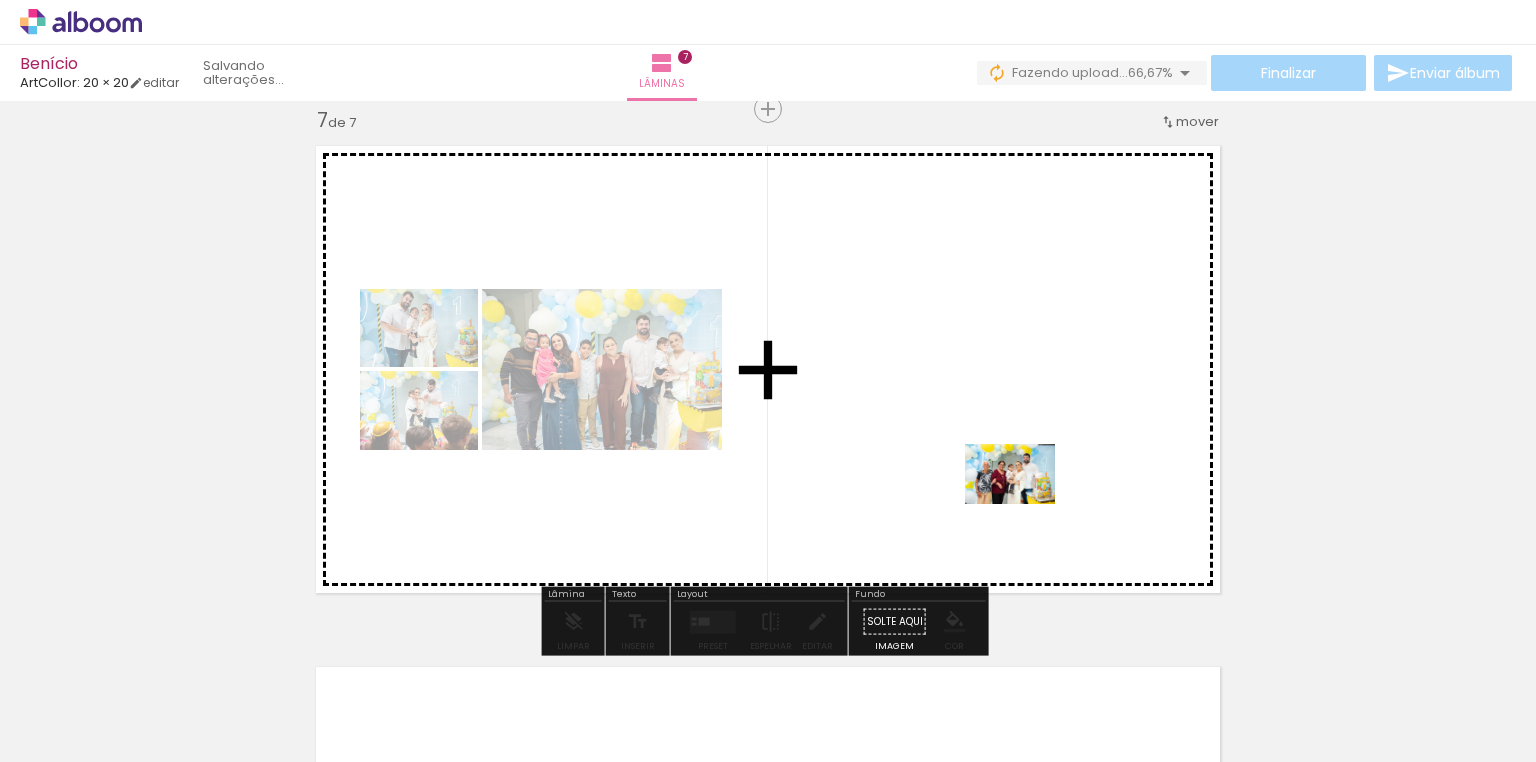 drag, startPoint x: 1440, startPoint y: 704, endPoint x: 1025, endPoint y: 504, distance: 460.67883 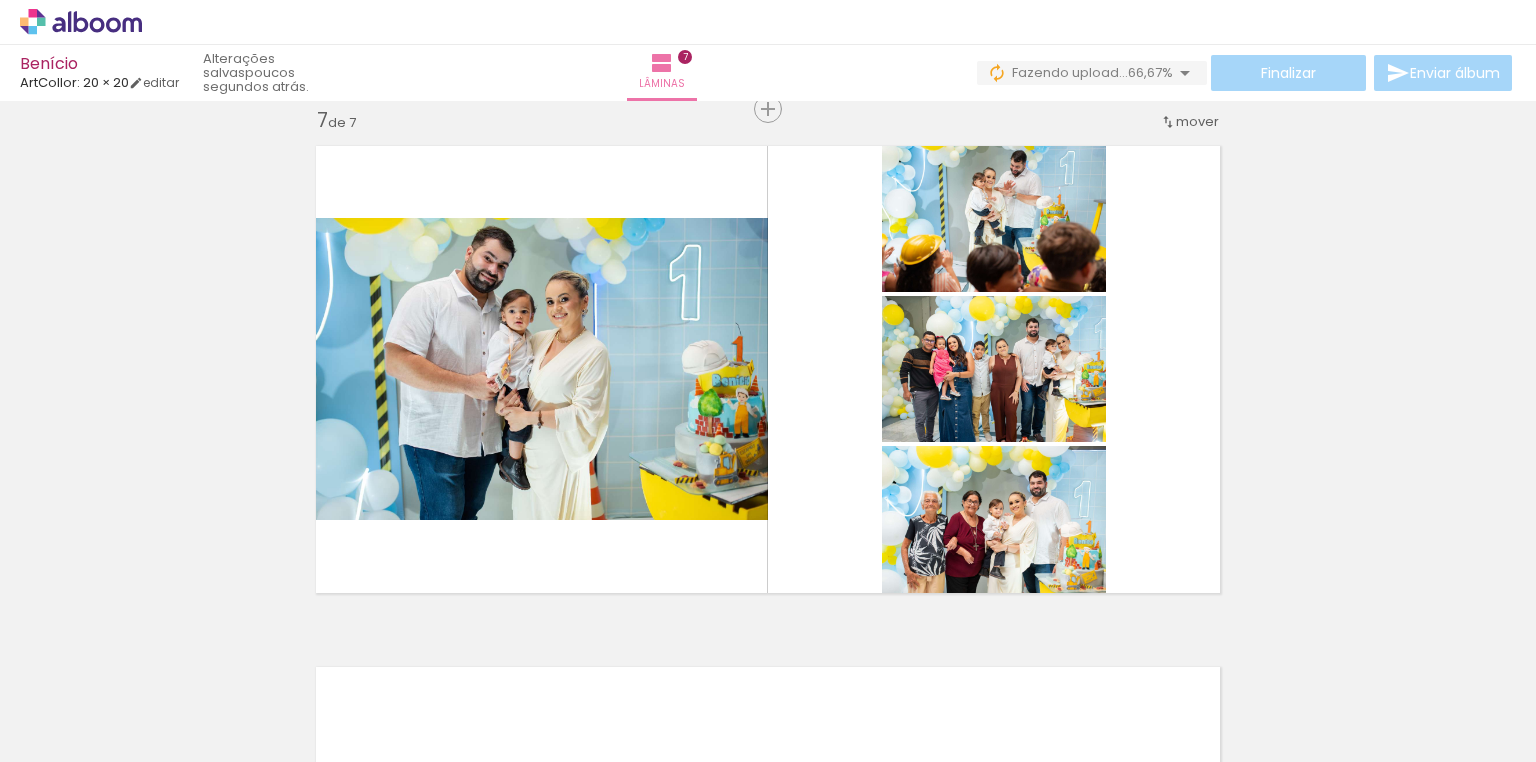 click on "Inserir lâmina 1  de 7  Inserir lâmina 2  de 7  Inserir lâmina 3  de 7  Inserir lâmina 4  de 7  Inserir lâmina 5  de 7  Inserir lâmina 6  de 7  Inserir lâmina 7  de 7" at bounding box center (768, -959) 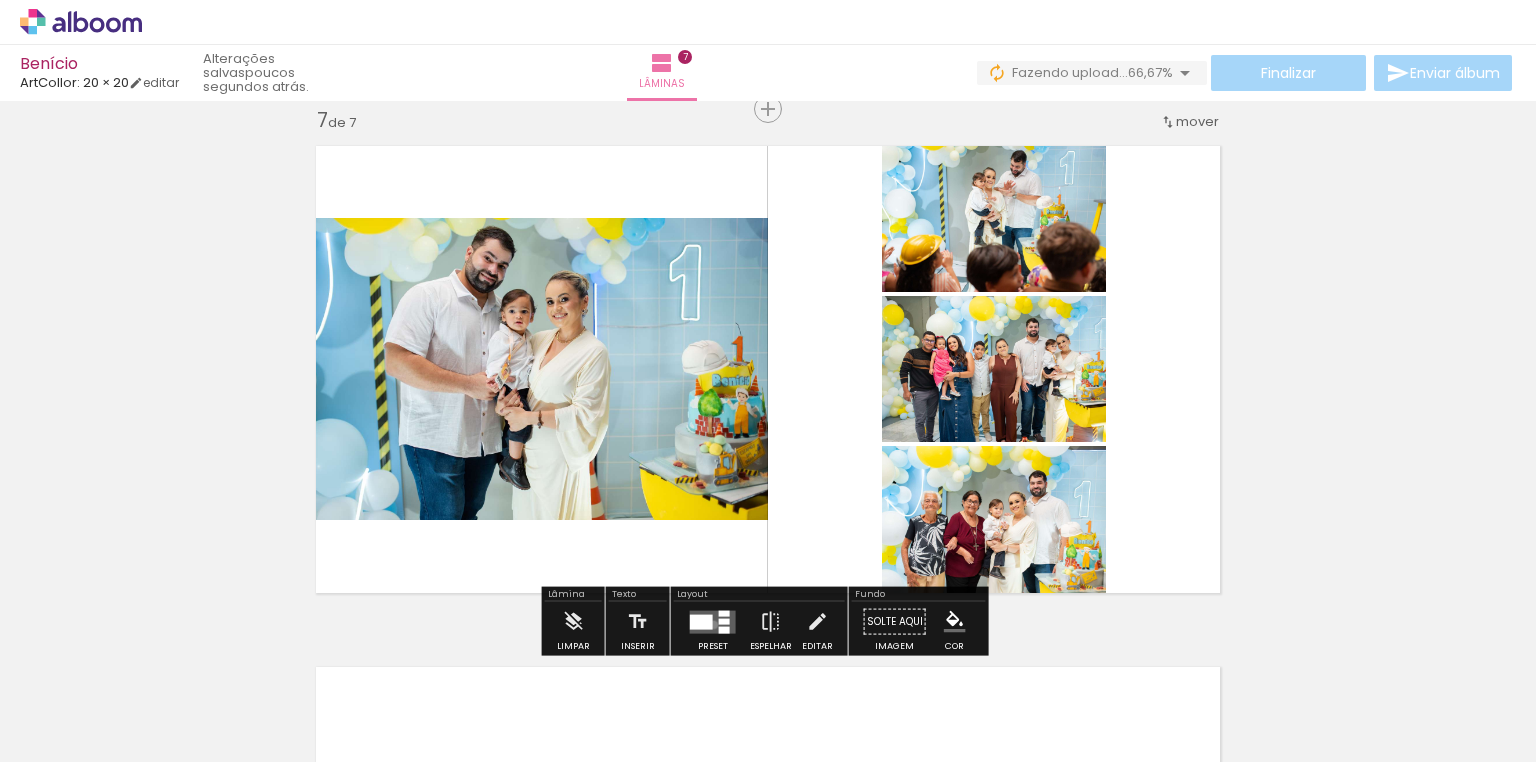 click at bounding box center (713, 621) 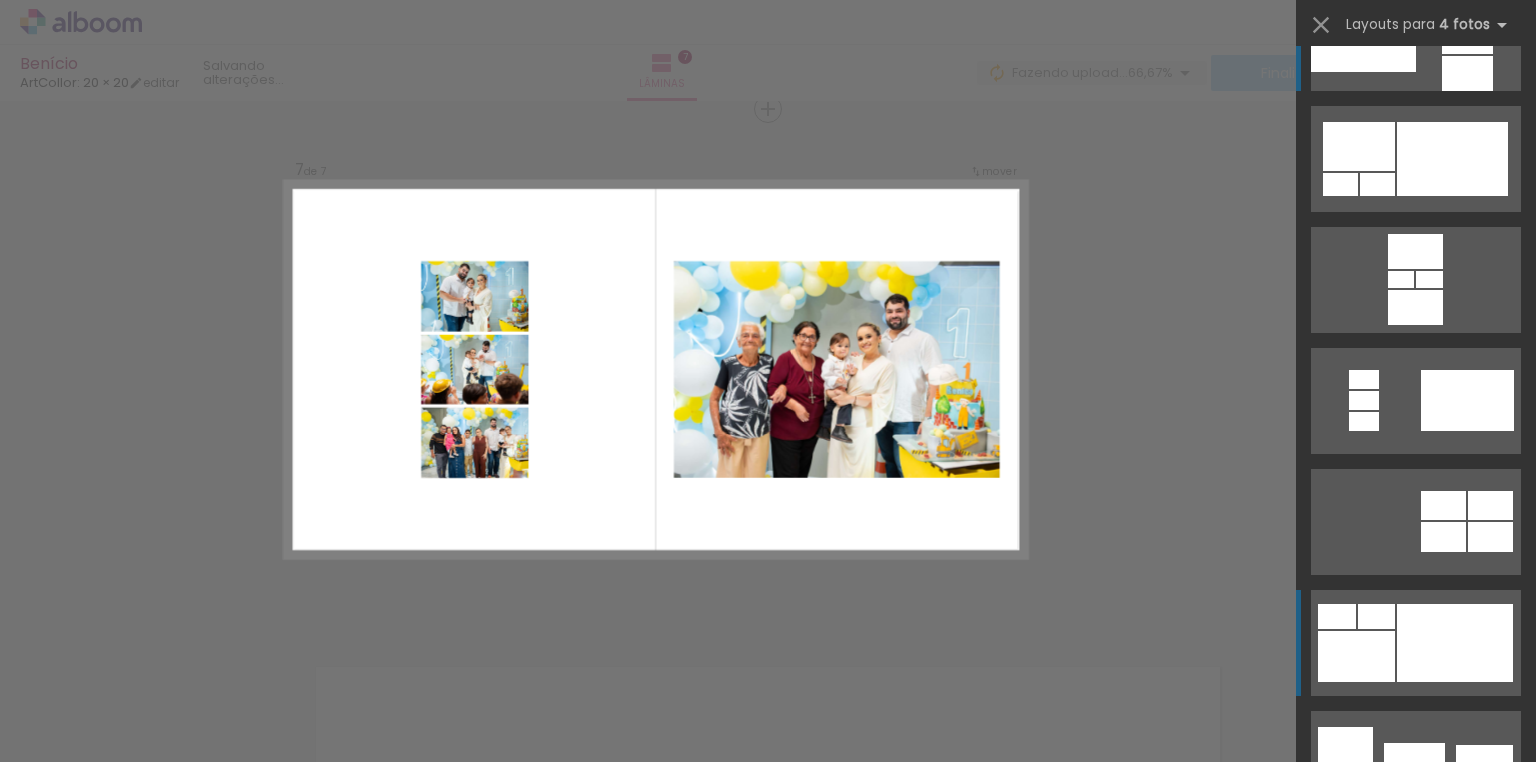 scroll, scrollTop: 160, scrollLeft: 0, axis: vertical 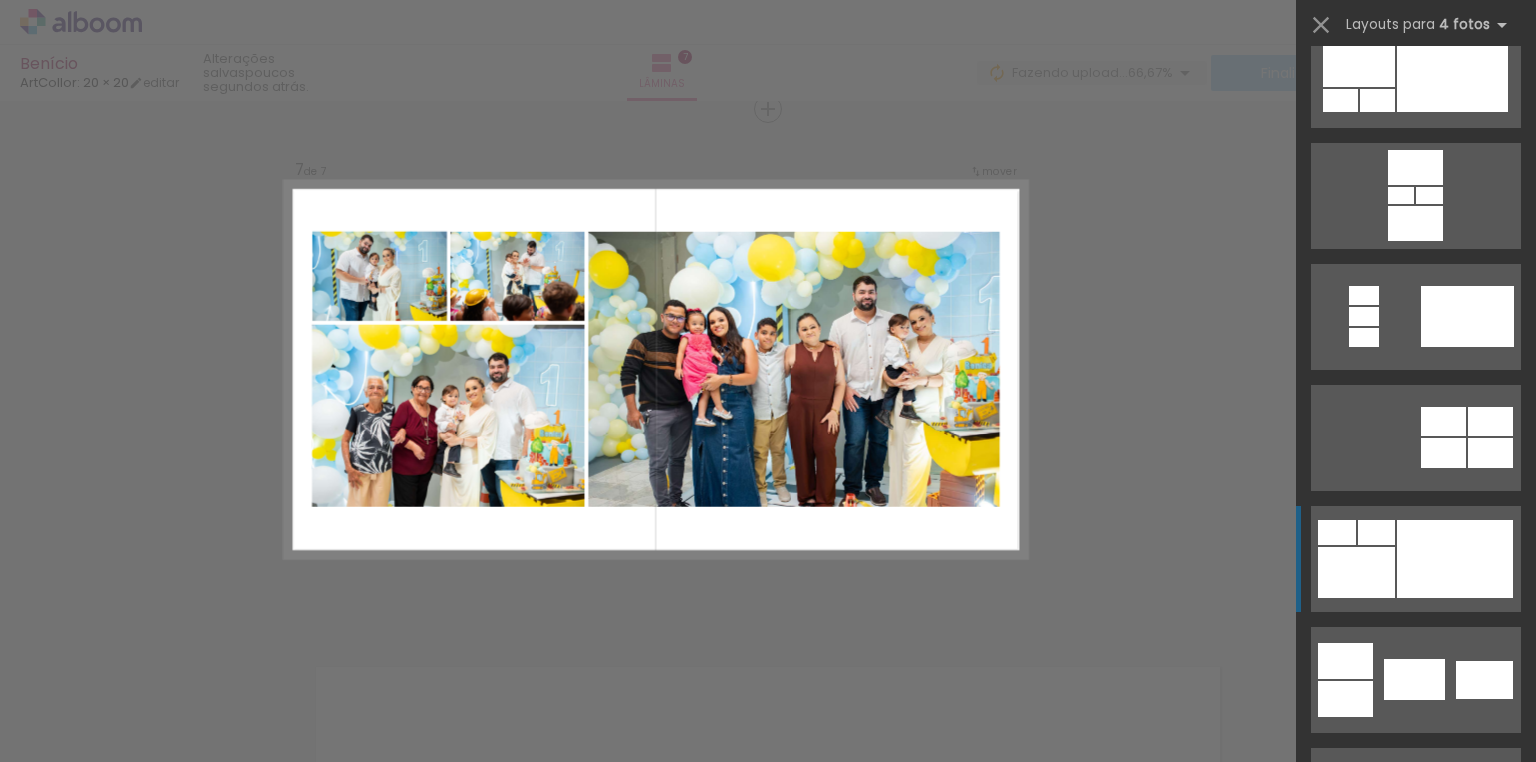 click at bounding box center [1455, 559] 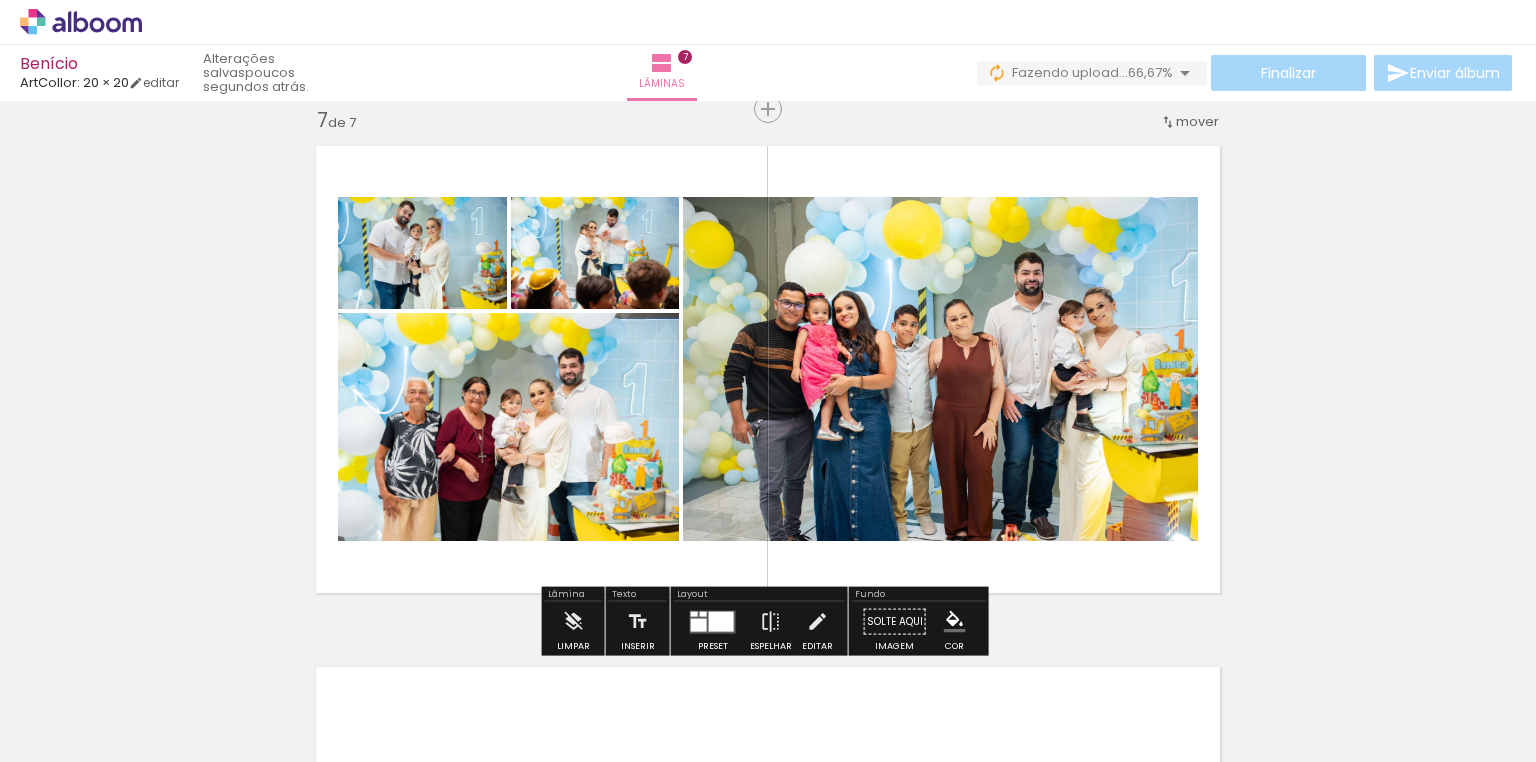 click on "Inserir lâmina 1  de 7  Inserir lâmina 2  de 7  Inserir lâmina 3  de 7  Inserir lâmina 4  de 7  Inserir lâmina 5  de 7  Inserir lâmina 6  de 7  Inserir lâmina 7  de 7" at bounding box center [768, -959] 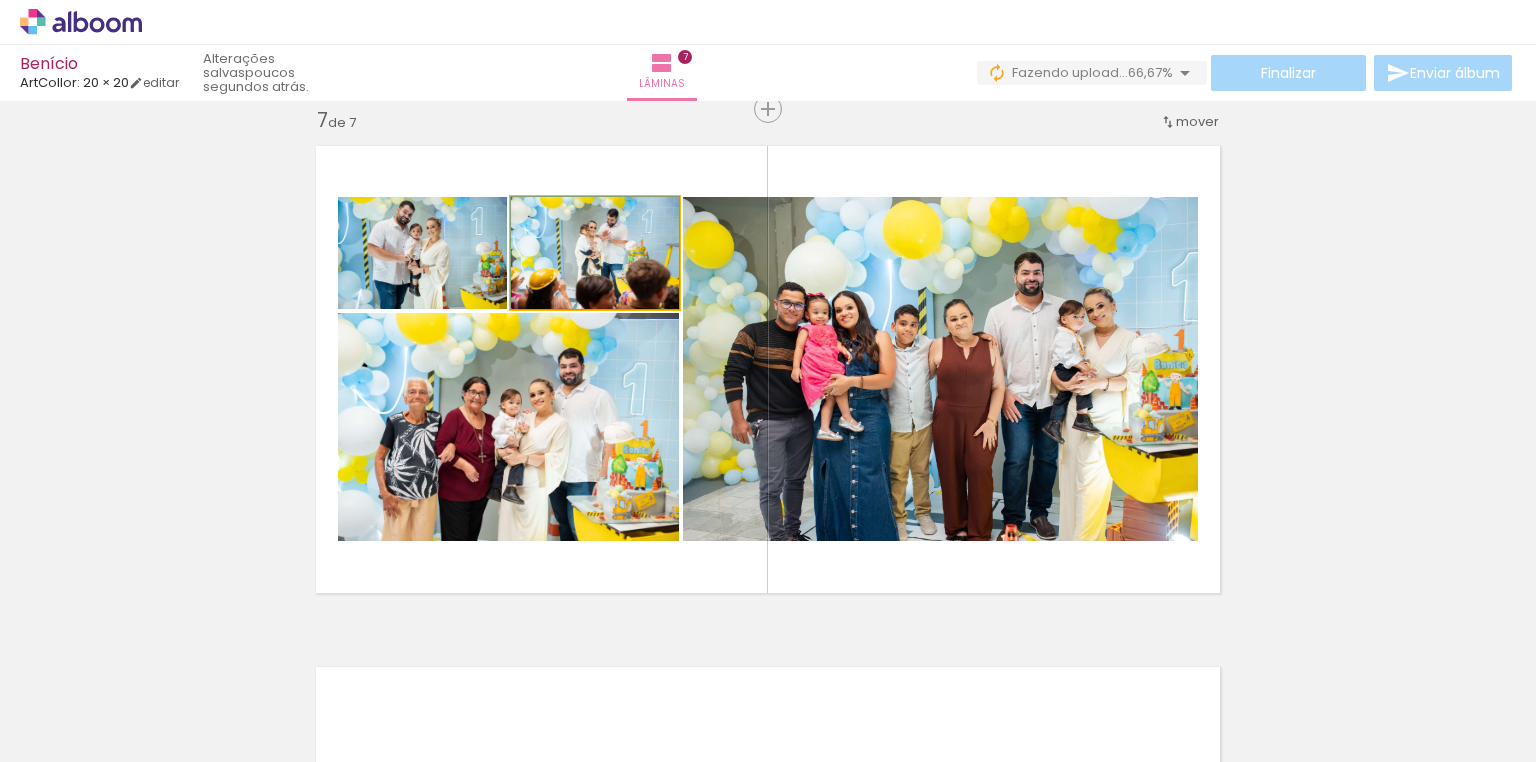 click 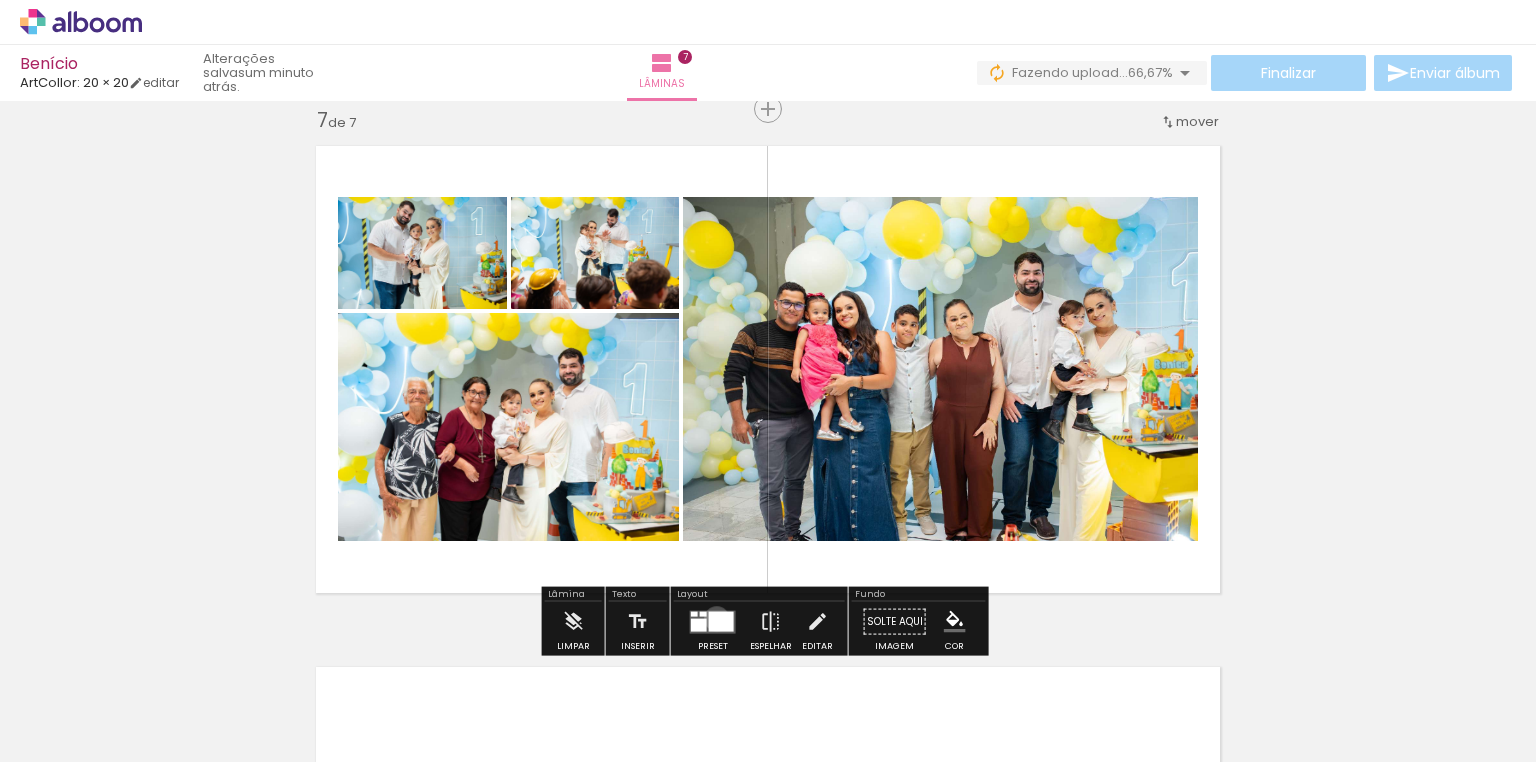 click at bounding box center (721, 621) 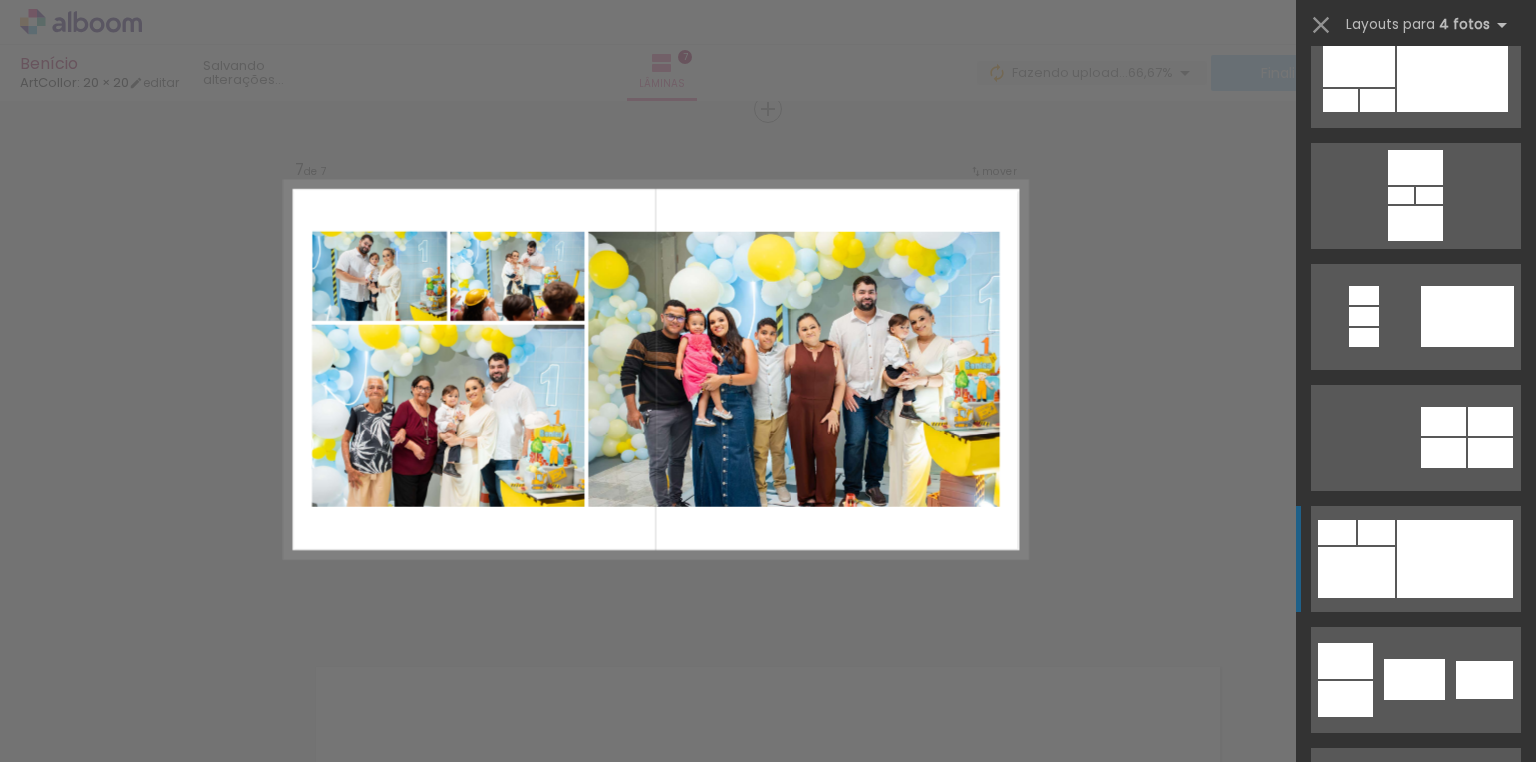 scroll, scrollTop: 604, scrollLeft: 0, axis: vertical 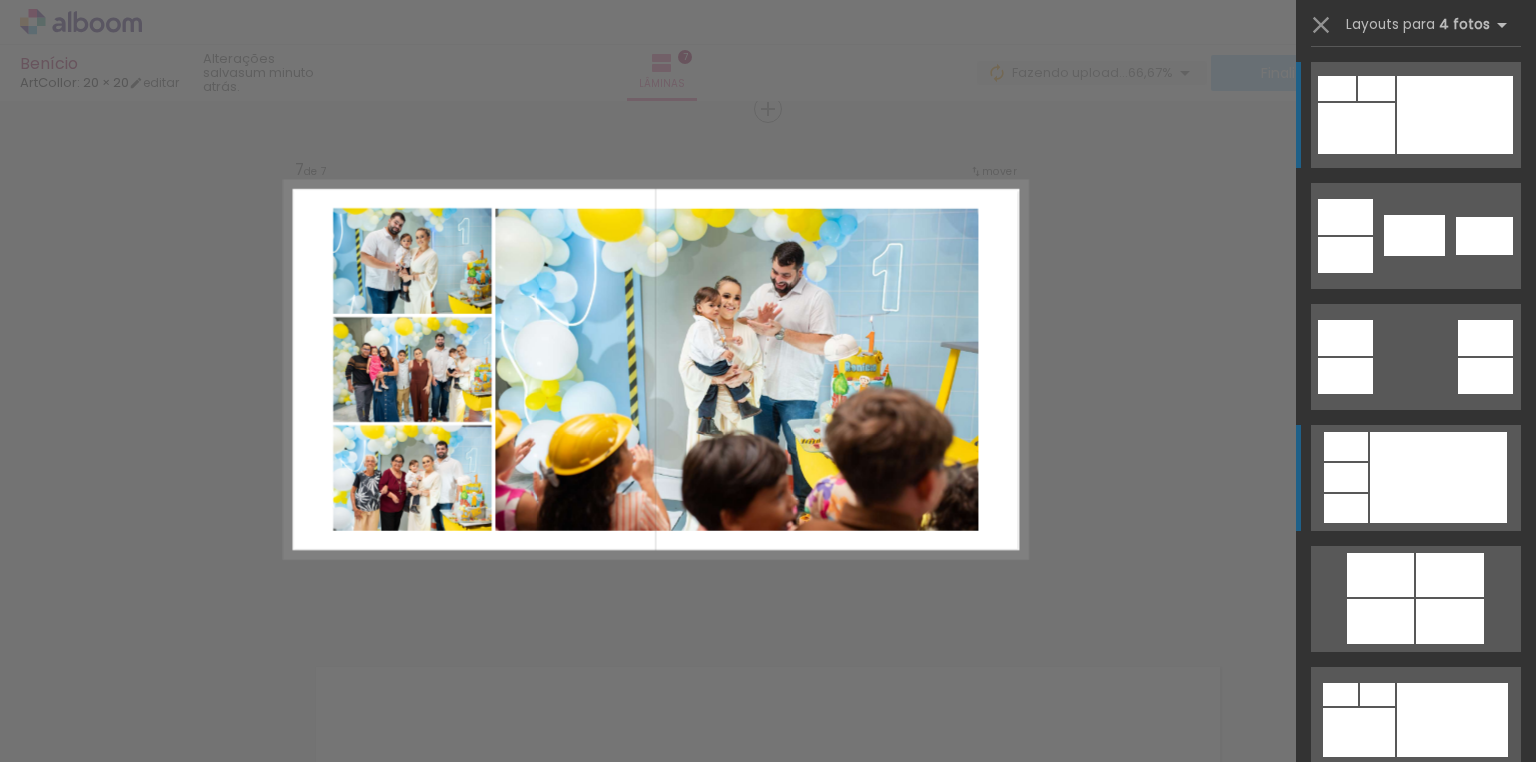 click at bounding box center (1452, -369) 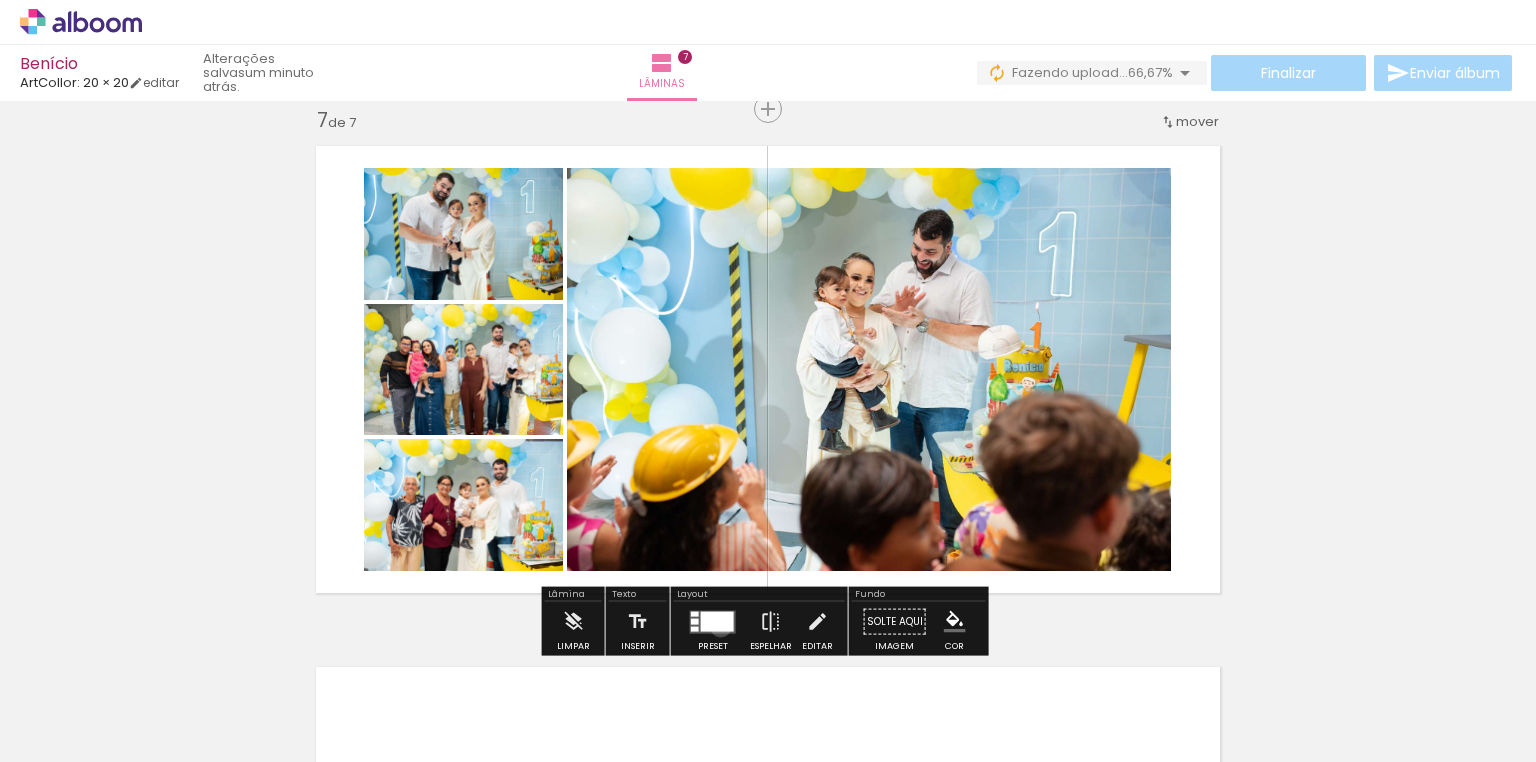 click at bounding box center [717, 621] 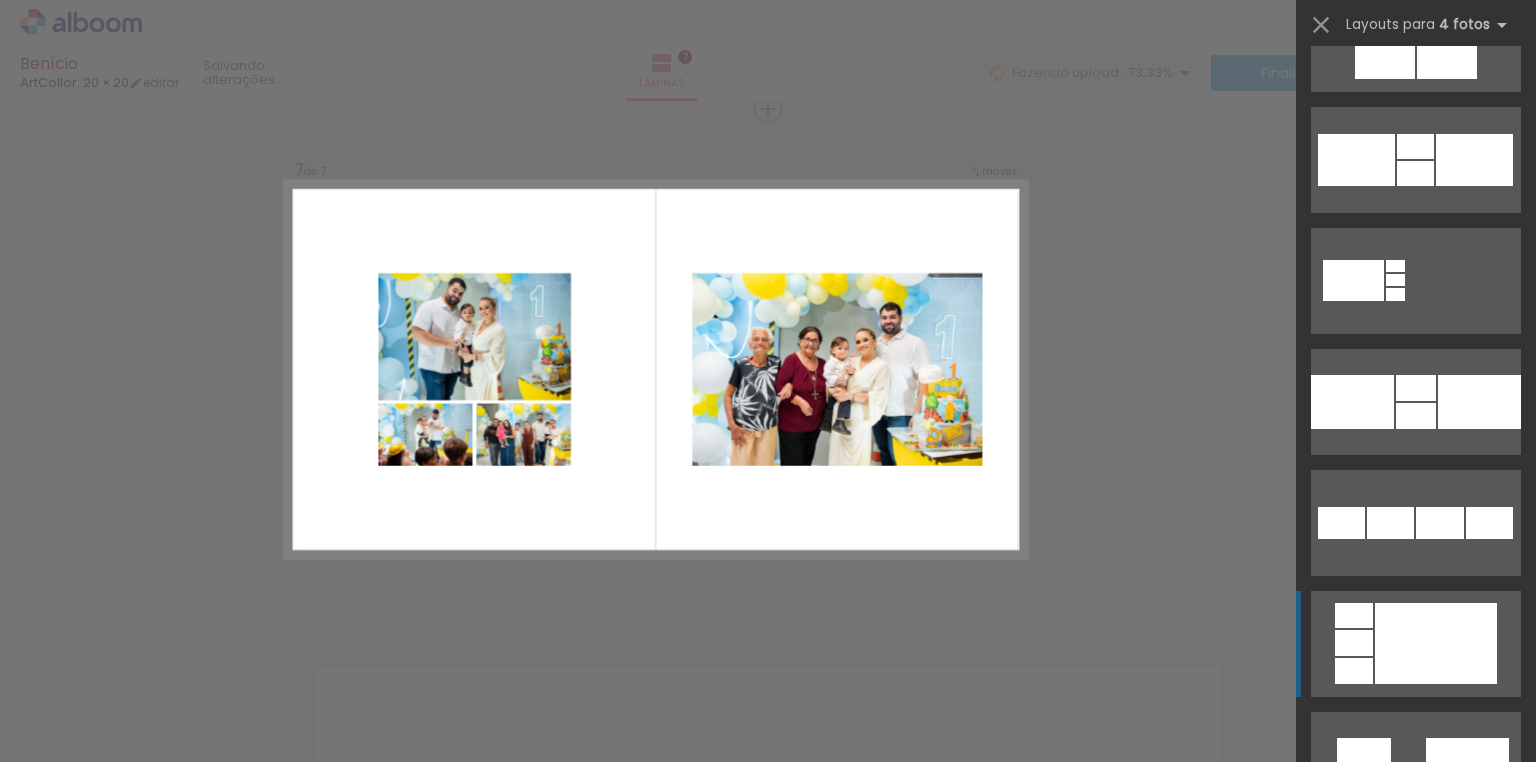 scroll, scrollTop: 2728, scrollLeft: 0, axis: vertical 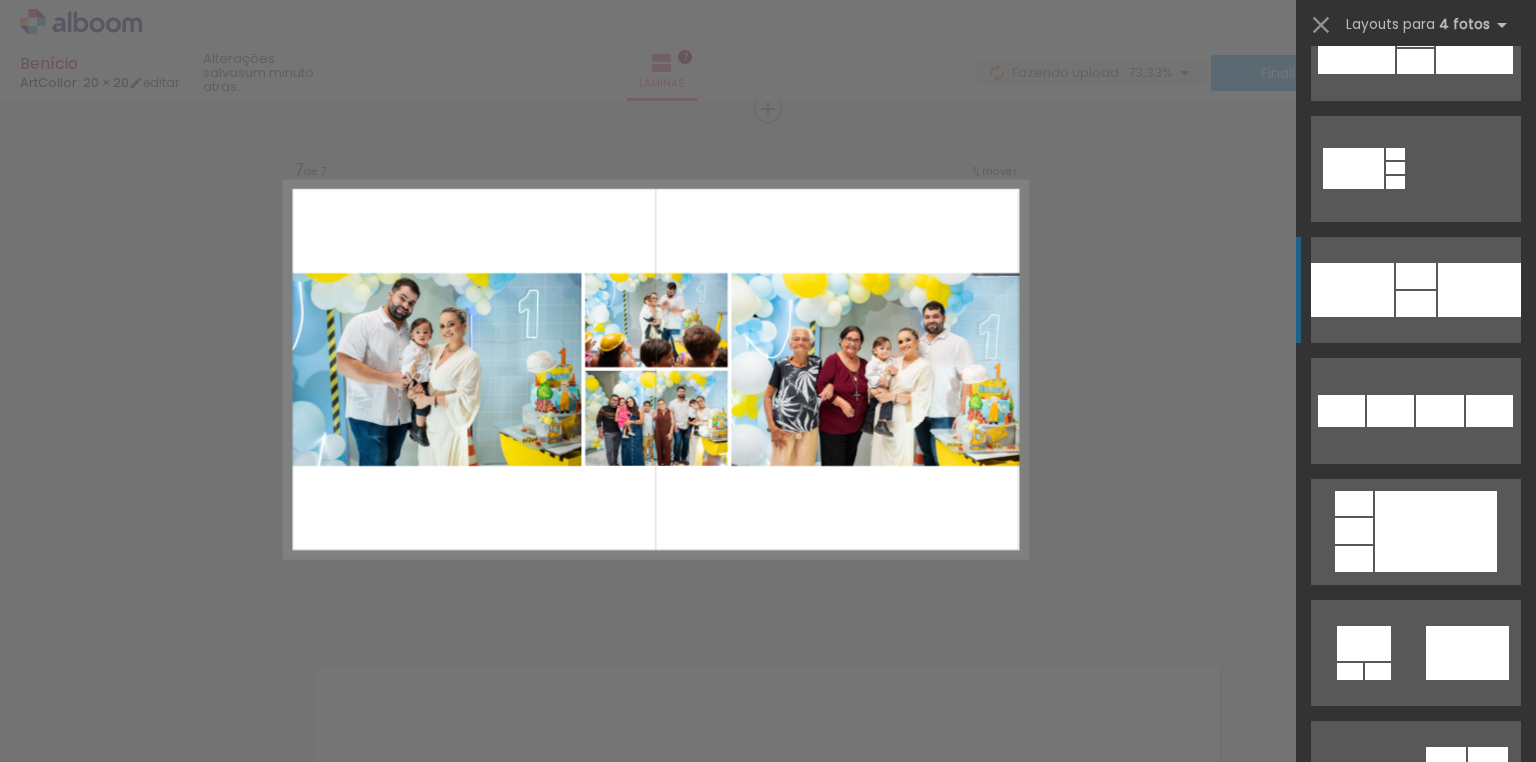 click at bounding box center (1479, 290) 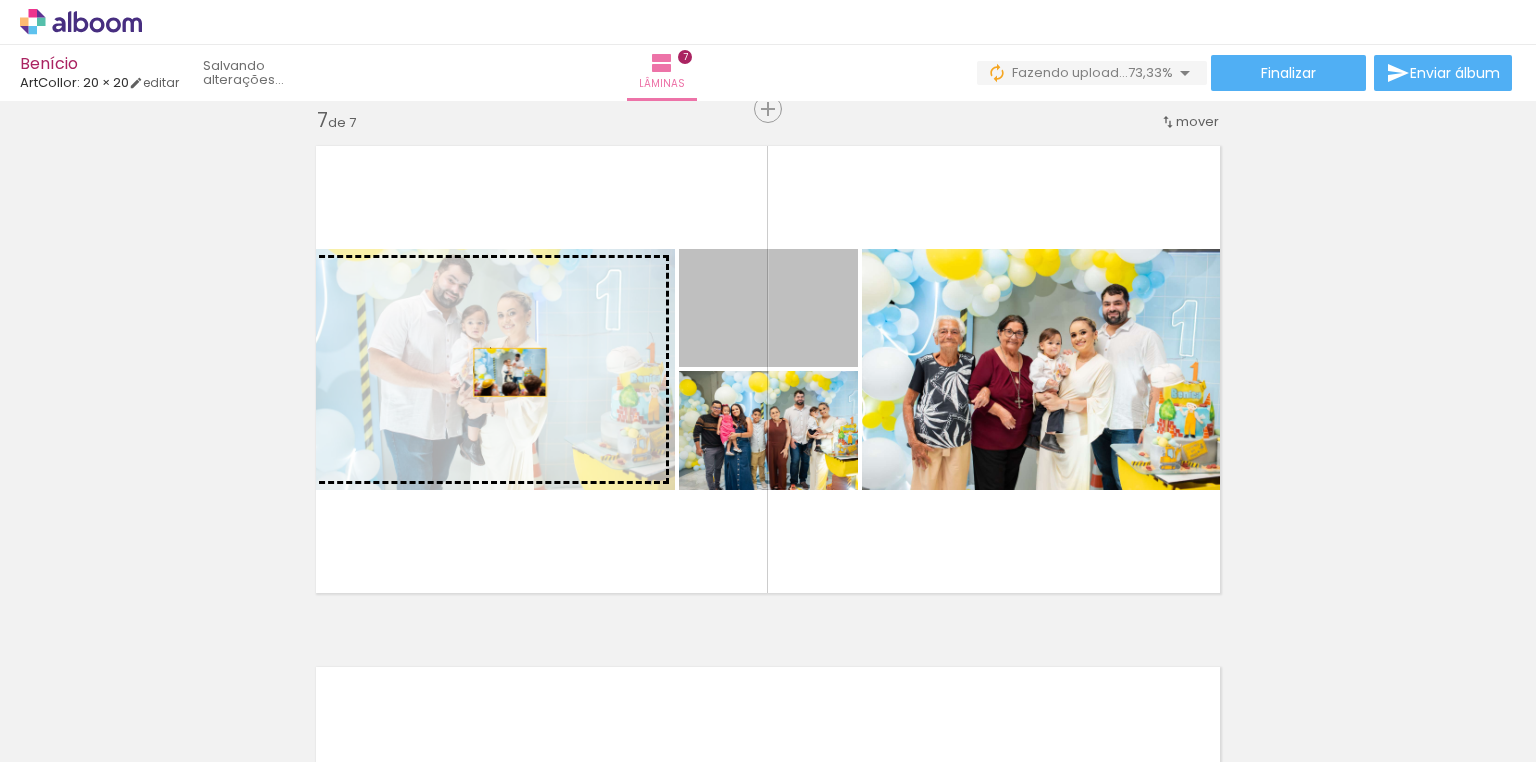 drag, startPoint x: 782, startPoint y: 320, endPoint x: 504, endPoint y: 372, distance: 282.8215 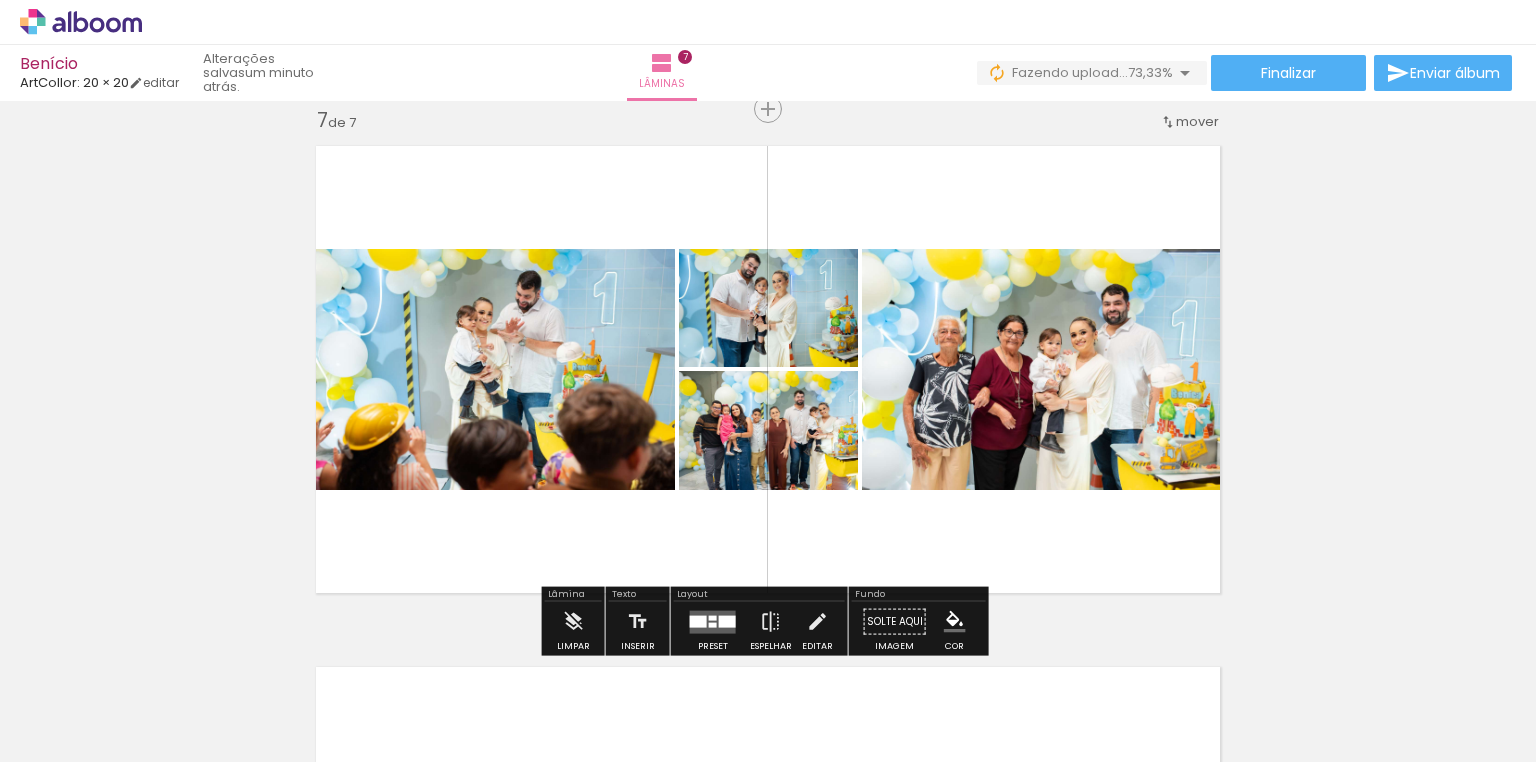 click on "Inserir lâmina 1  de 7  Inserir lâmina 2  de 7  Inserir lâmina 3  de 7  Inserir lâmina 4  de 7  Inserir lâmina 5  de 7  Inserir lâmina 6  de 7  Inserir lâmina 7  de 7" at bounding box center [768, -959] 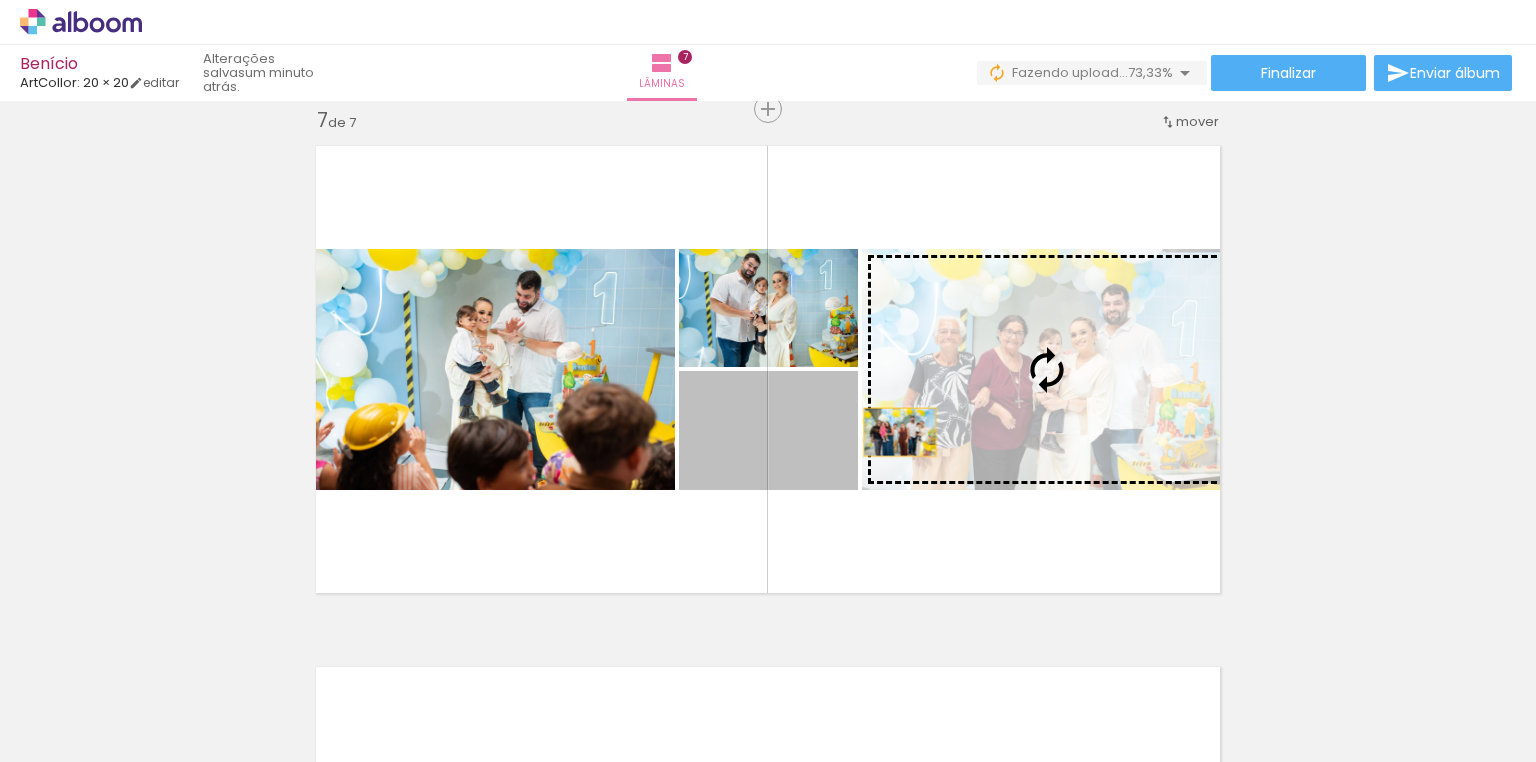 drag, startPoint x: 775, startPoint y: 453, endPoint x: 1051, endPoint y: 396, distance: 281.8244 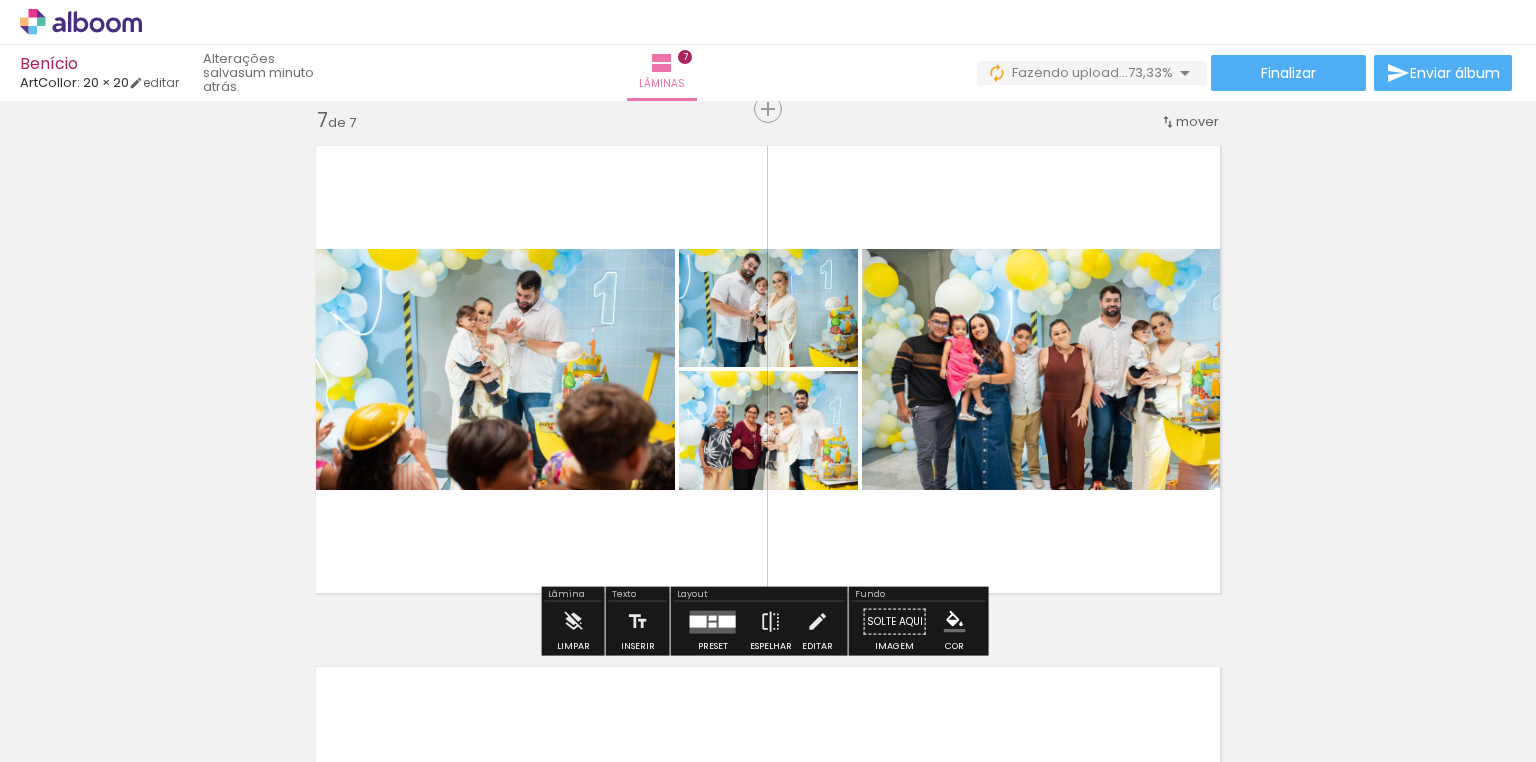 click on "Inserir lâmina 1  de 7  Inserir lâmina 2  de 7  Inserir lâmina 3  de 7  Inserir lâmina 4  de 7  Inserir lâmina 5  de 7  Inserir lâmina 6  de 7  Inserir lâmina 7  de 7" at bounding box center [768, -959] 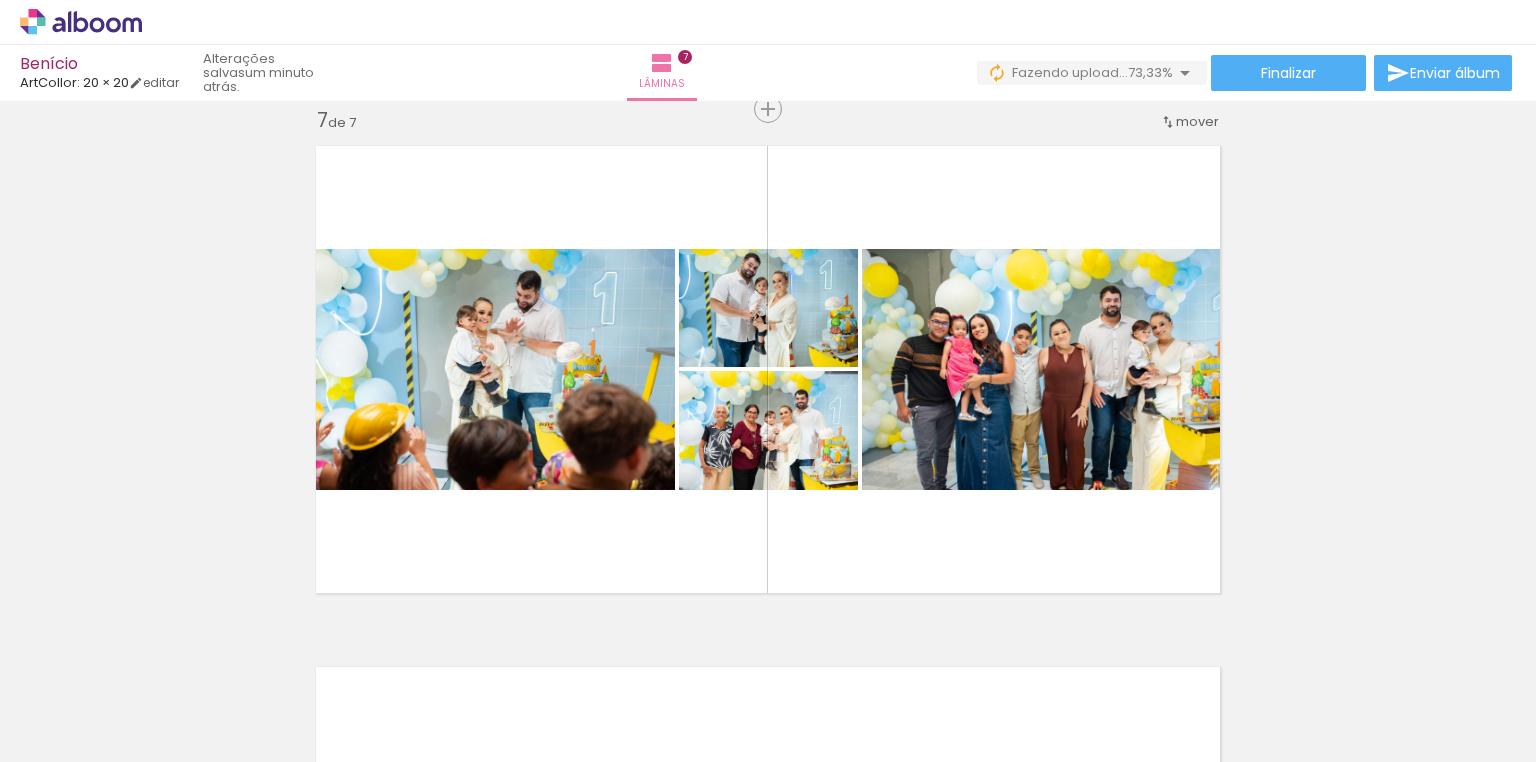 scroll, scrollTop: 0, scrollLeft: 1783, axis: horizontal 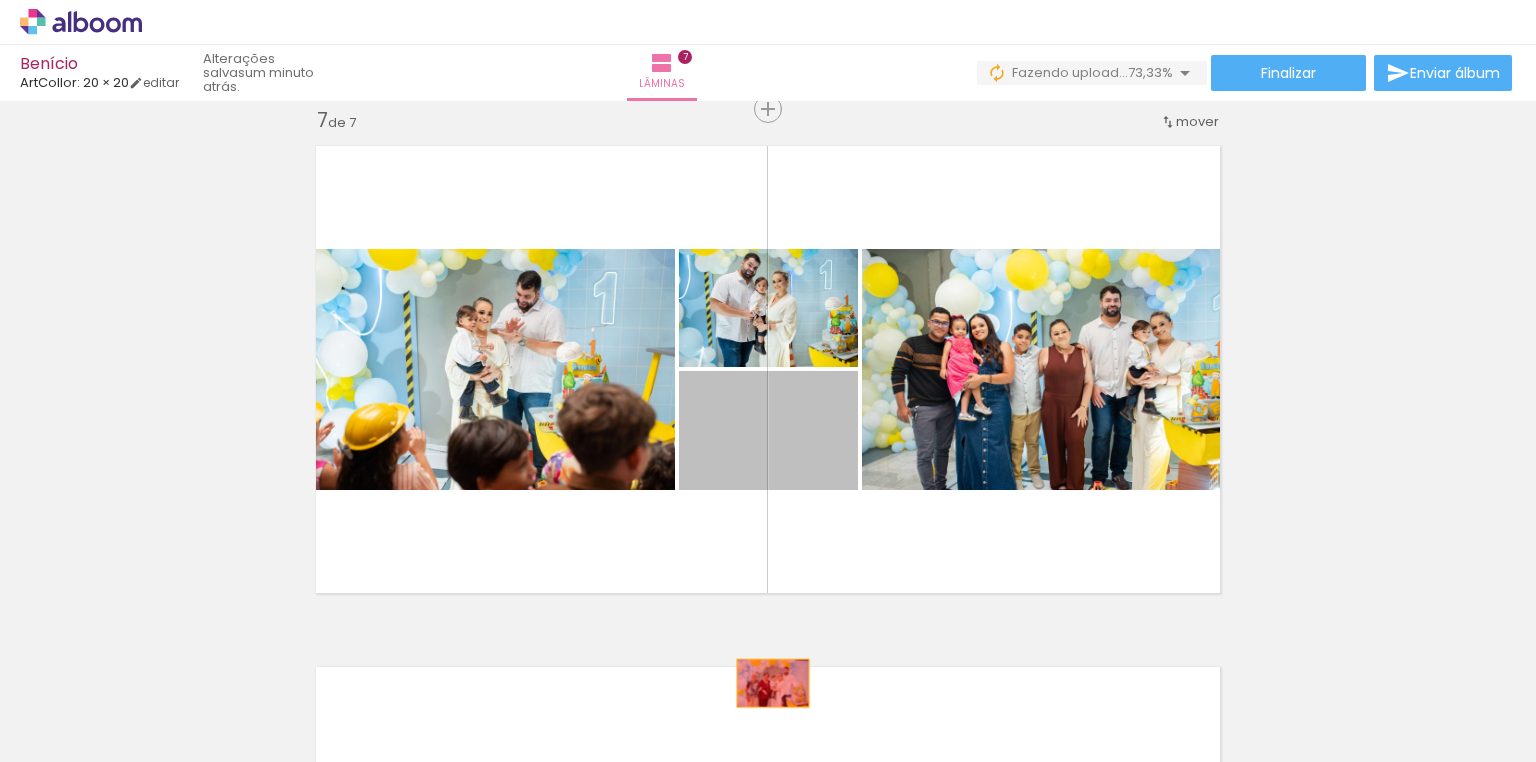drag, startPoint x: 777, startPoint y: 497, endPoint x: 767, endPoint y: 683, distance: 186.26862 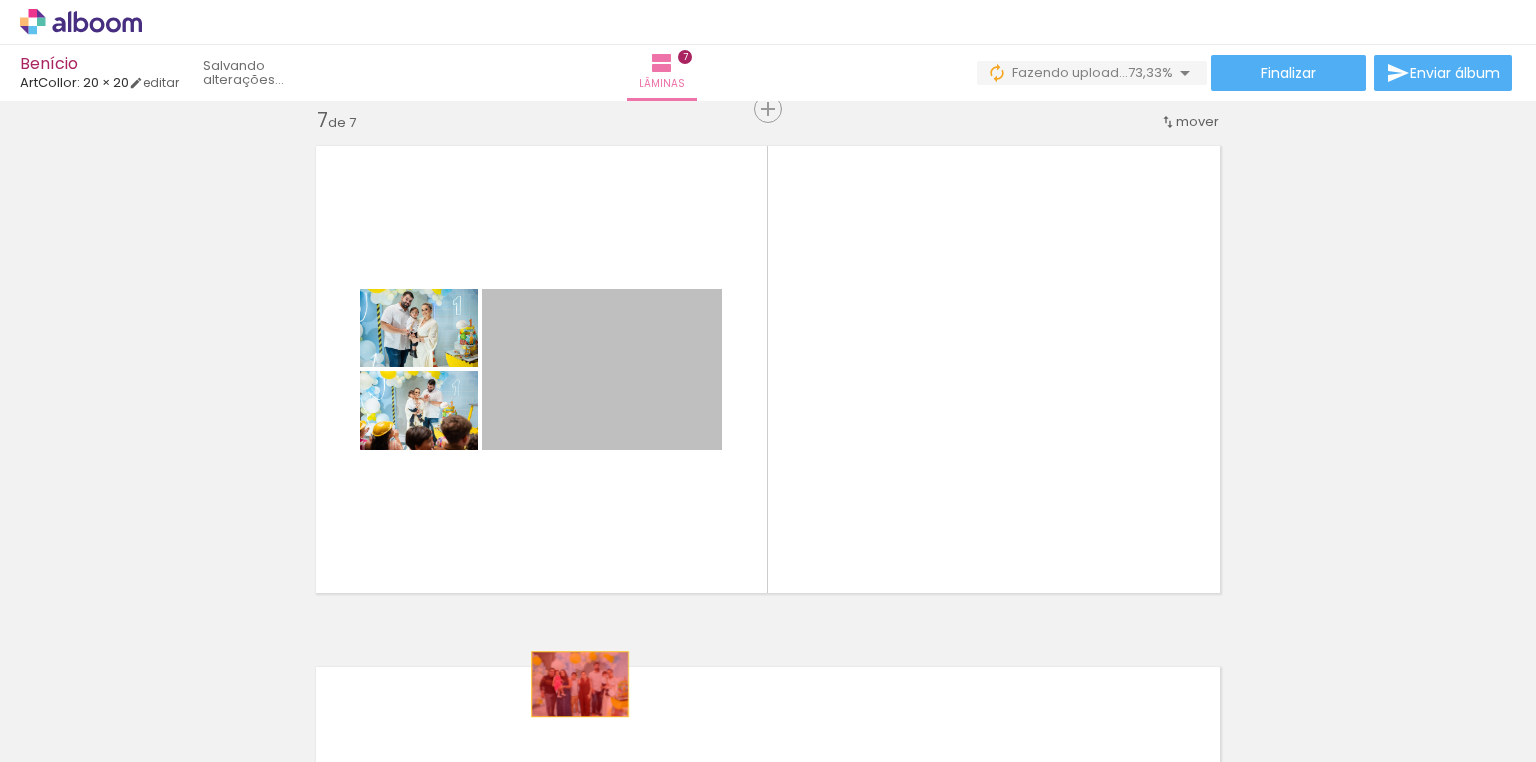 drag, startPoint x: 609, startPoint y: 401, endPoint x: 580, endPoint y: 683, distance: 283.4872 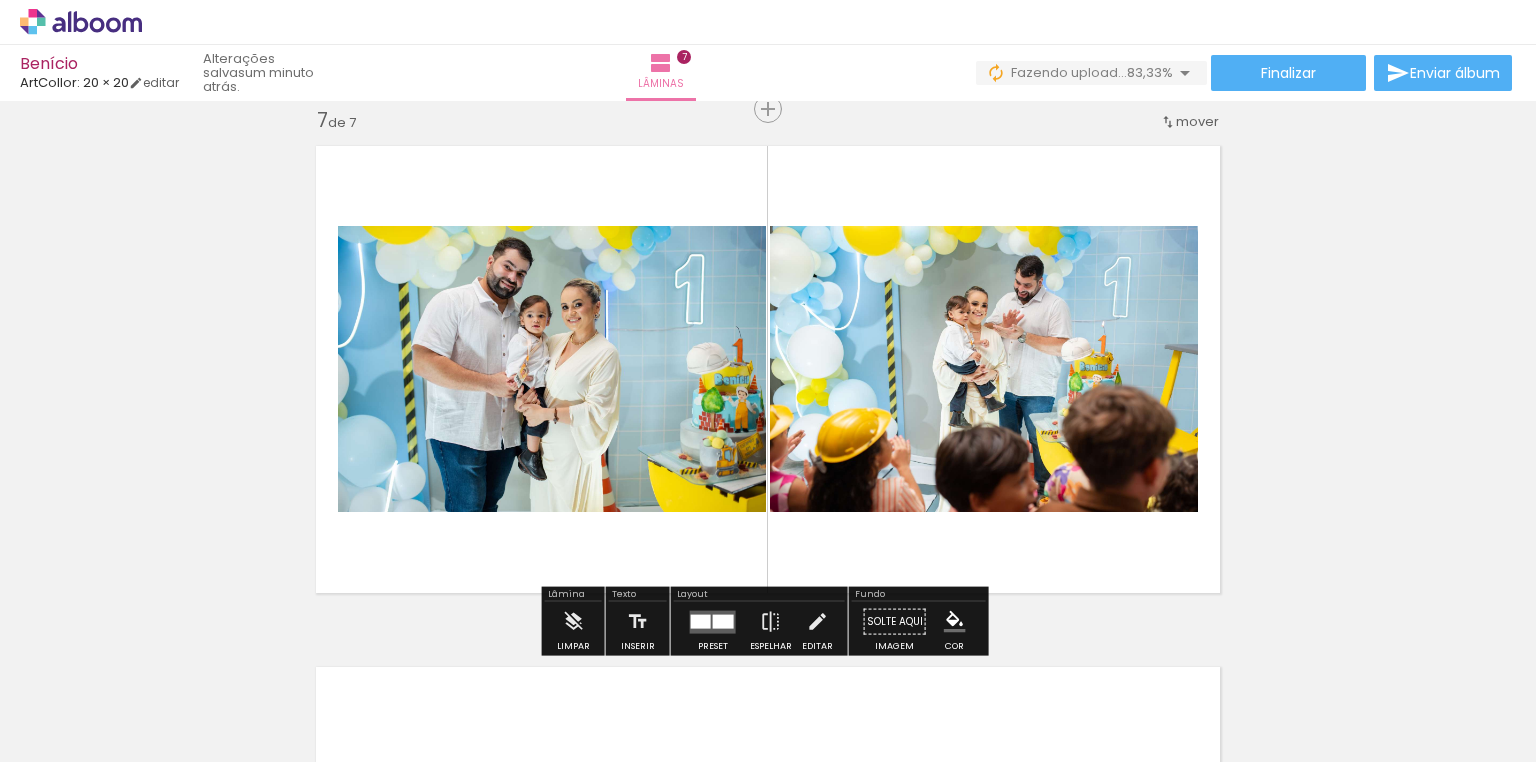 click on "Inserir lâmina 1  de 7  Inserir lâmina 2  de 7  Inserir lâmina 3  de 7  Inserir lâmina 4  de 7  Inserir lâmina 5  de 7  Inserir lâmina 6  de 7  Inserir lâmina 7  de 7" at bounding box center (768, -959) 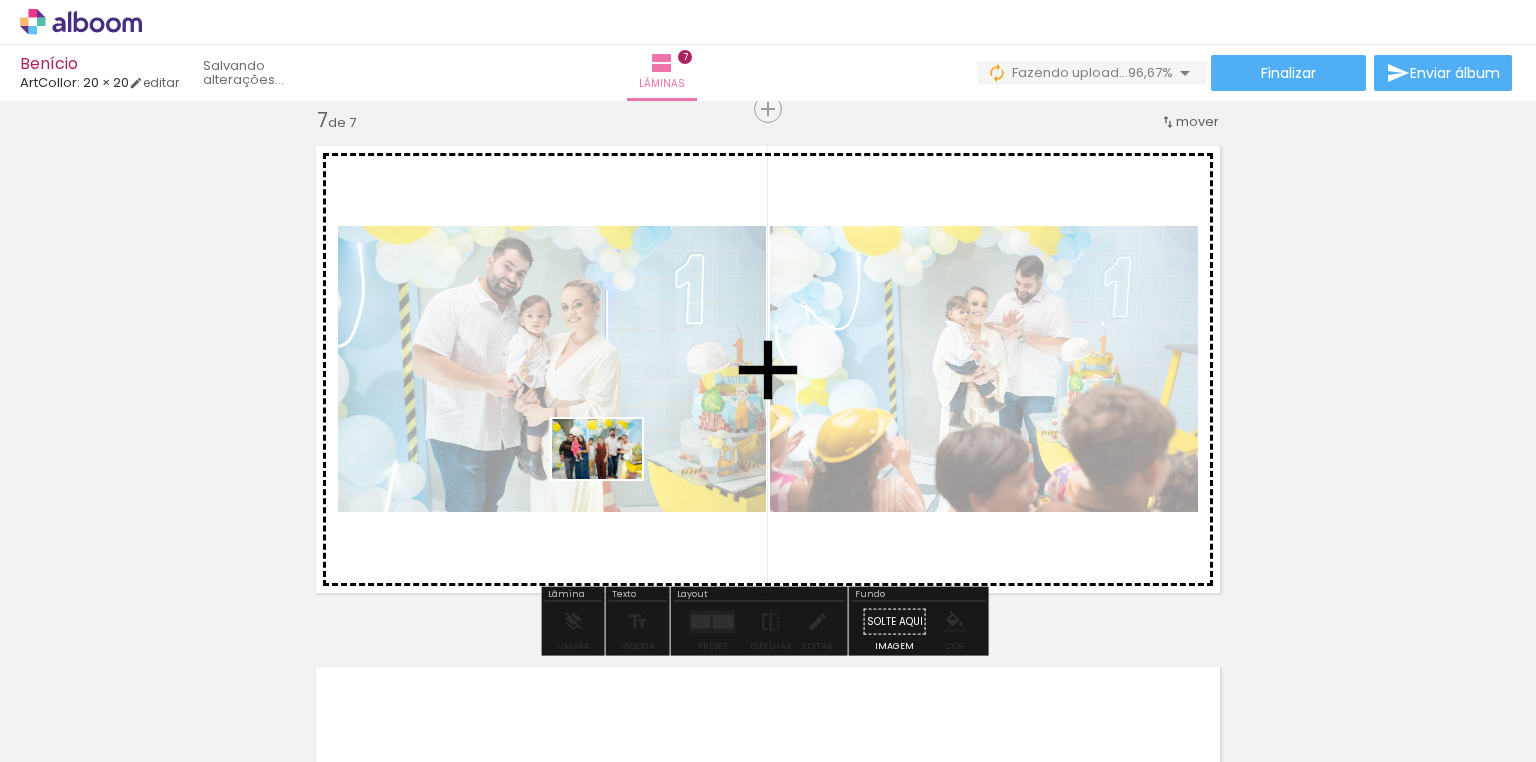 drag, startPoint x: 668, startPoint y: 717, endPoint x: 612, endPoint y: 479, distance: 244.49948 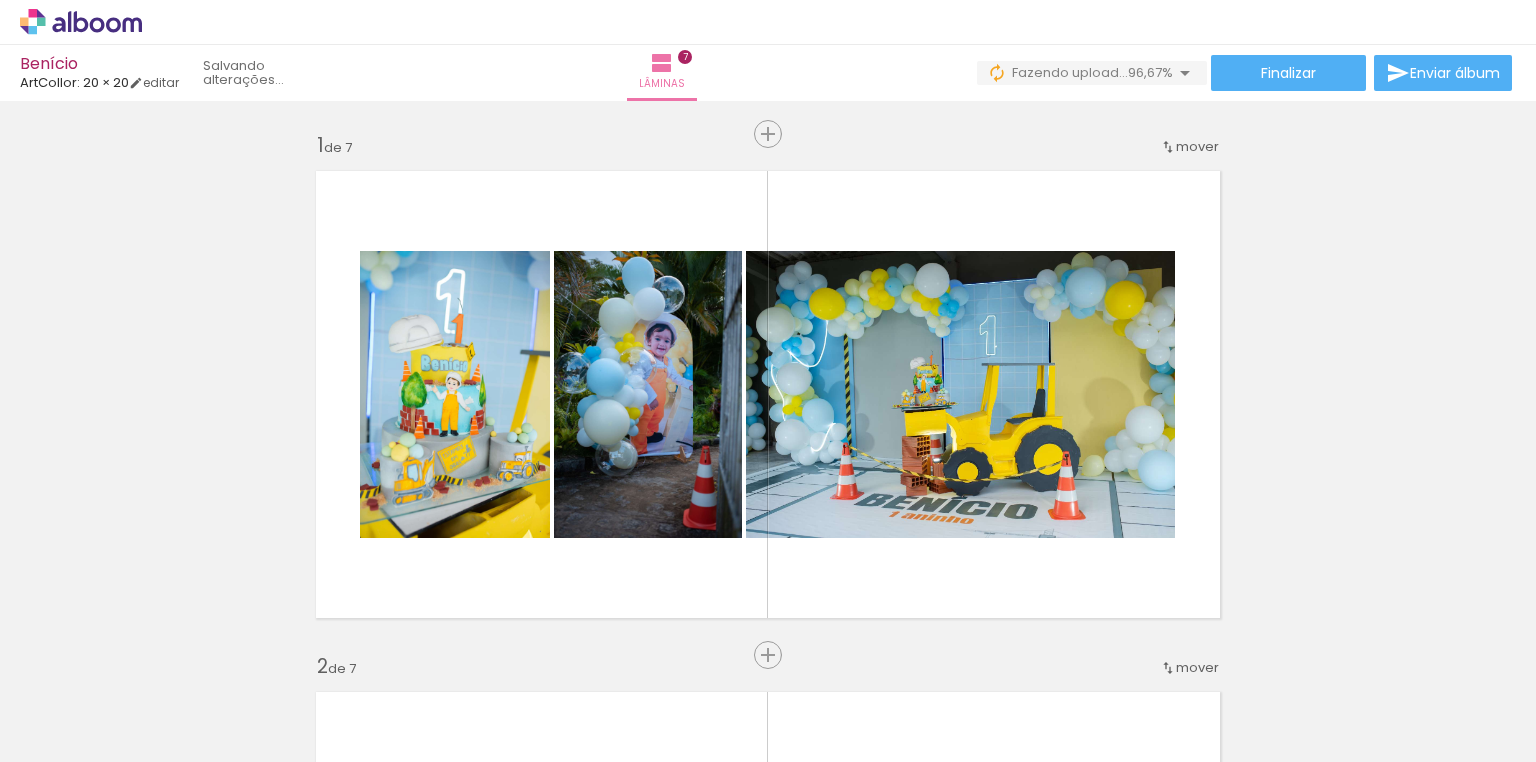click at bounding box center [768, 381] 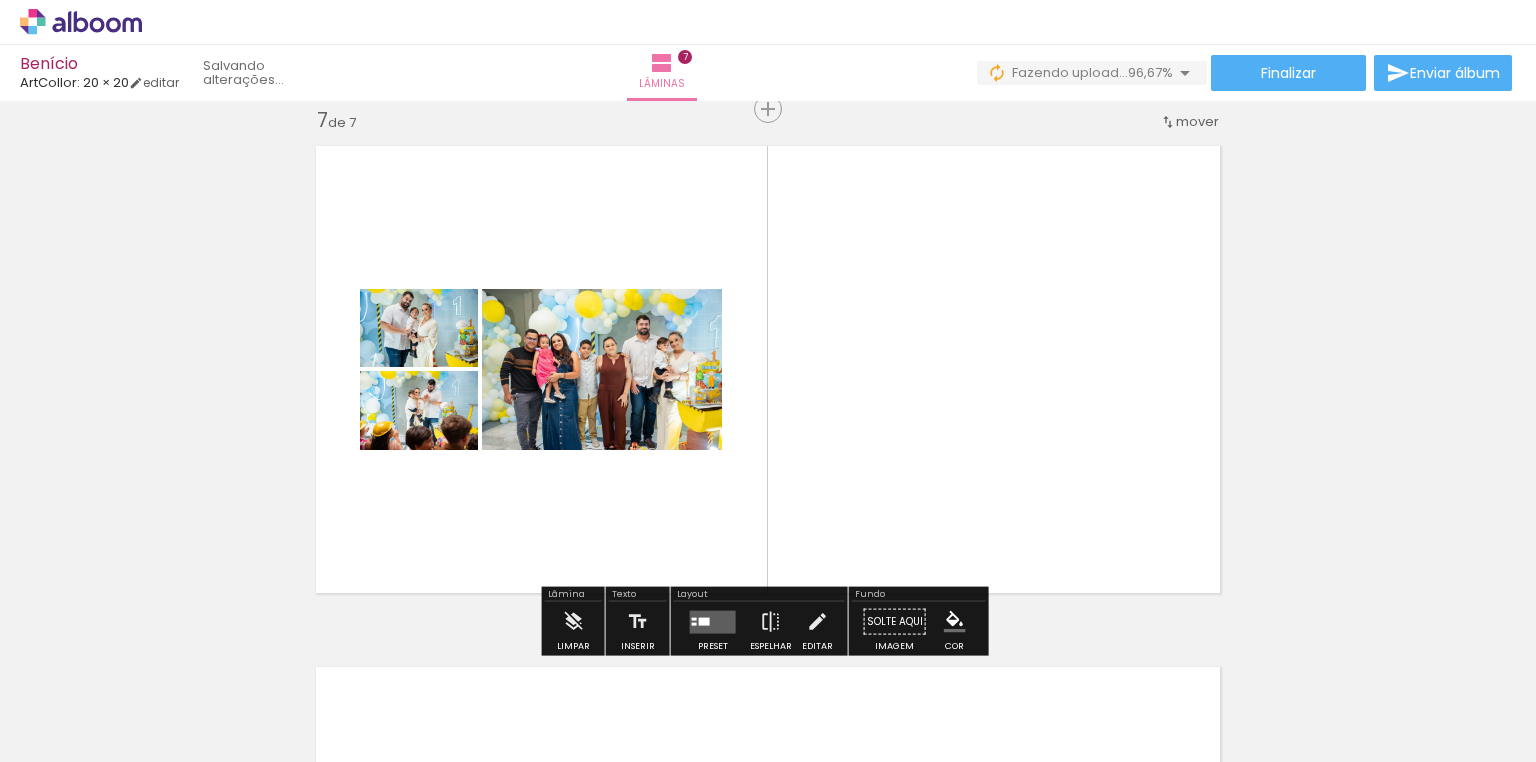 scroll, scrollTop: 0, scrollLeft: 0, axis: both 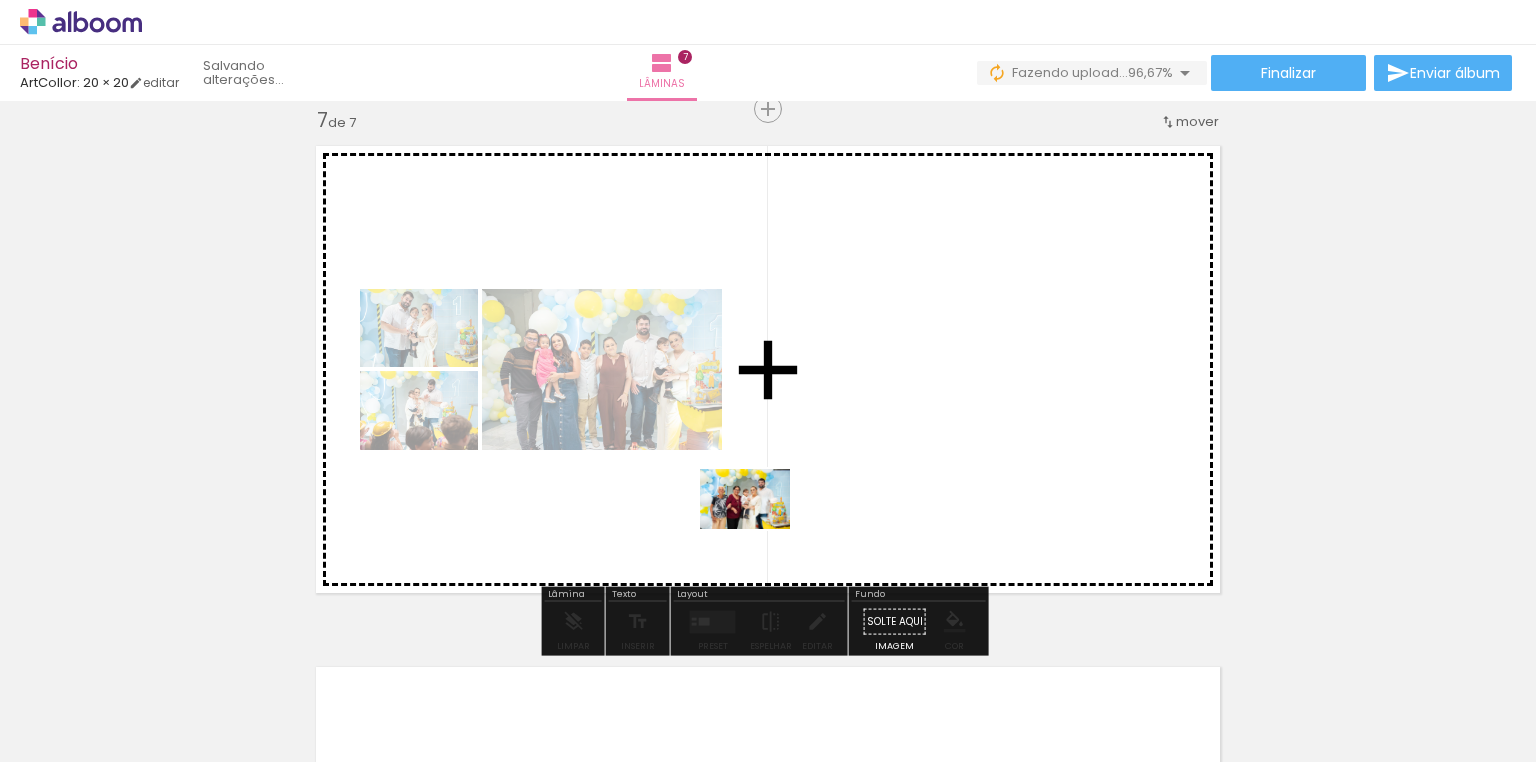 drag, startPoint x: 797, startPoint y: 721, endPoint x: 758, endPoint y: 484, distance: 240.18742 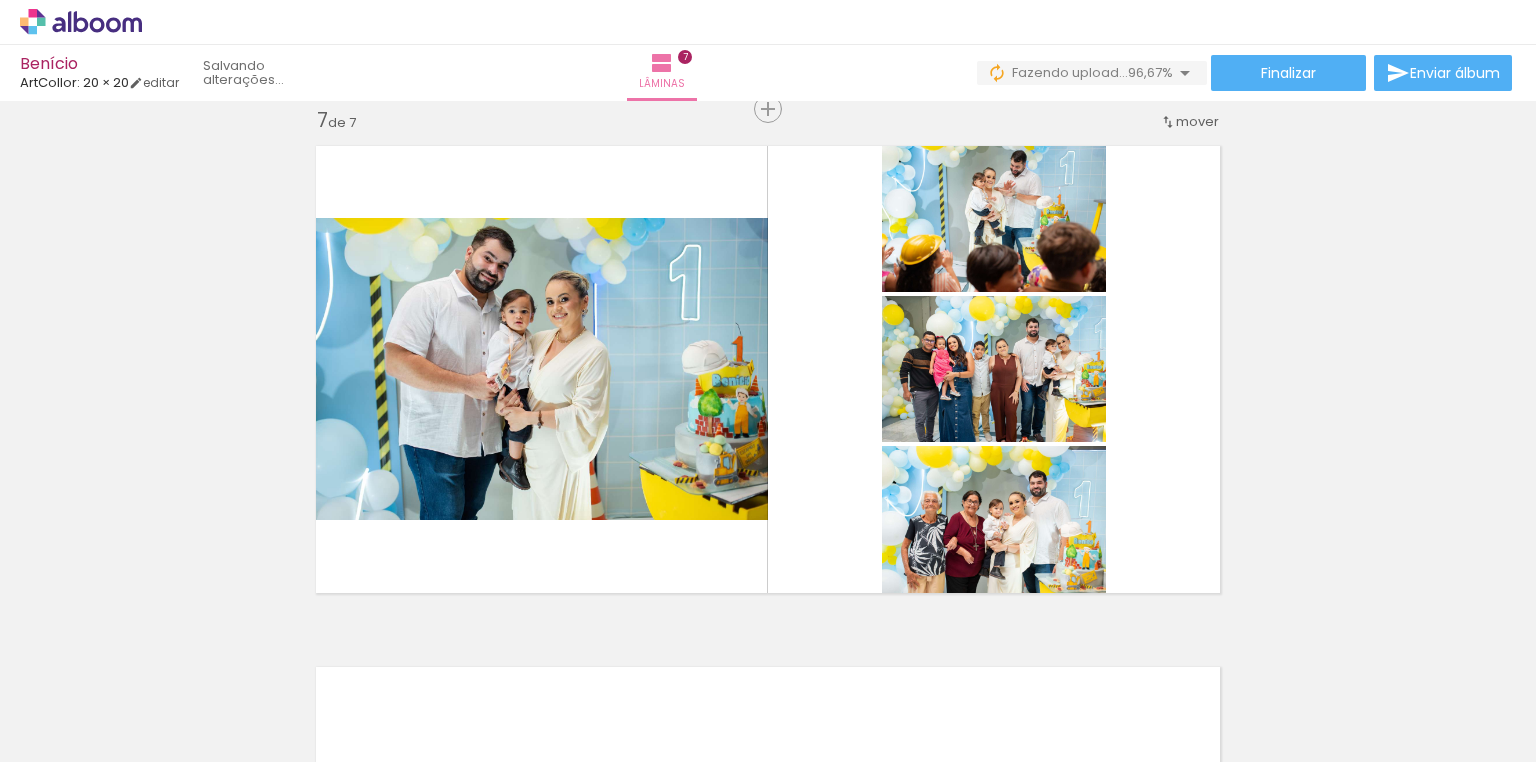 scroll, scrollTop: 0, scrollLeft: 1993, axis: horizontal 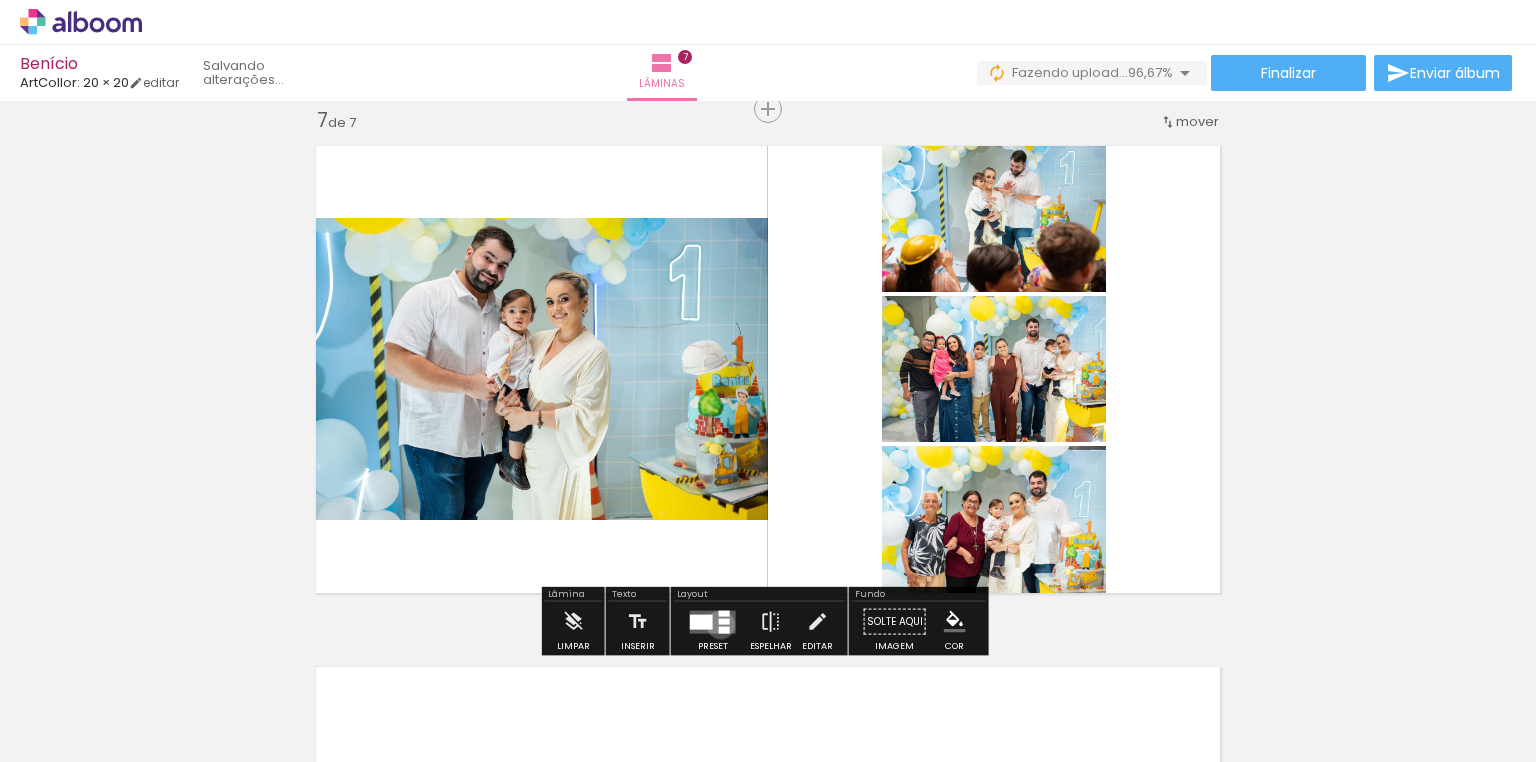 click at bounding box center (713, 621) 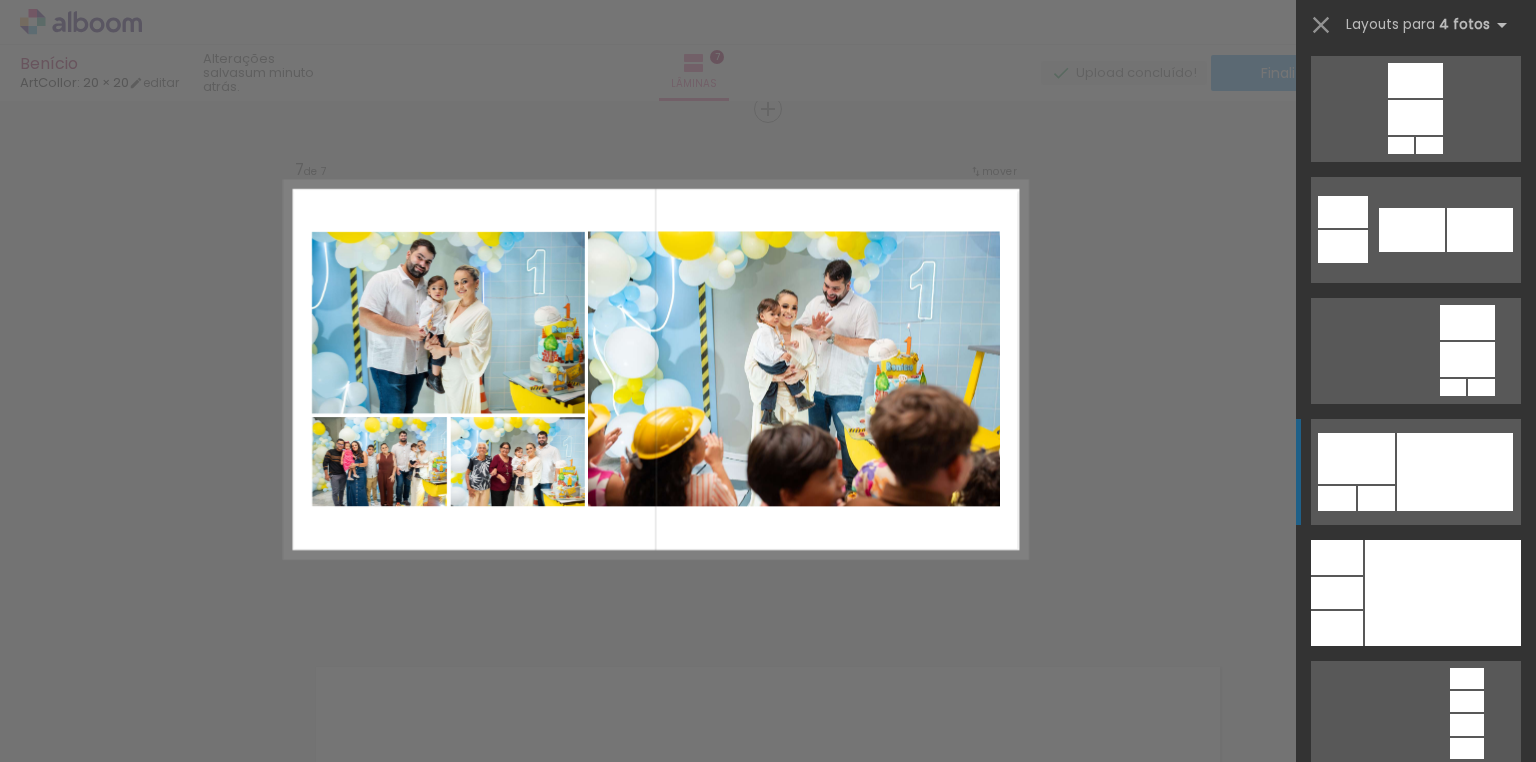 scroll, scrollTop: 6880, scrollLeft: 0, axis: vertical 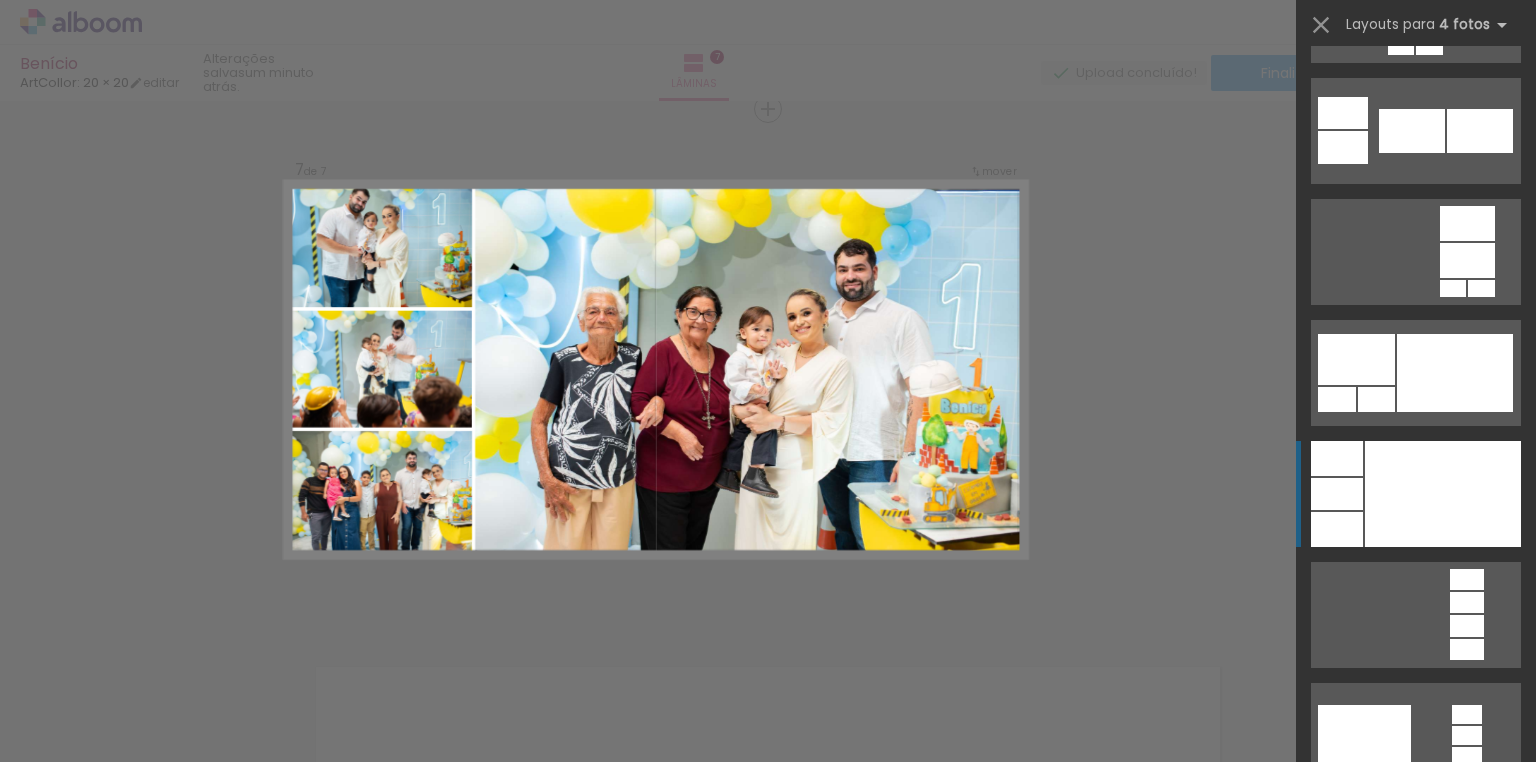 click at bounding box center (1443, 494) 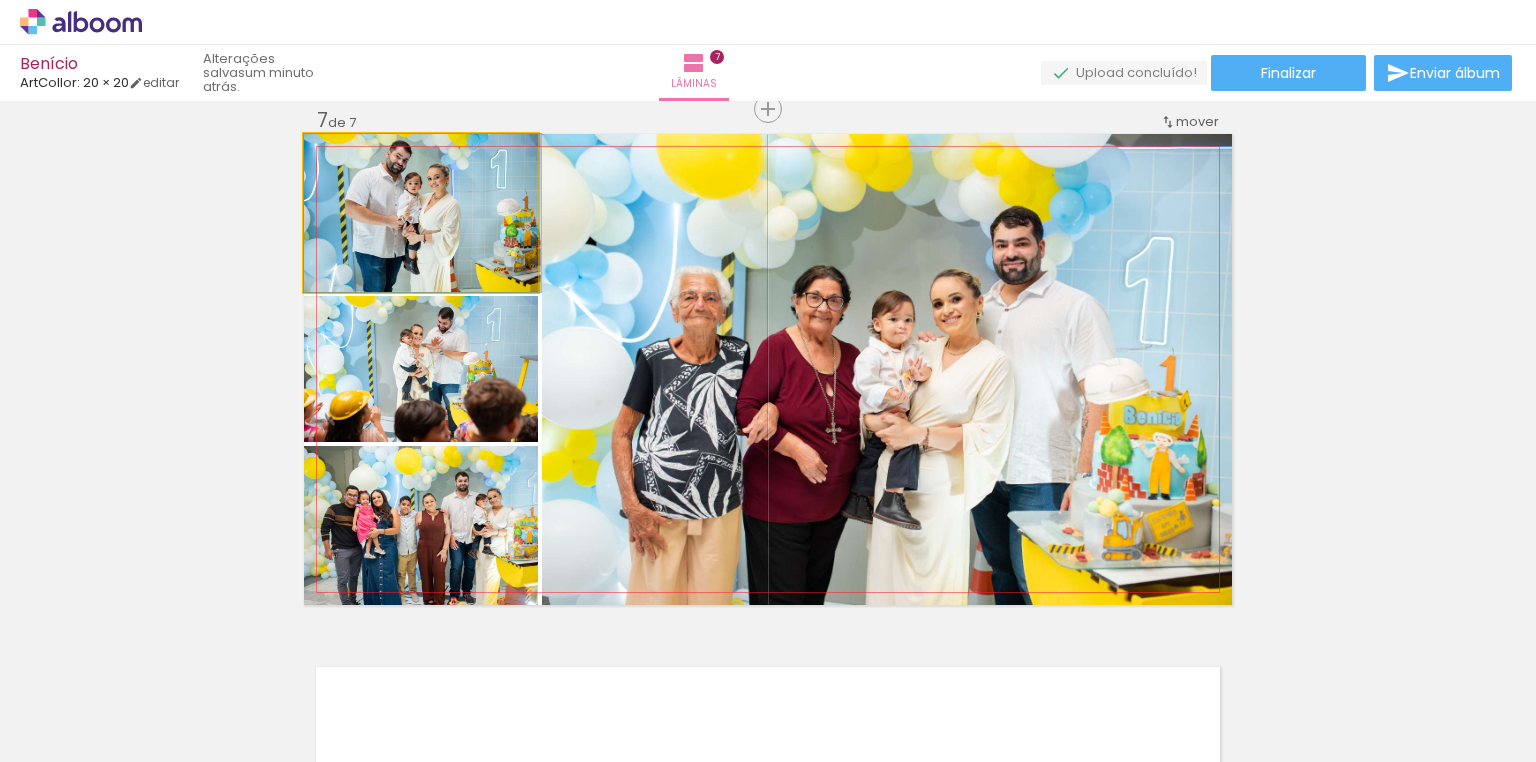 drag, startPoint x: 413, startPoint y: 207, endPoint x: 457, endPoint y: 268, distance: 75.21303 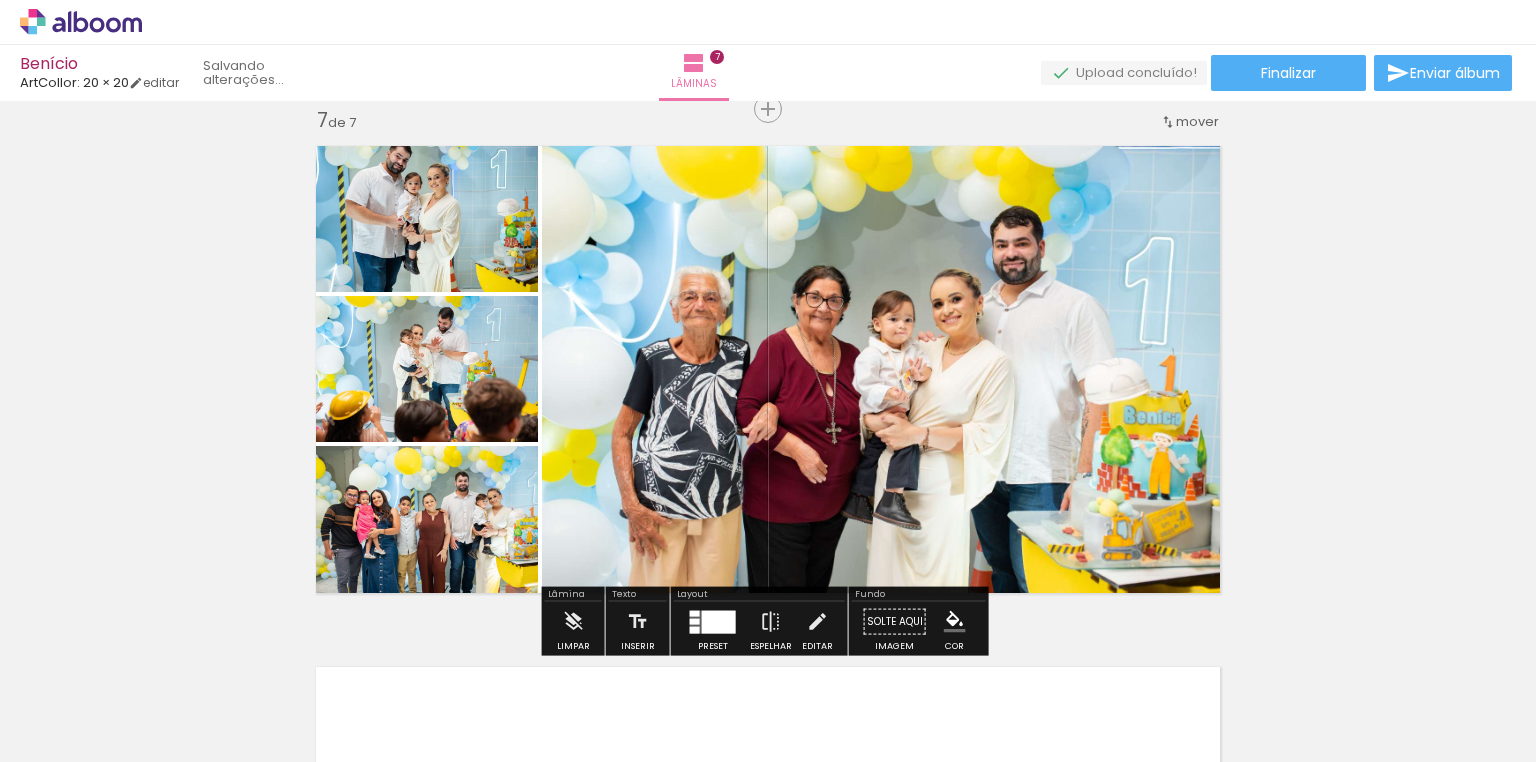 click 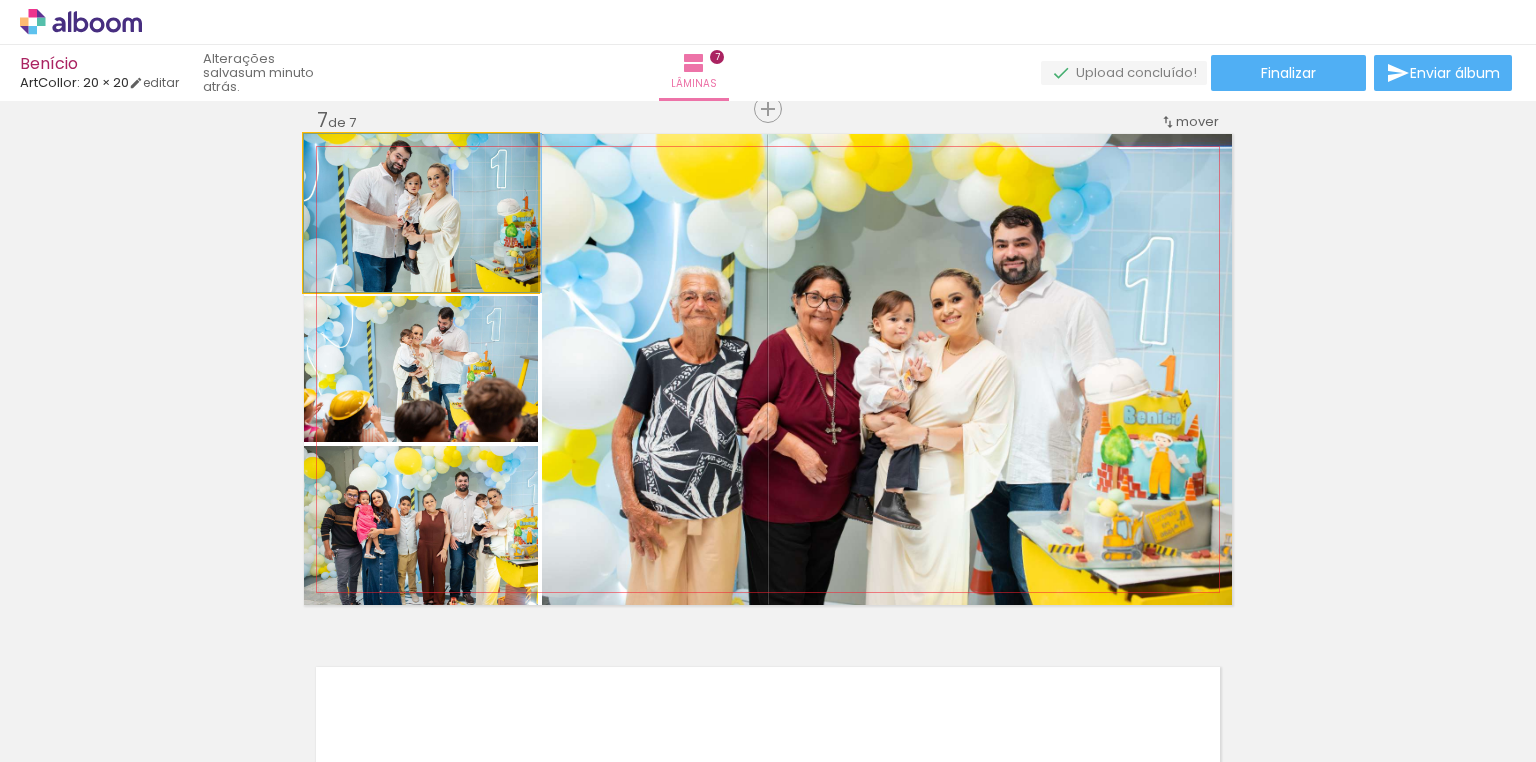 click 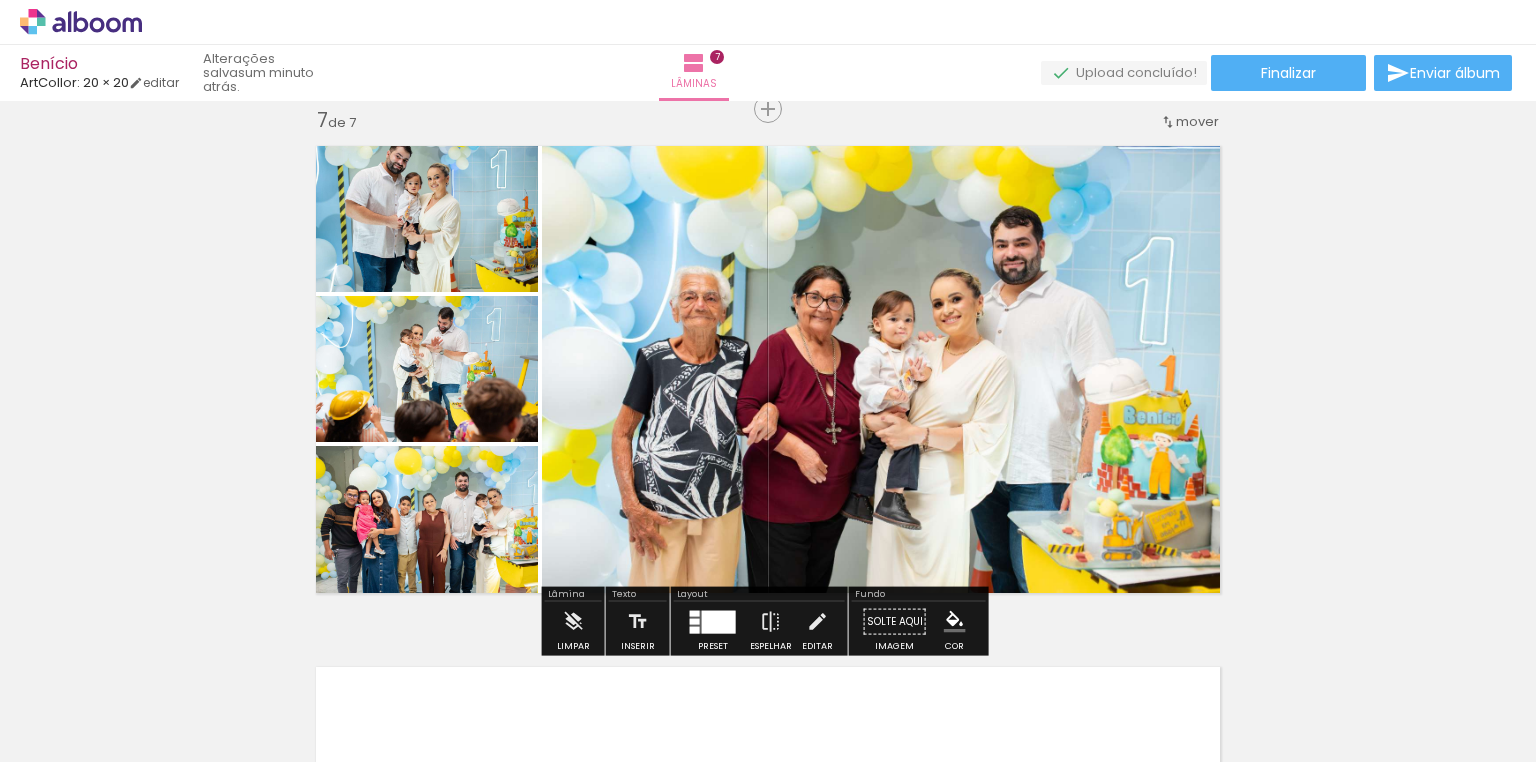 click 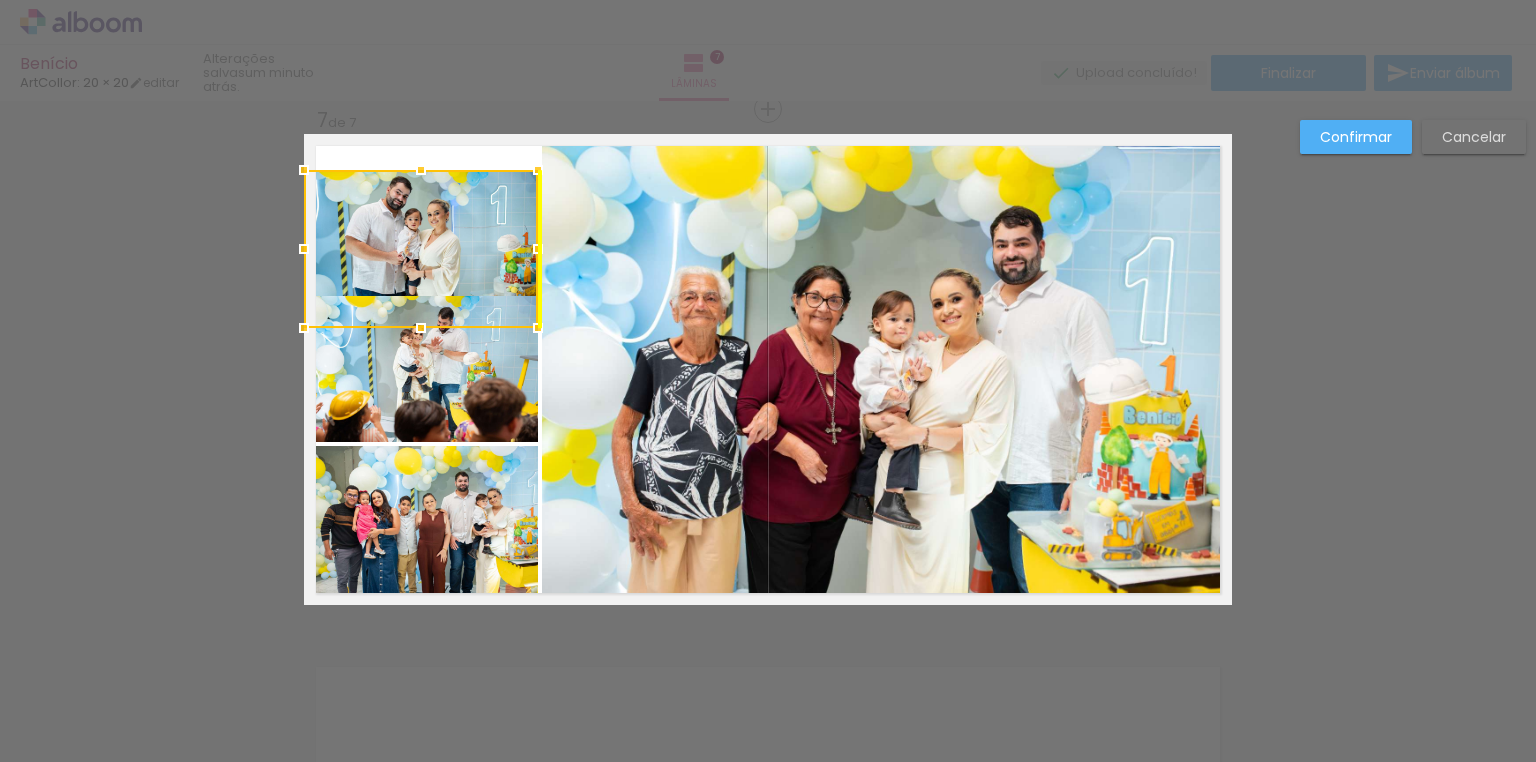 drag, startPoint x: 430, startPoint y: 237, endPoint x: 441, endPoint y: 273, distance: 37.64306 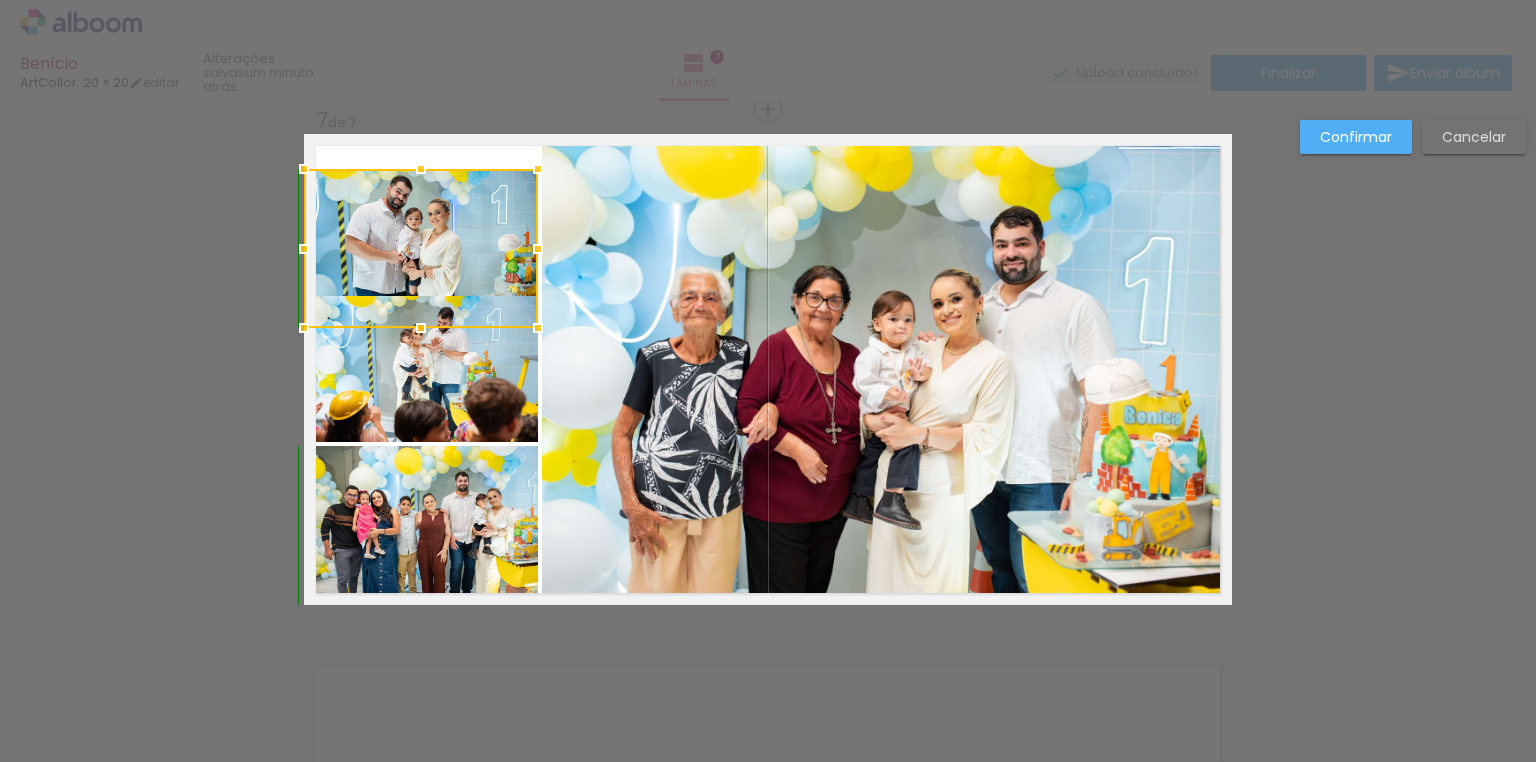 drag, startPoint x: 415, startPoint y: 168, endPoint x: 406, endPoint y: 163, distance: 10.29563 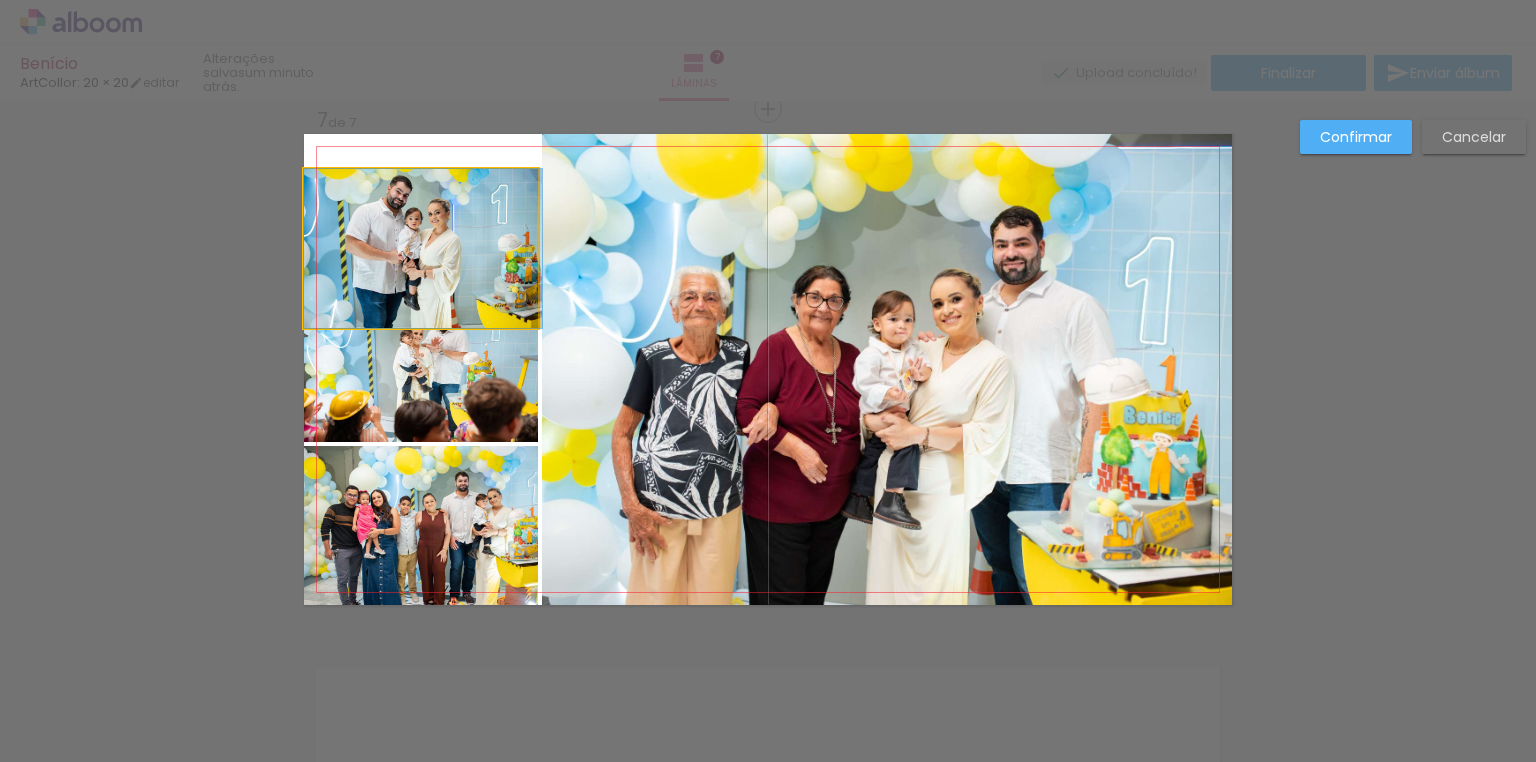 drag, startPoint x: 437, startPoint y: 216, endPoint x: 441, endPoint y: 201, distance: 15.524175 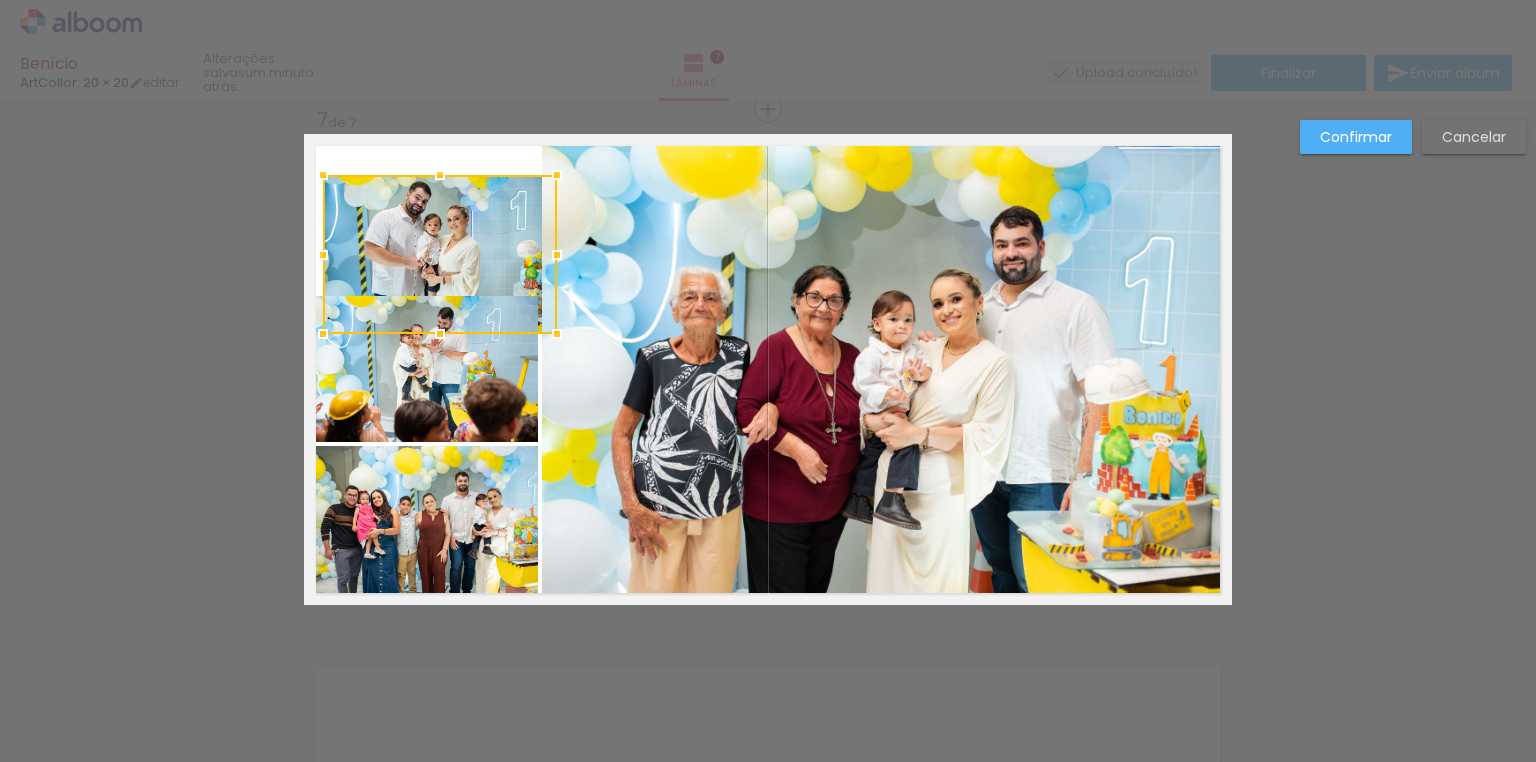 drag, startPoint x: 443, startPoint y: 244, endPoint x: 460, endPoint y: 255, distance: 20.248457 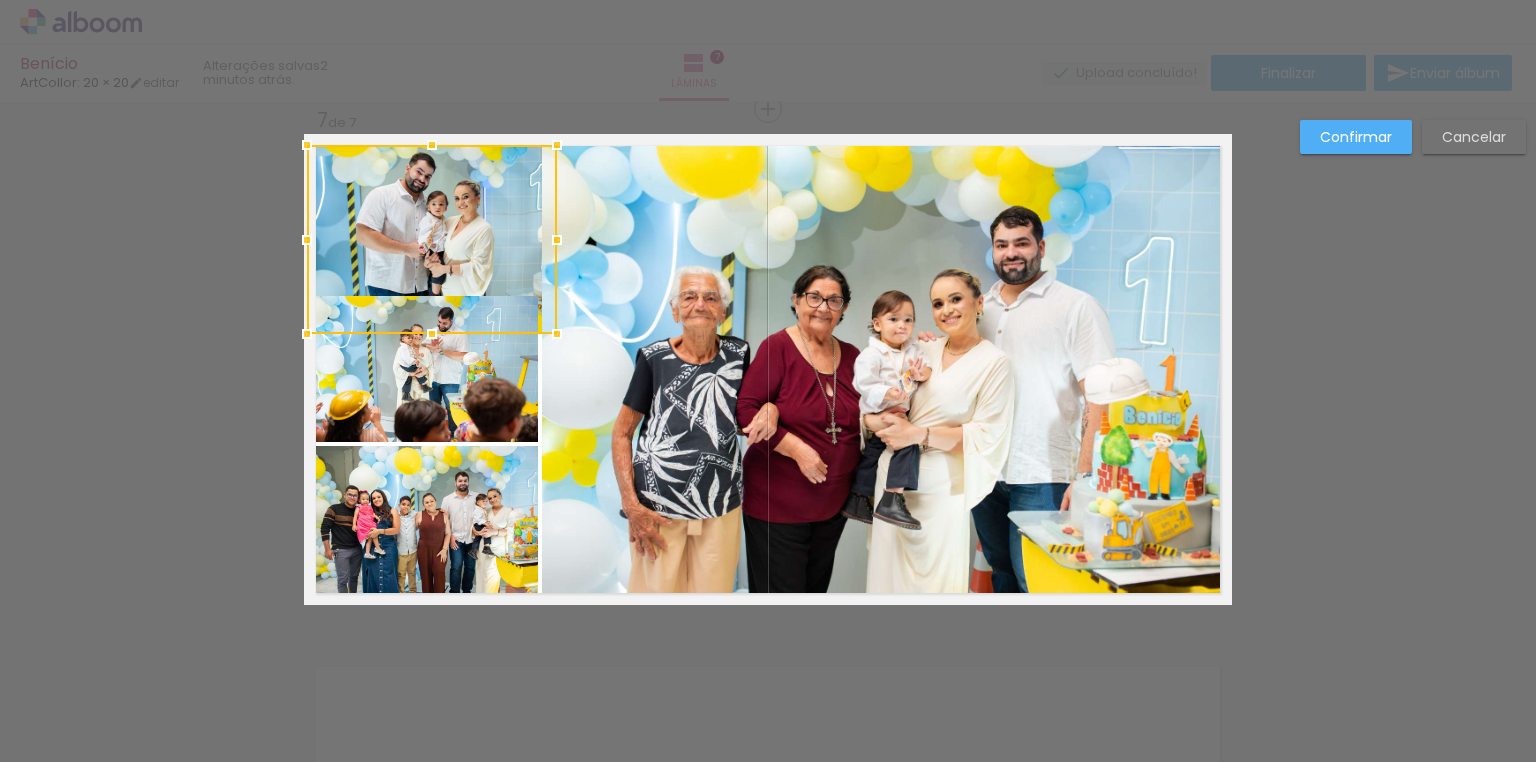 drag, startPoint x: 311, startPoint y: 169, endPoint x: 297, endPoint y: 139, distance: 33.105892 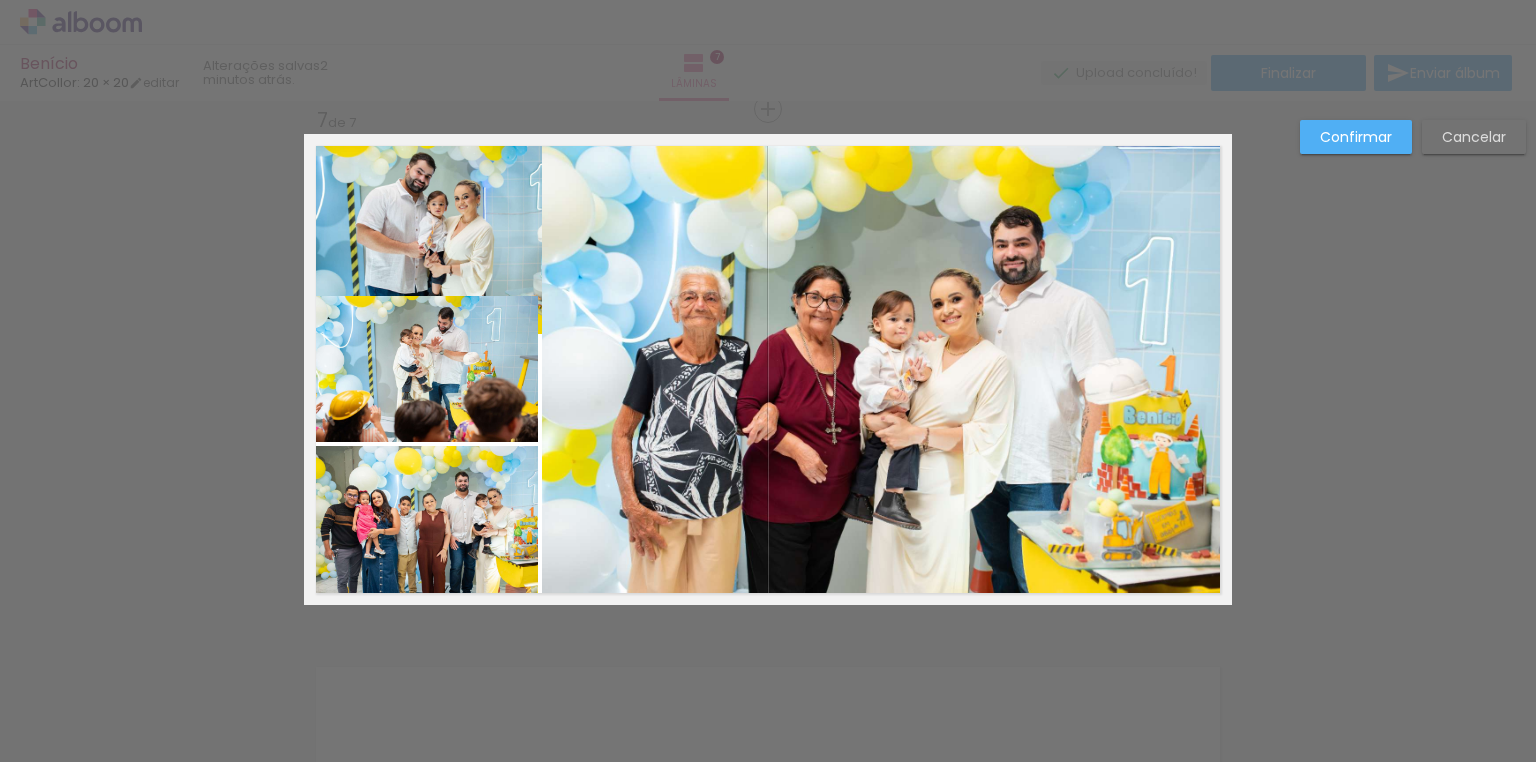 click on "Confirmar Cancelar" at bounding box center (768, -942) 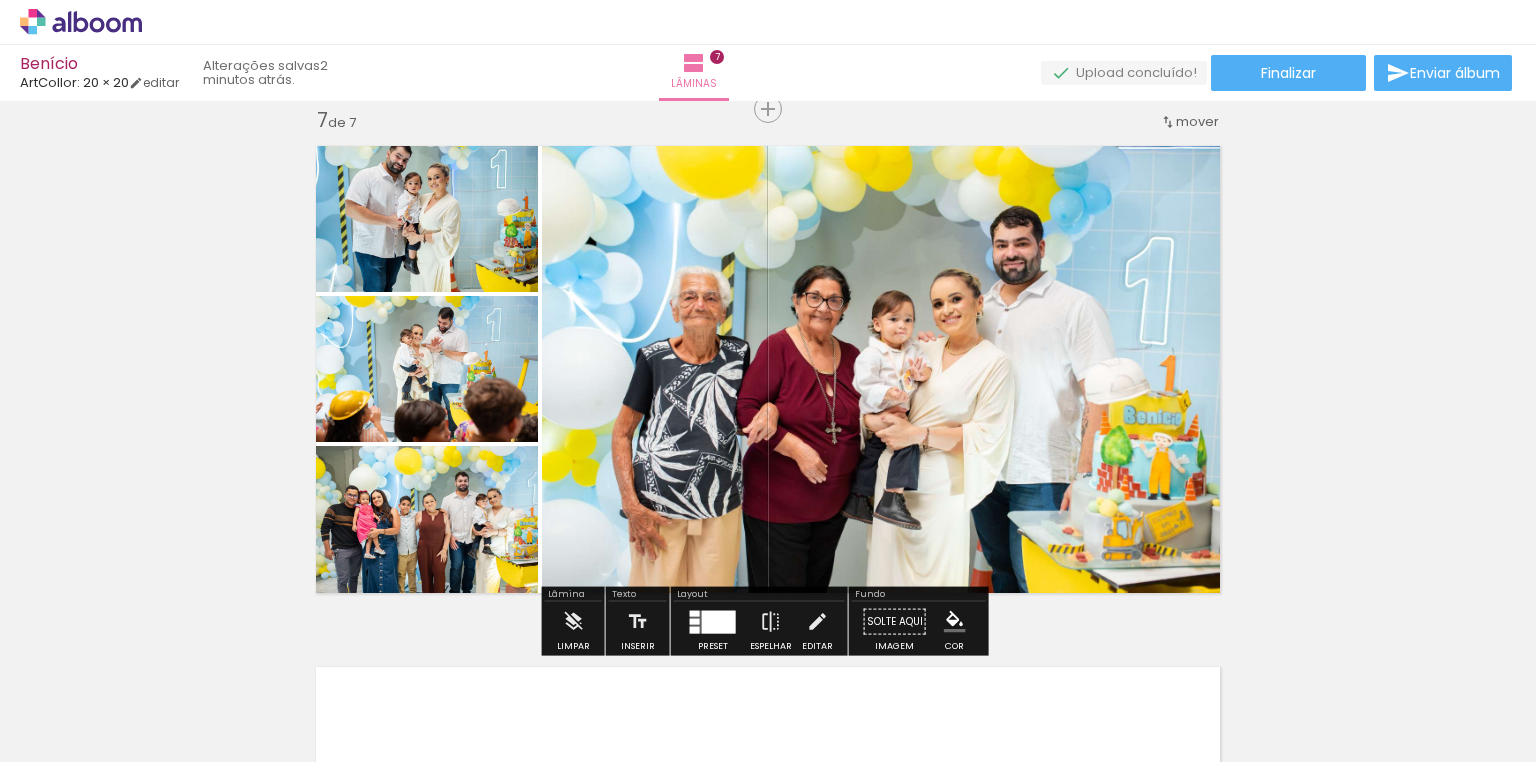 drag, startPoint x: 698, startPoint y: 609, endPoint x: 736, endPoint y: 609, distance: 38 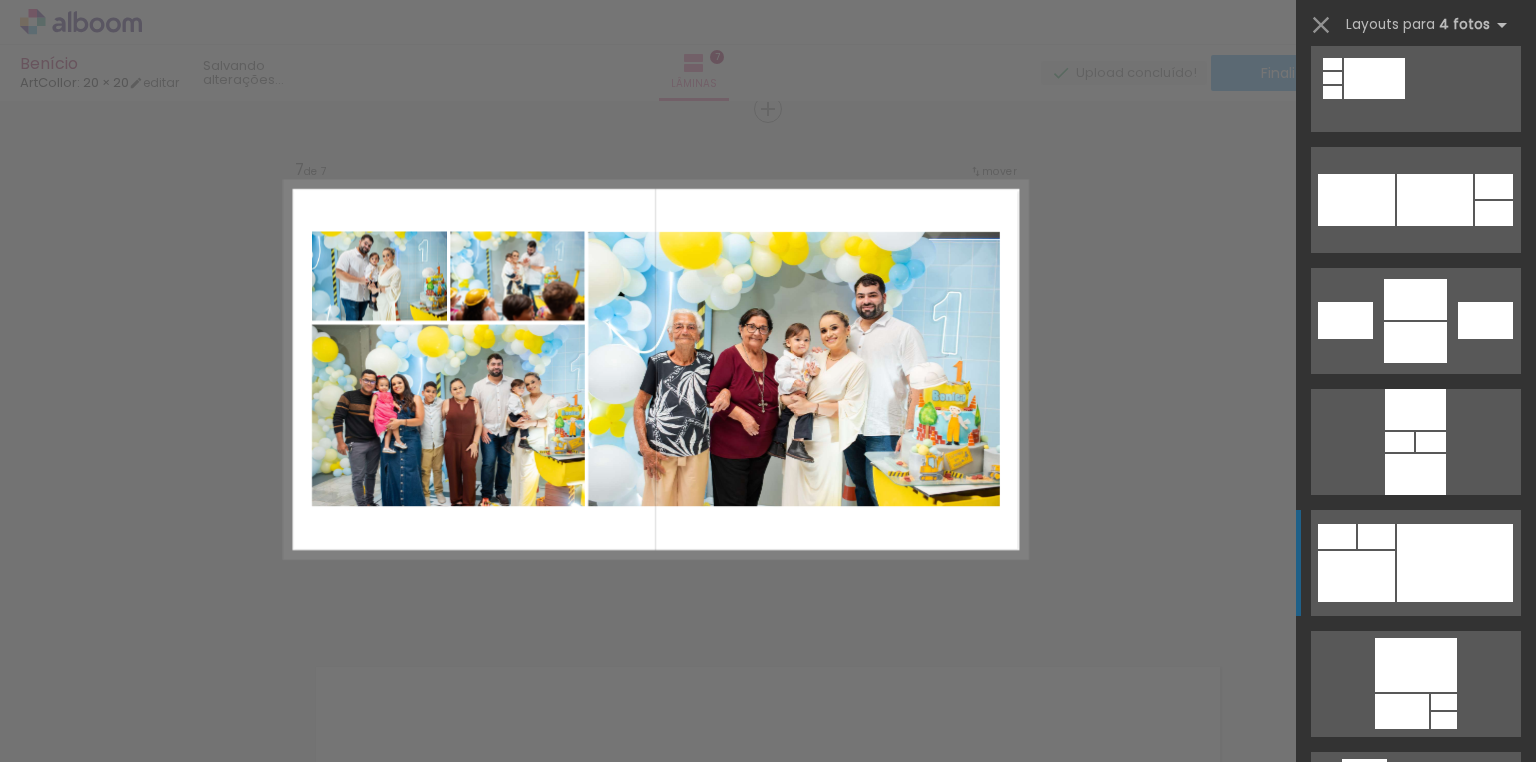 scroll, scrollTop: 7660, scrollLeft: 0, axis: vertical 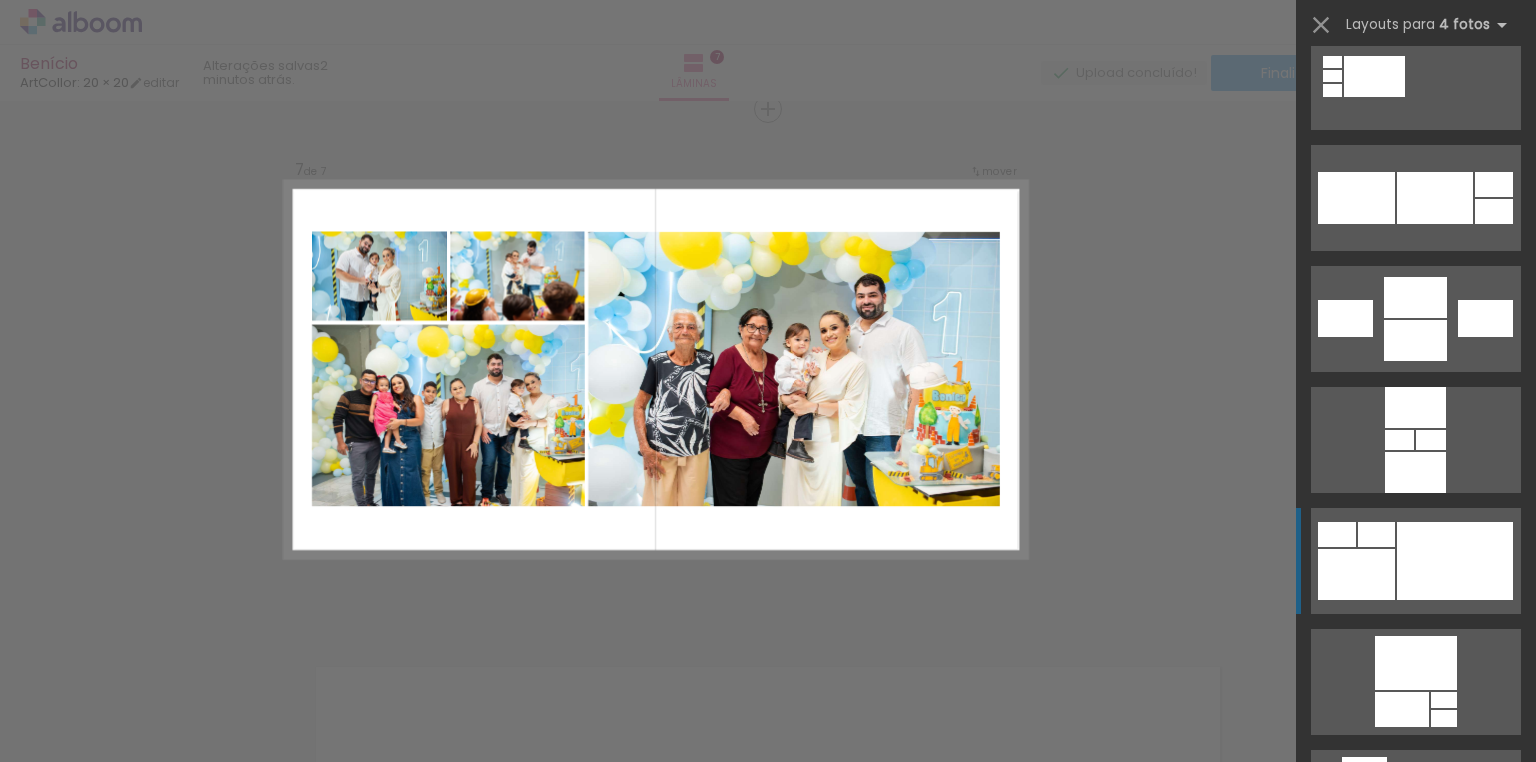 click at bounding box center [1443, -286] 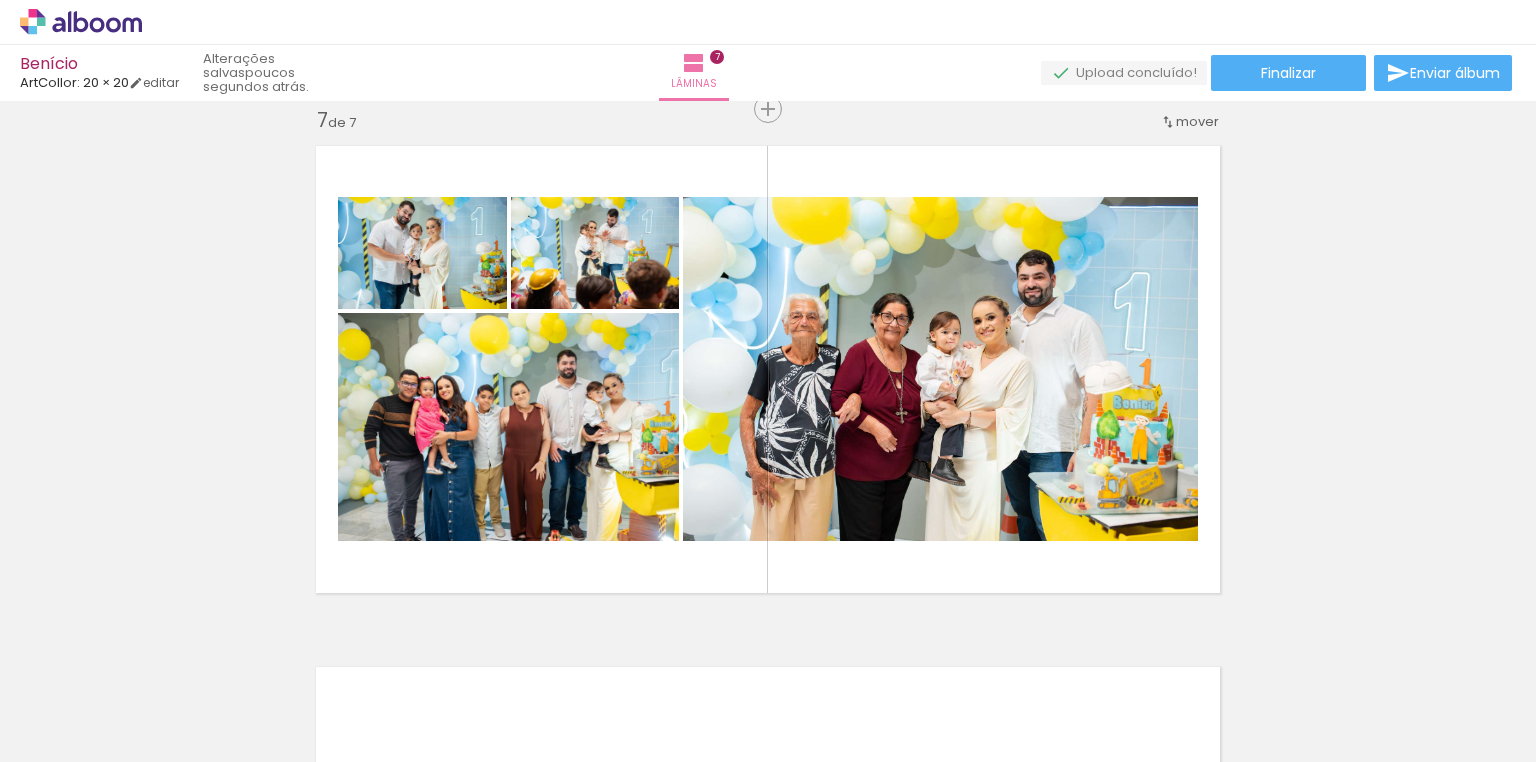 click on "Inserir lâmina 1  de 7  Inserir lâmina 2  de 7  Inserir lâmina 3  de 7  Inserir lâmina 4  de 7  Inserir lâmina 5  de 7  Inserir lâmina 6  de 7  Inserir lâmina 7  de 7" at bounding box center (768, -959) 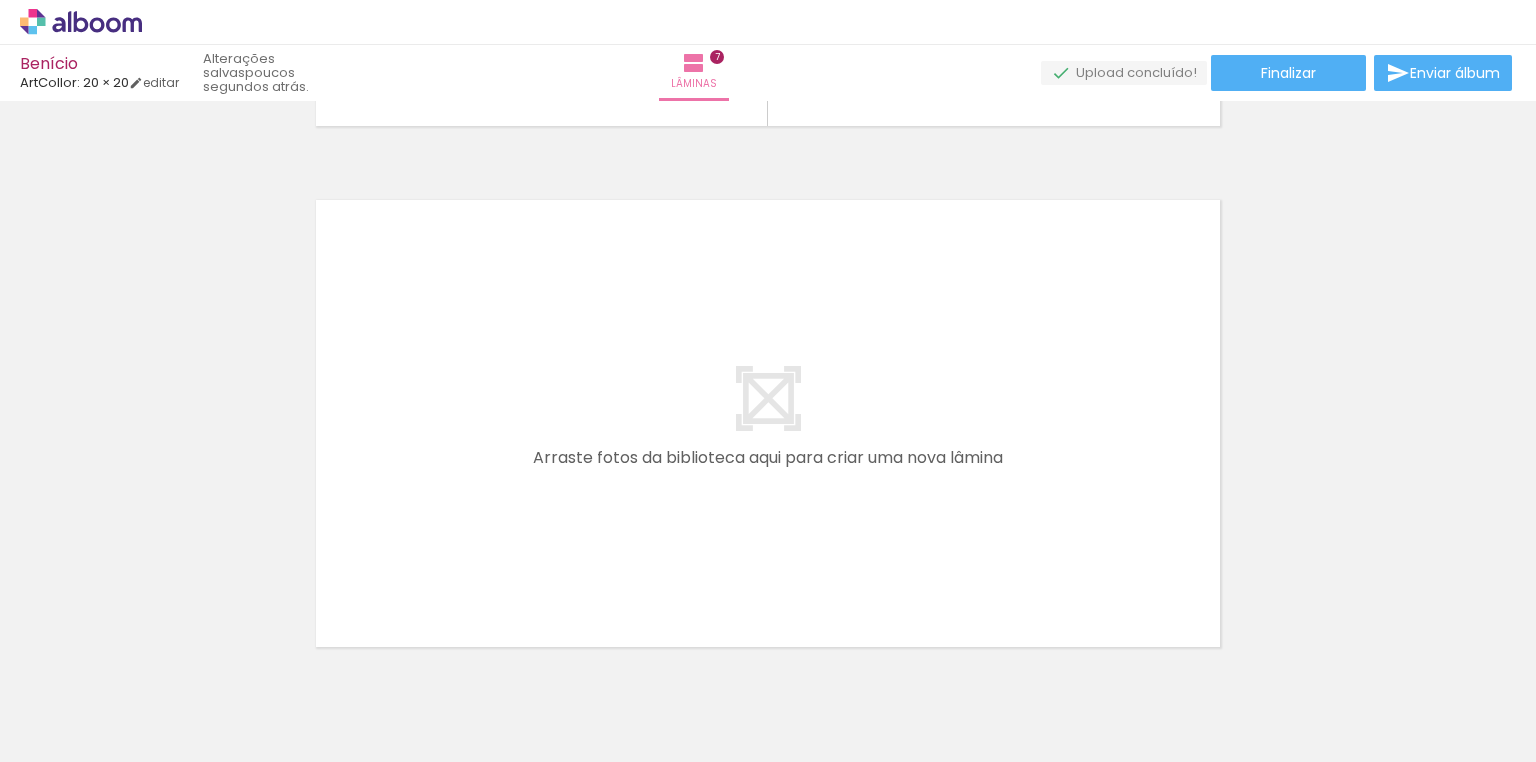 scroll, scrollTop: 3631, scrollLeft: 0, axis: vertical 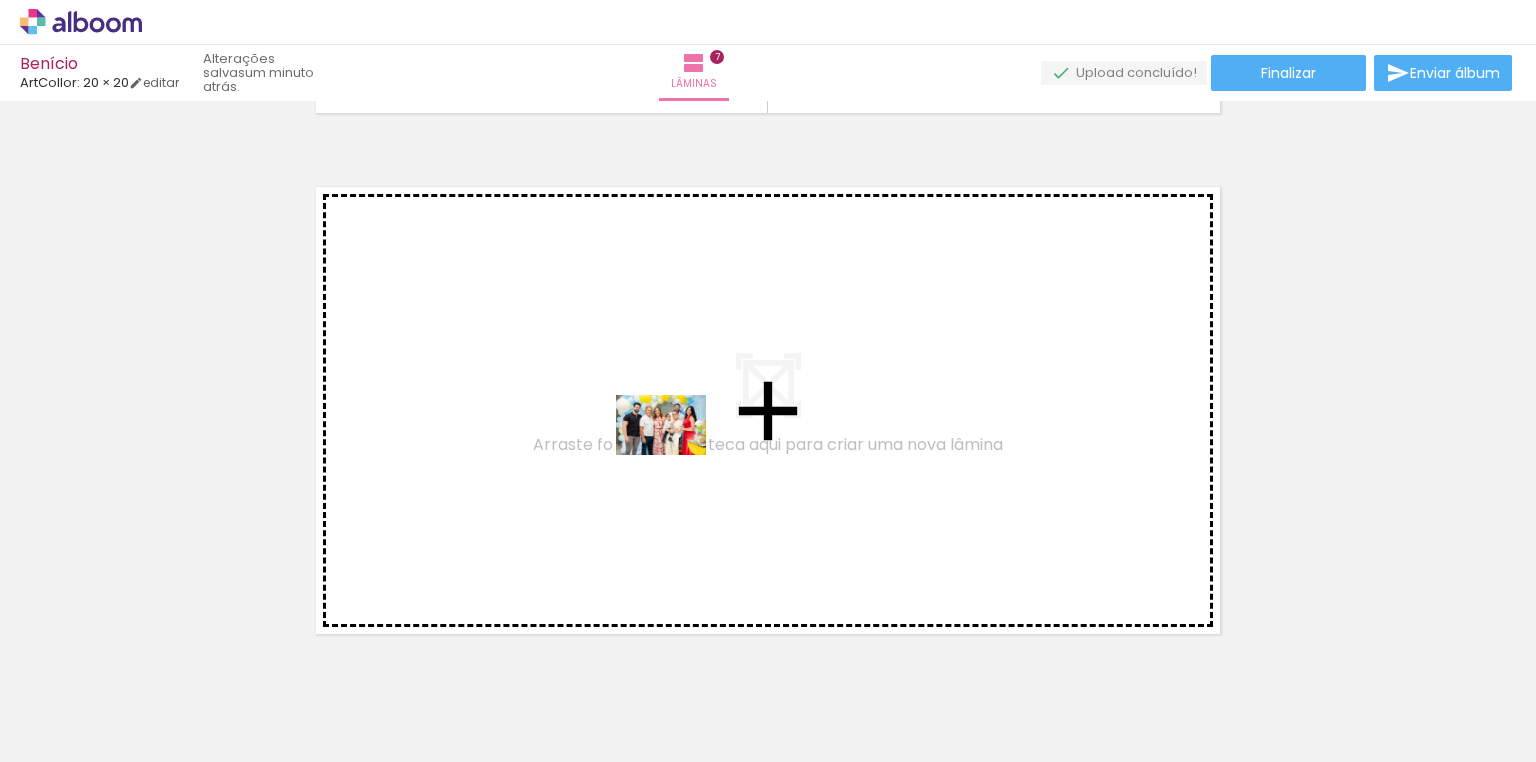 drag, startPoint x: 680, startPoint y: 704, endPoint x: 676, endPoint y: 455, distance: 249.03212 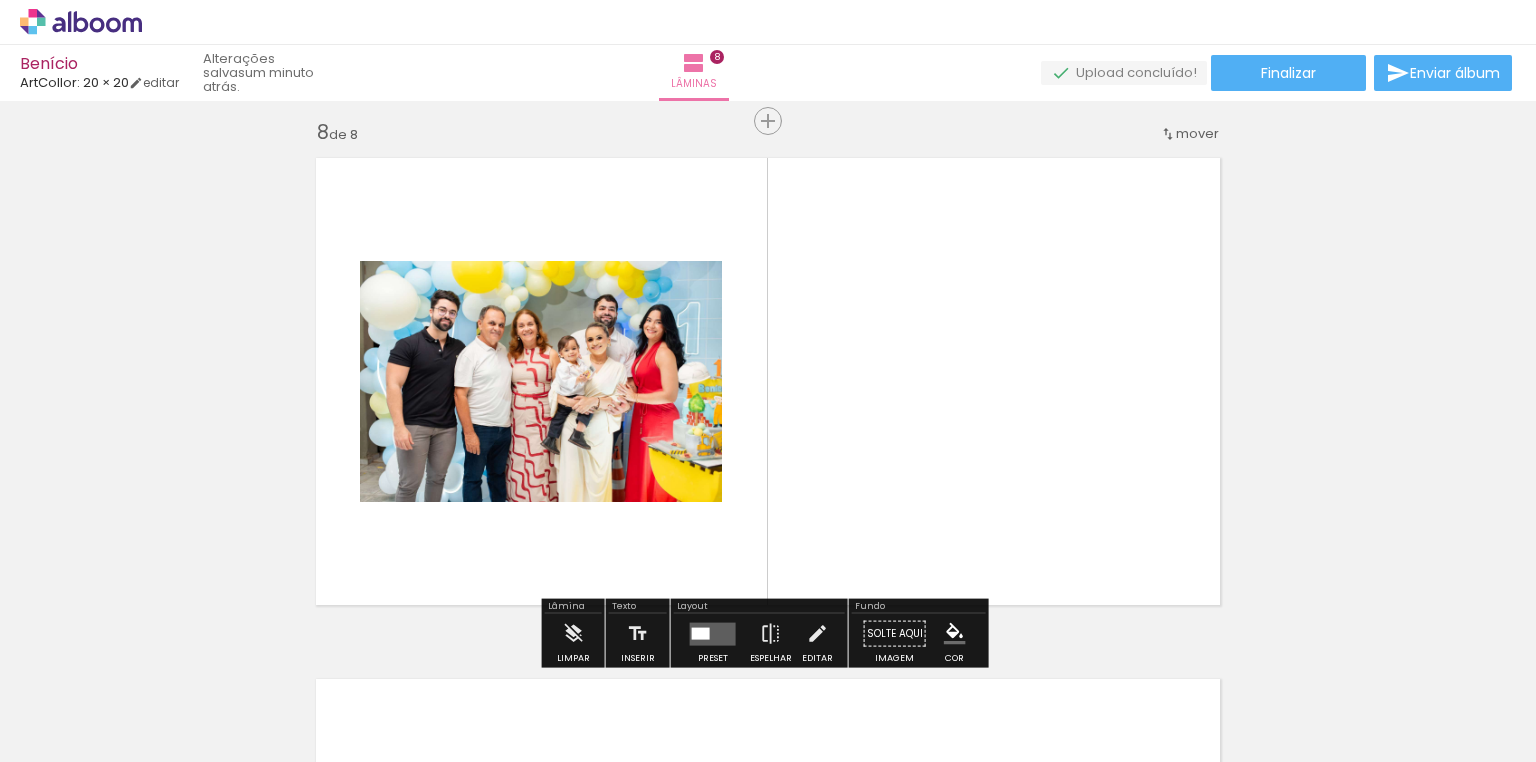 scroll, scrollTop: 3672, scrollLeft: 0, axis: vertical 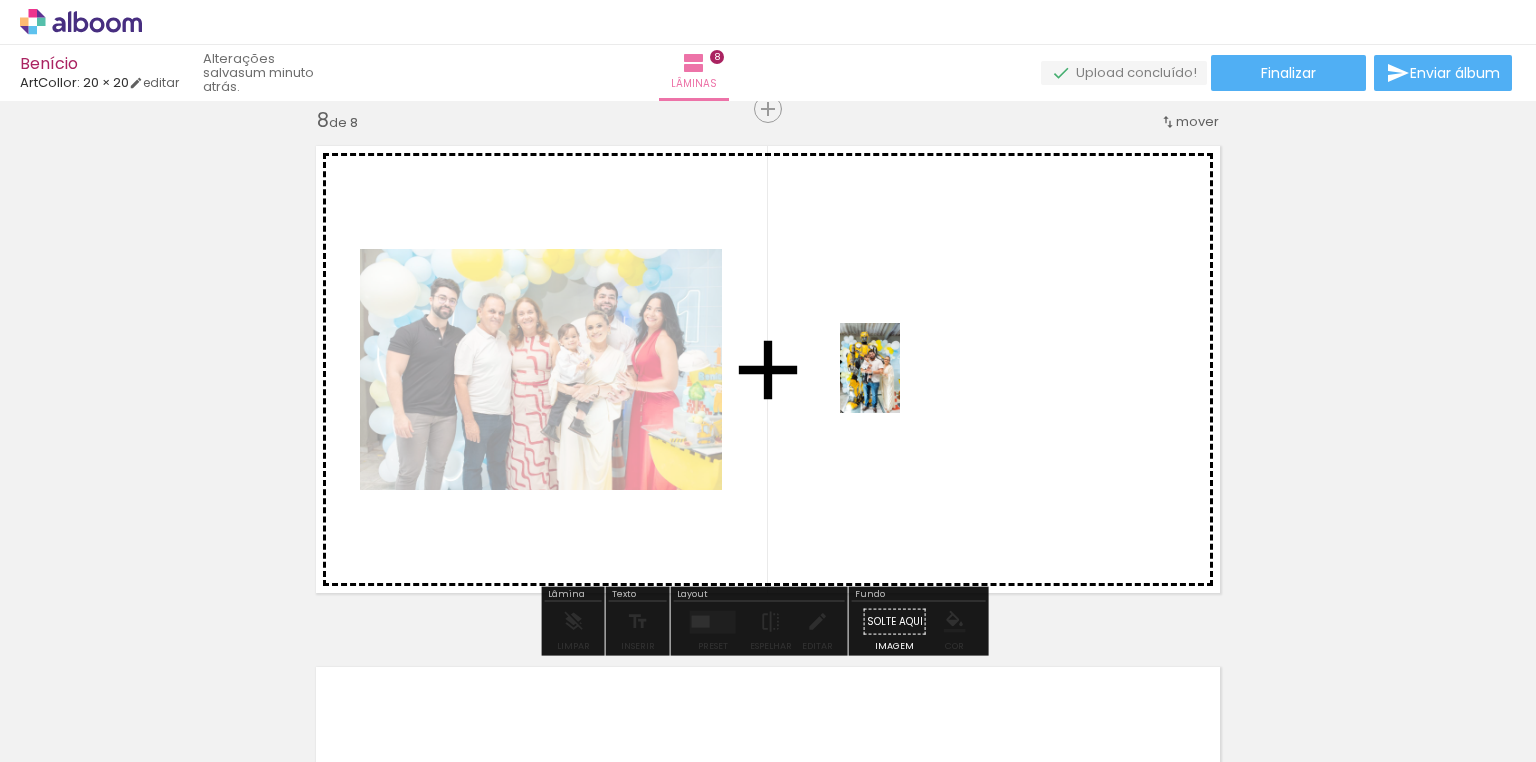 drag, startPoint x: 820, startPoint y: 640, endPoint x: 900, endPoint y: 382, distance: 270.1185 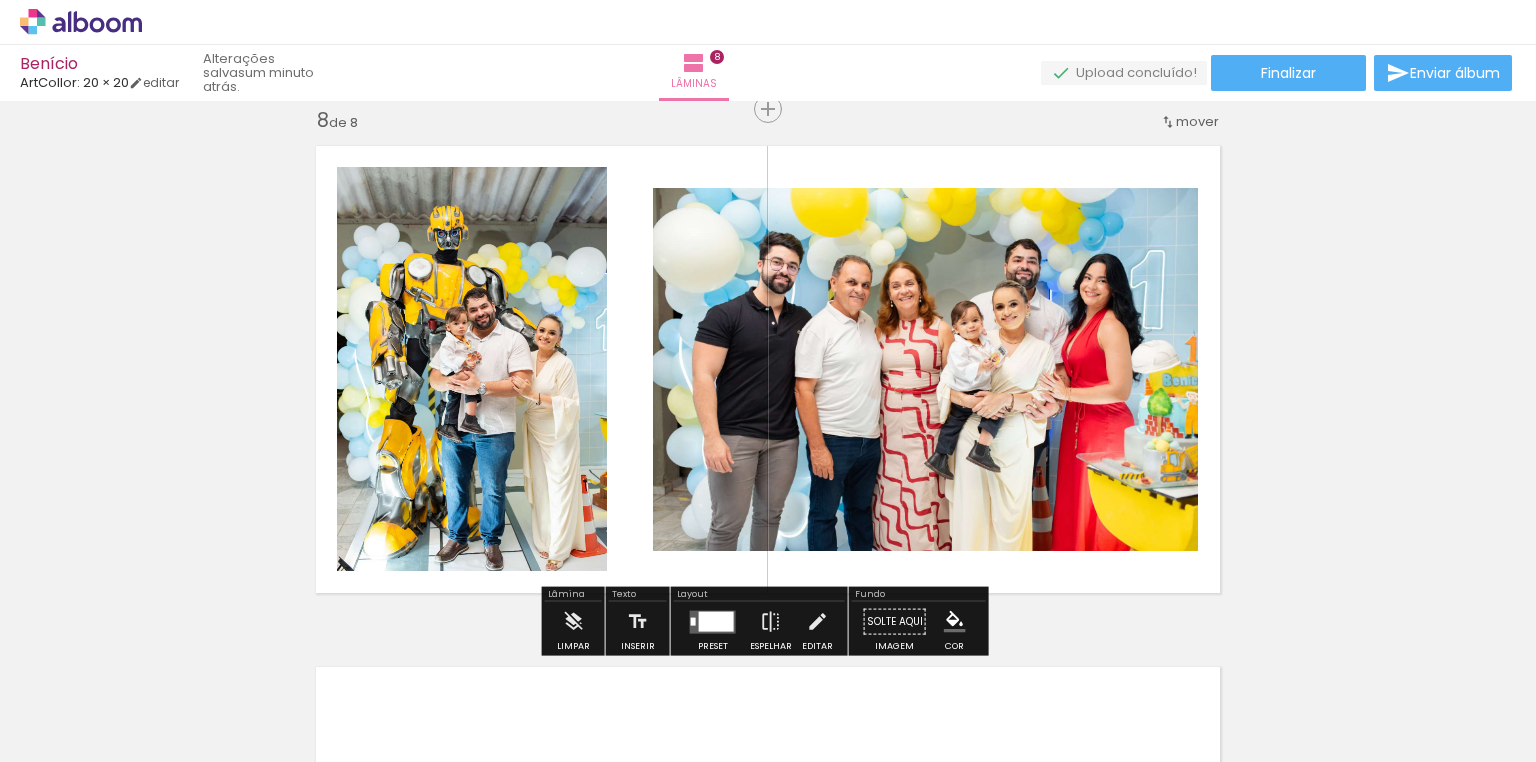 click on "Inserir lâmina 1  de 8  Inserir lâmina 2  de 8  Inserir lâmina 3  de 8  Inserir lâmina 4  de 8  Inserir lâmina 5  de 8  Inserir lâmina 6  de 8  Inserir lâmina 7  de 8  Inserir lâmina 8  de 8" at bounding box center [768, -1219] 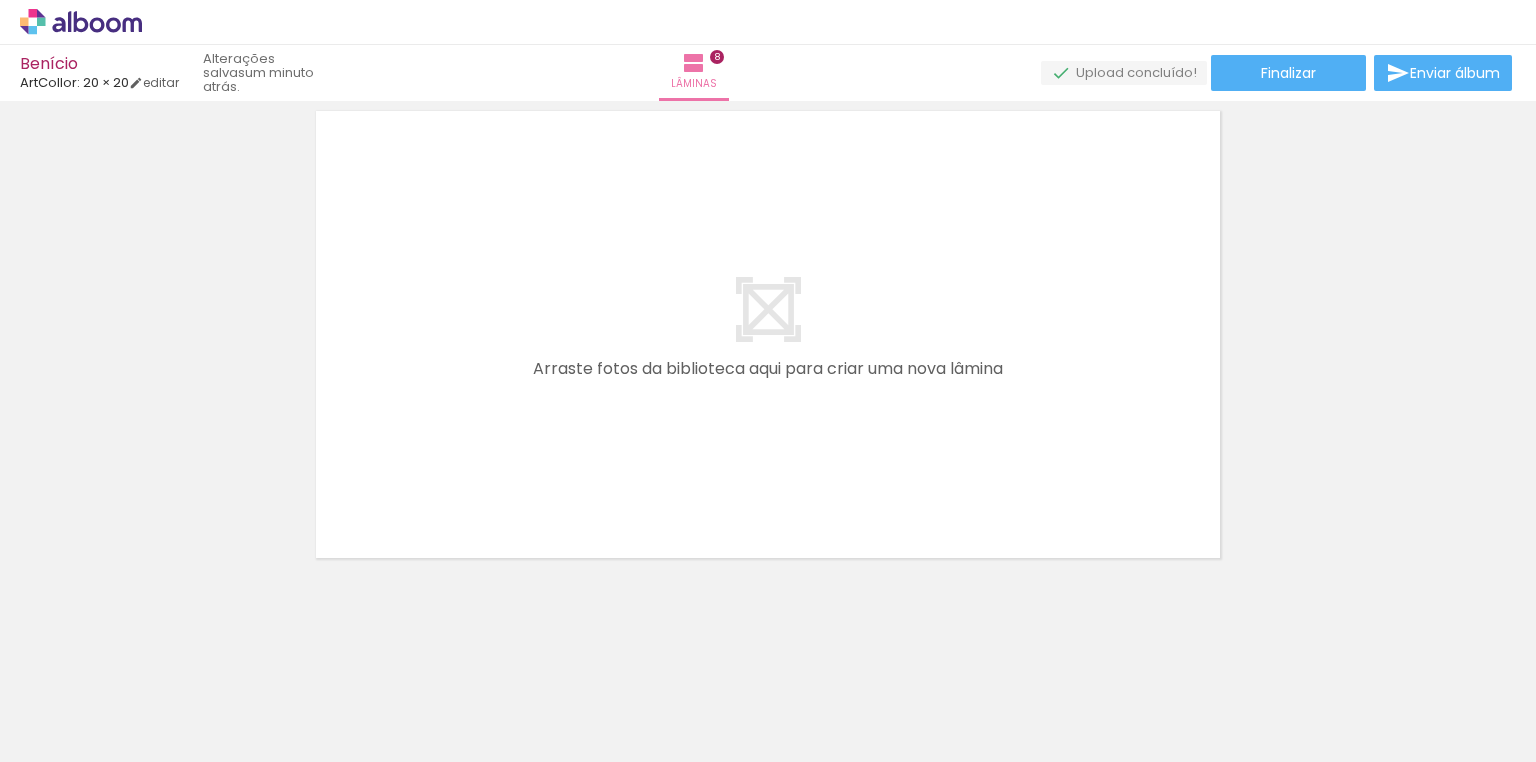 scroll, scrollTop: 4230, scrollLeft: 0, axis: vertical 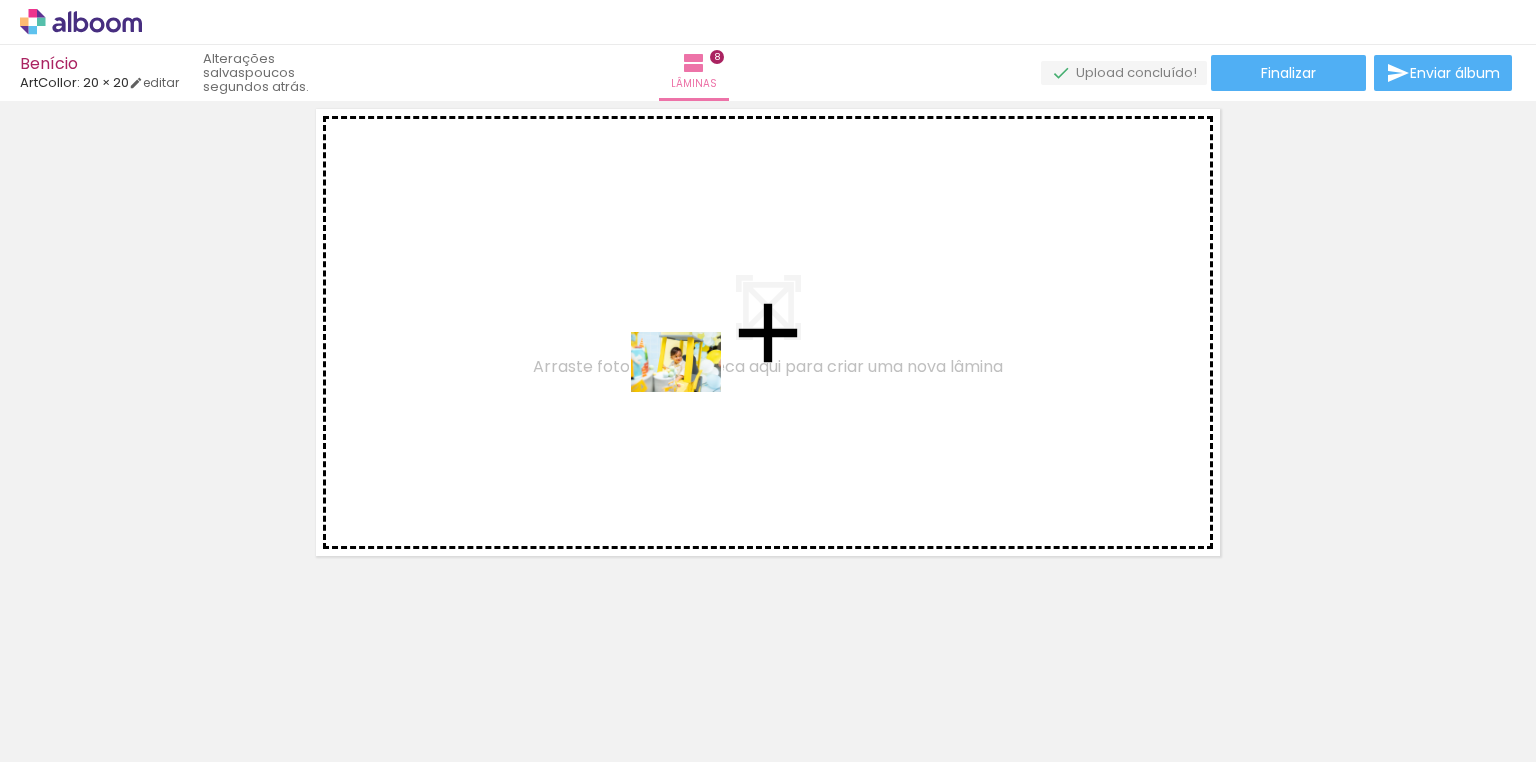 drag, startPoint x: 915, startPoint y: 700, endPoint x: 626, endPoint y: 336, distance: 464.77628 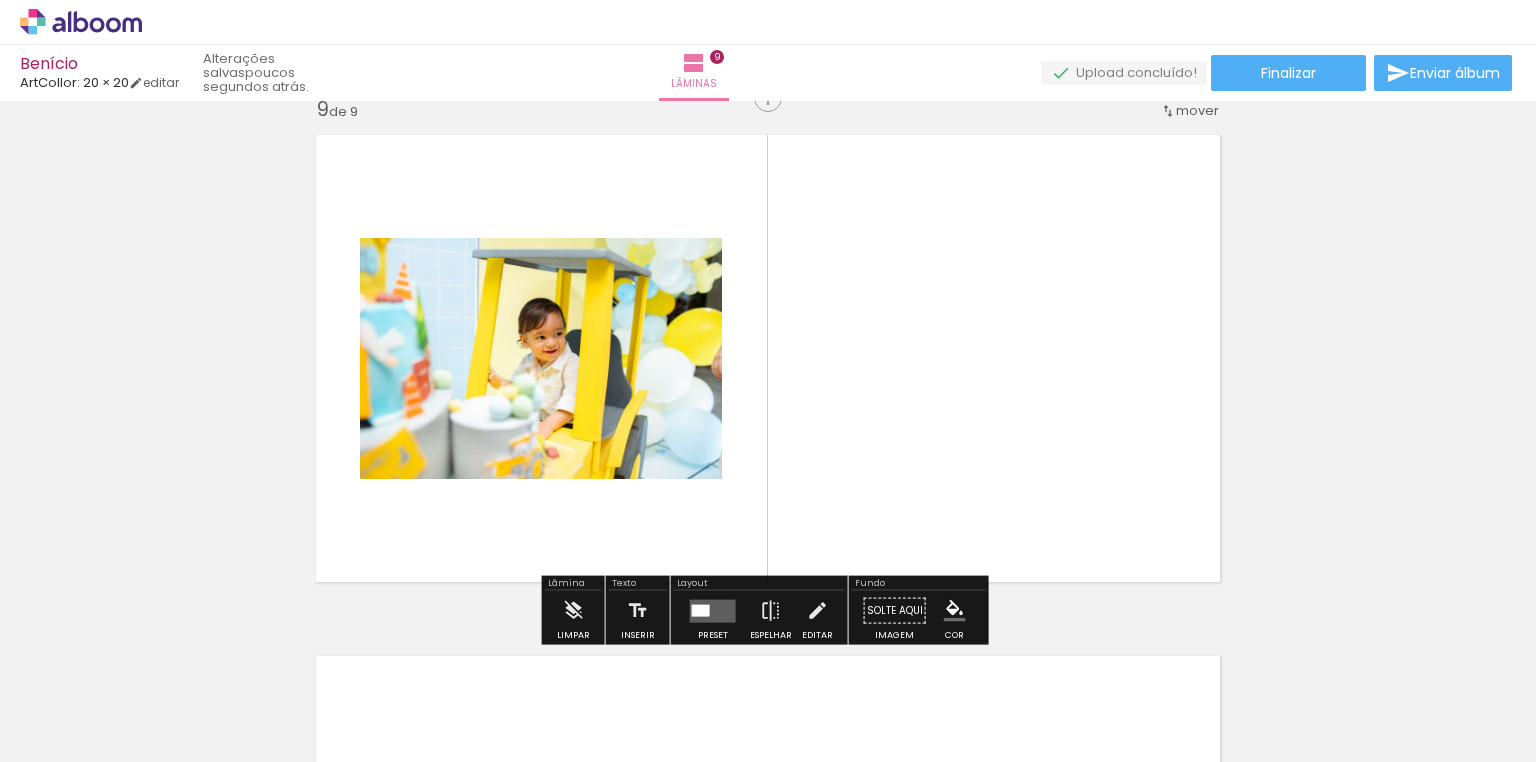 scroll, scrollTop: 4193, scrollLeft: 0, axis: vertical 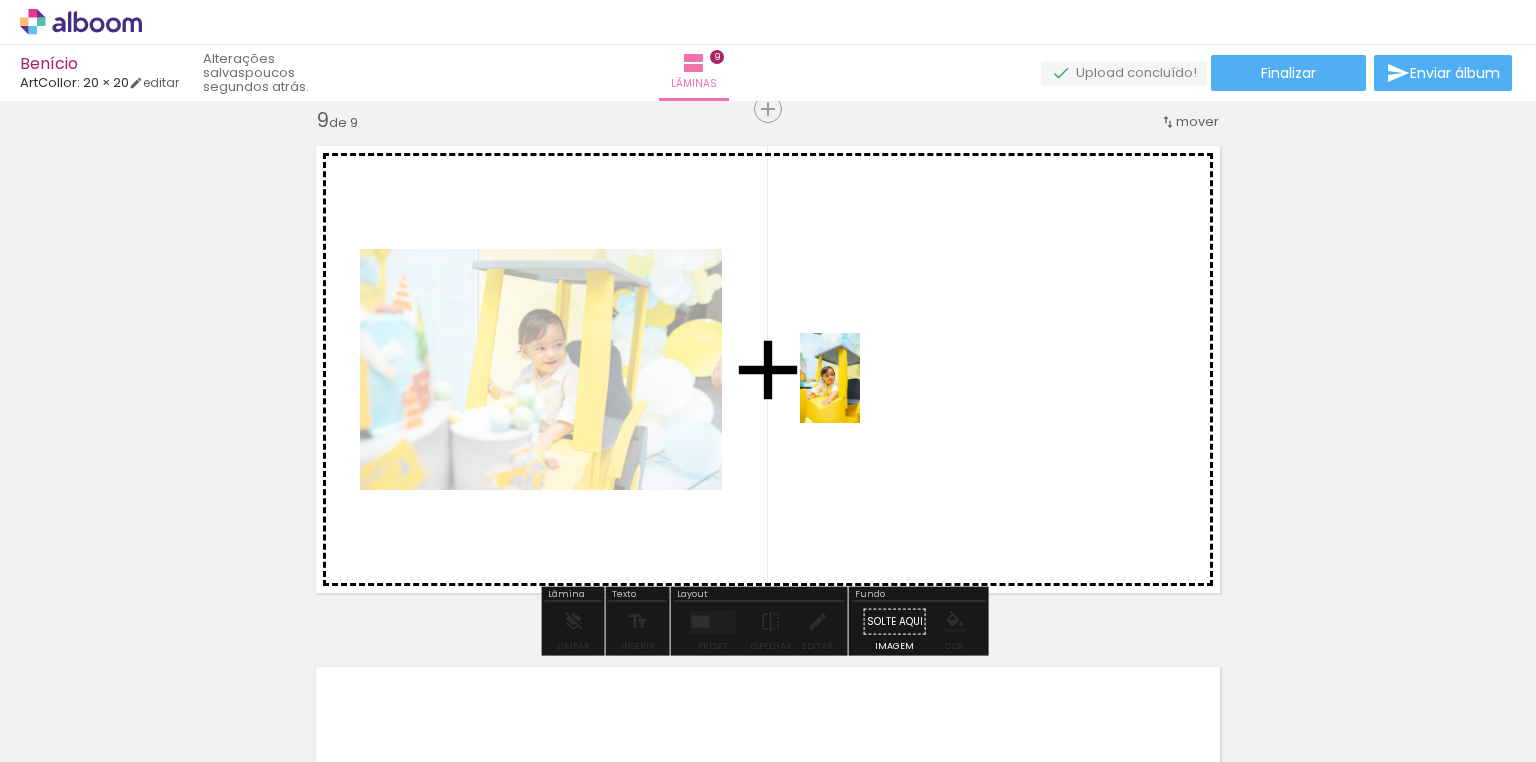 drag, startPoint x: 1019, startPoint y: 706, endPoint x: 942, endPoint y: 457, distance: 260.63385 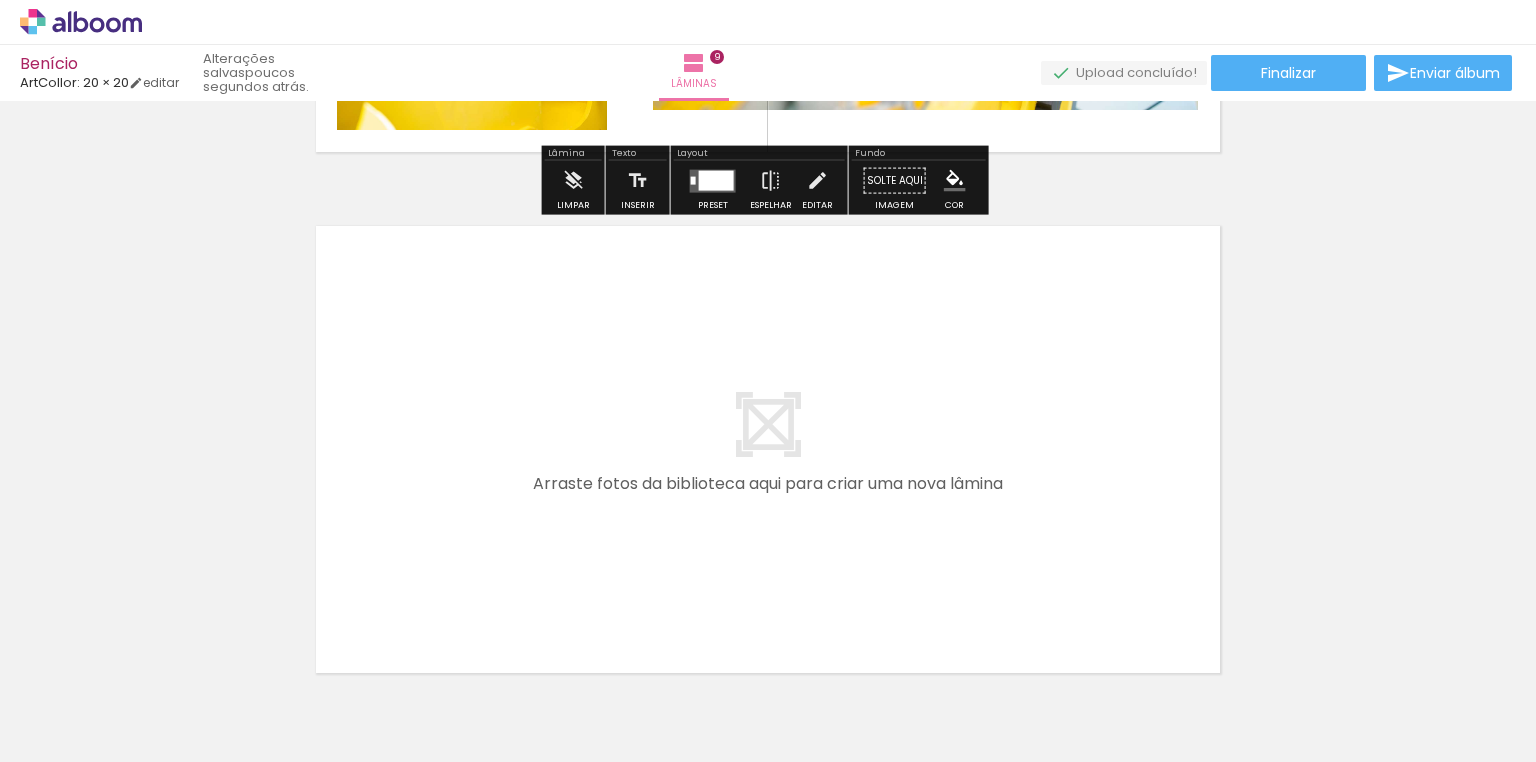 scroll, scrollTop: 4751, scrollLeft: 0, axis: vertical 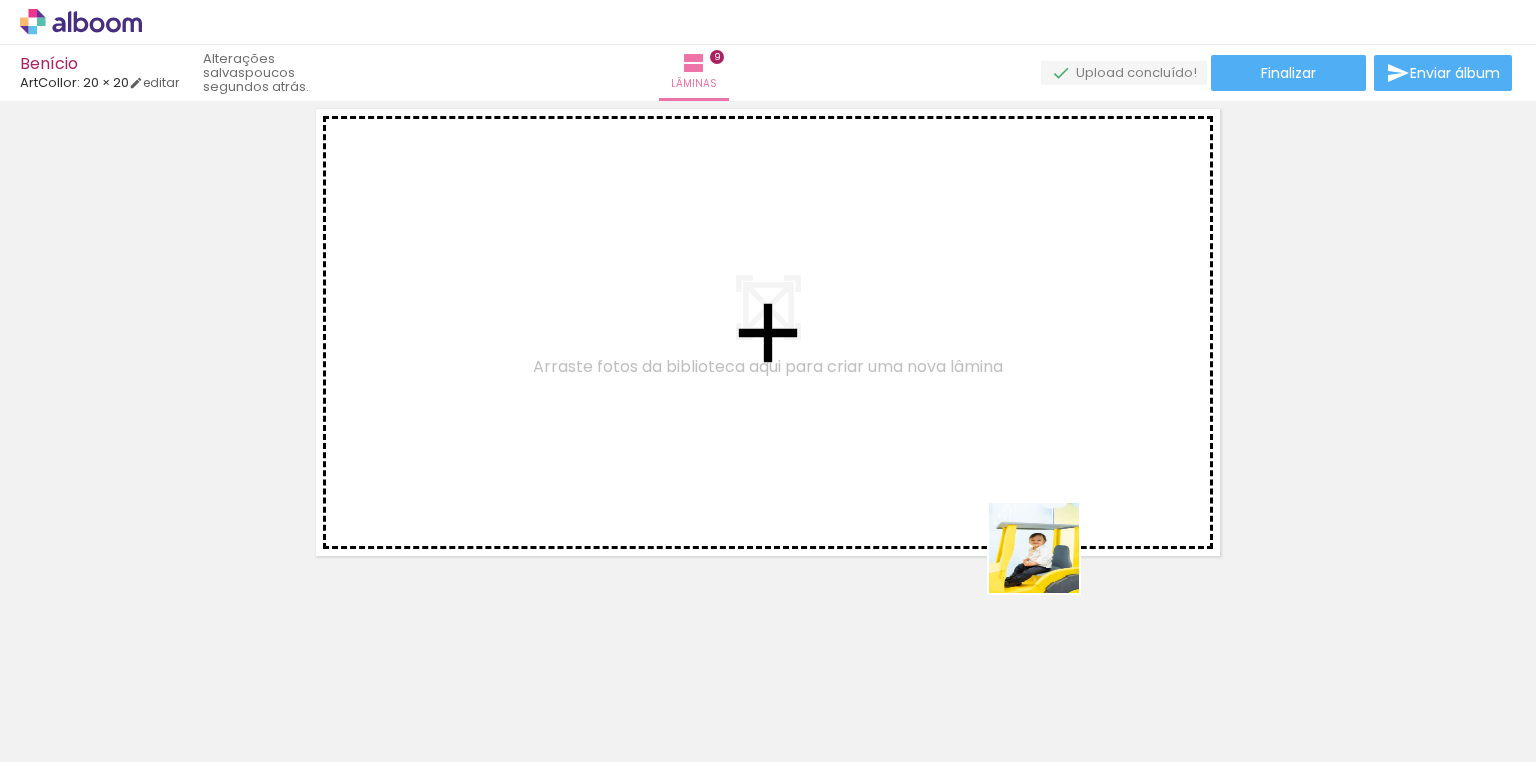 drag, startPoint x: 1115, startPoint y: 670, endPoint x: 999, endPoint y: 507, distance: 200.06248 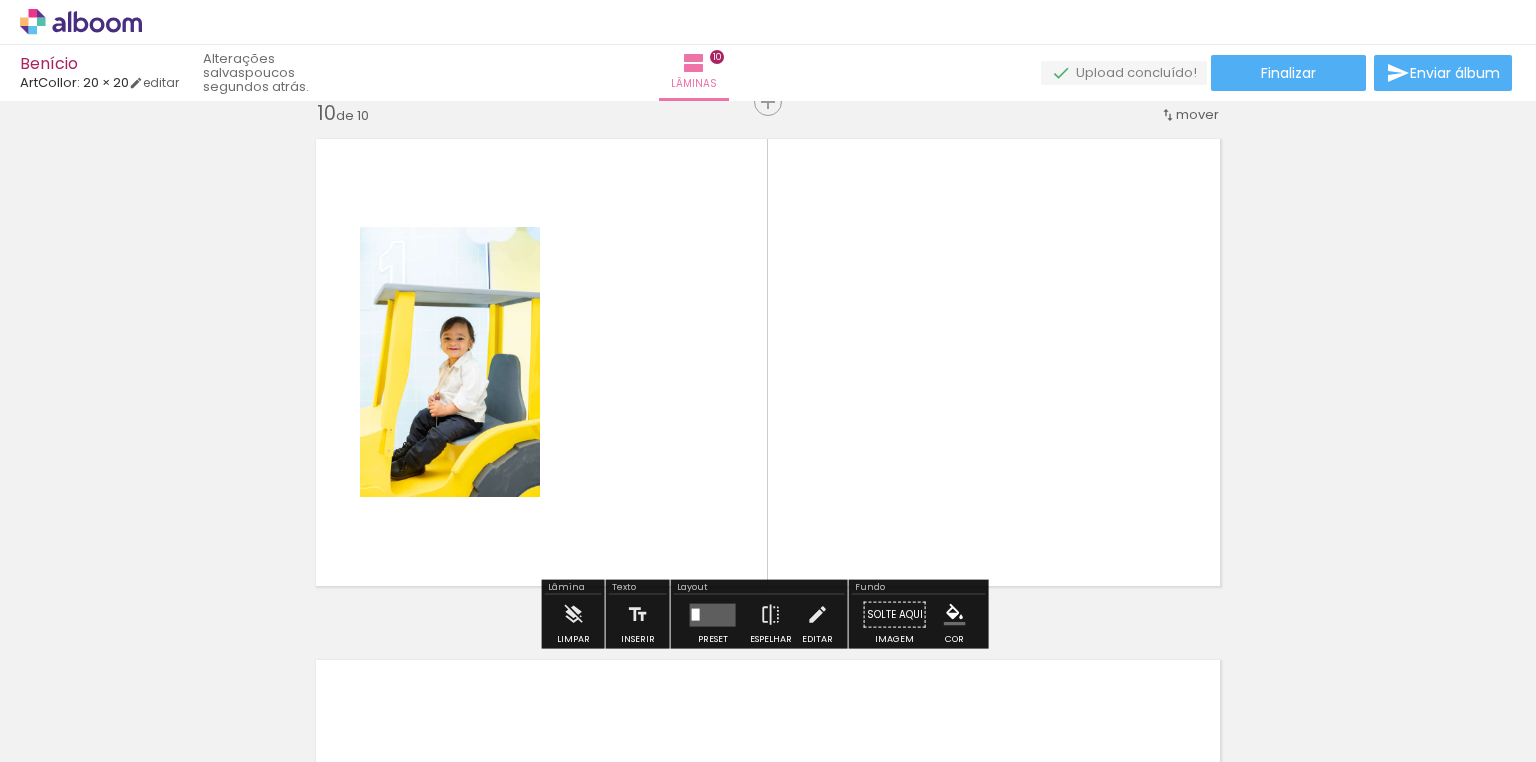 scroll, scrollTop: 4714, scrollLeft: 0, axis: vertical 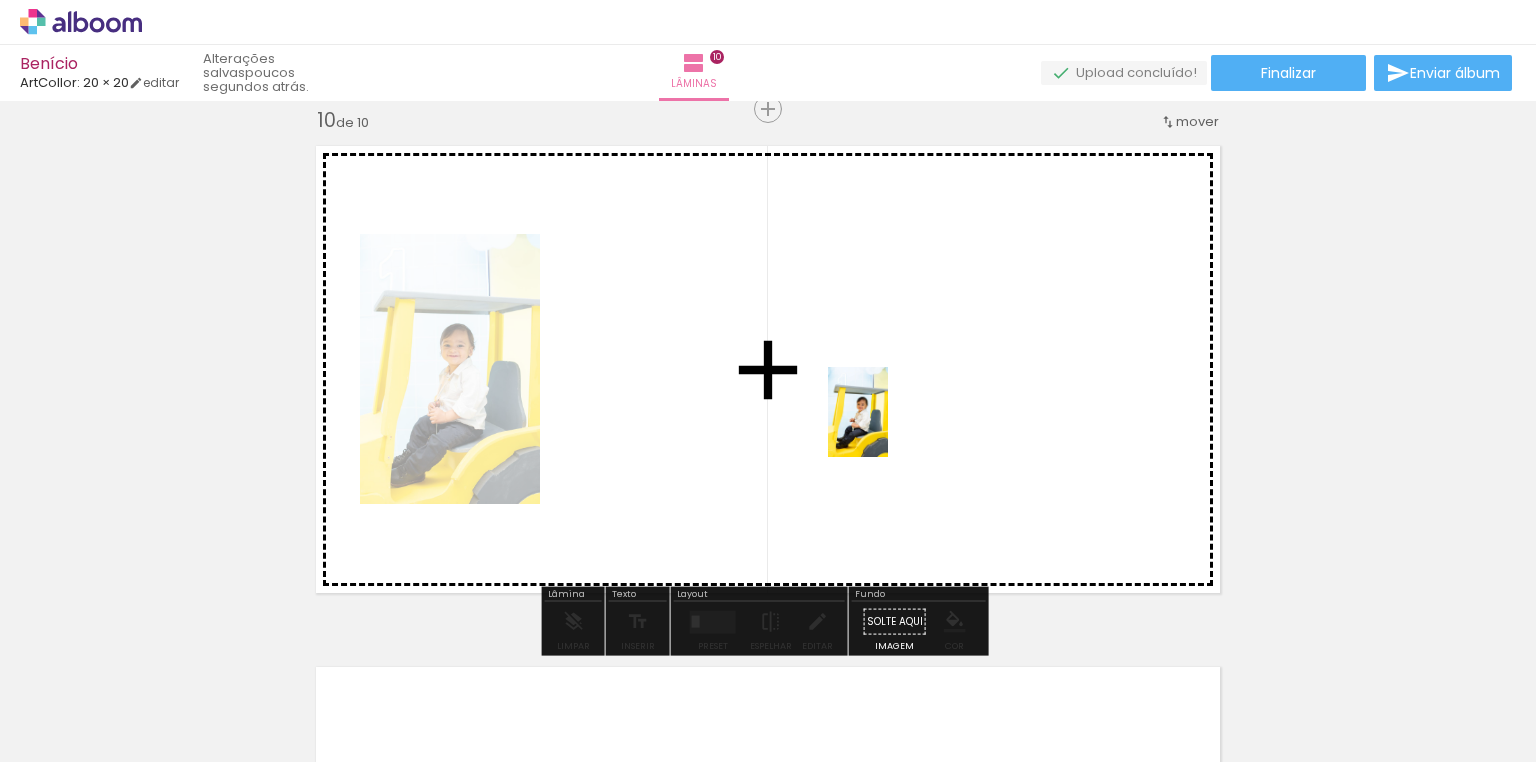 drag, startPoint x: 1223, startPoint y: 704, endPoint x: 872, endPoint y: 415, distance: 454.6669 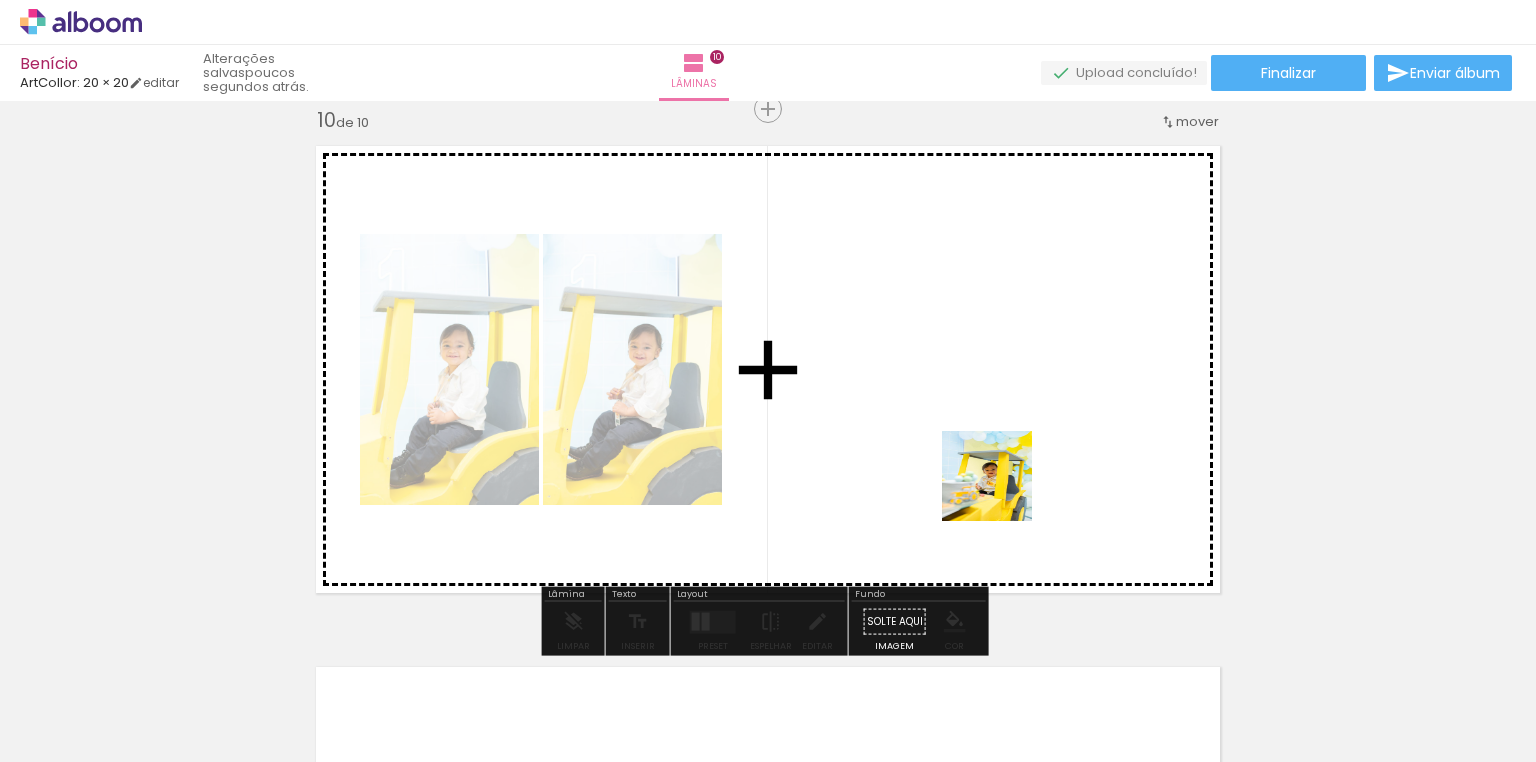 drag, startPoint x: 1372, startPoint y: 719, endPoint x: 961, endPoint y: 468, distance: 481.5828 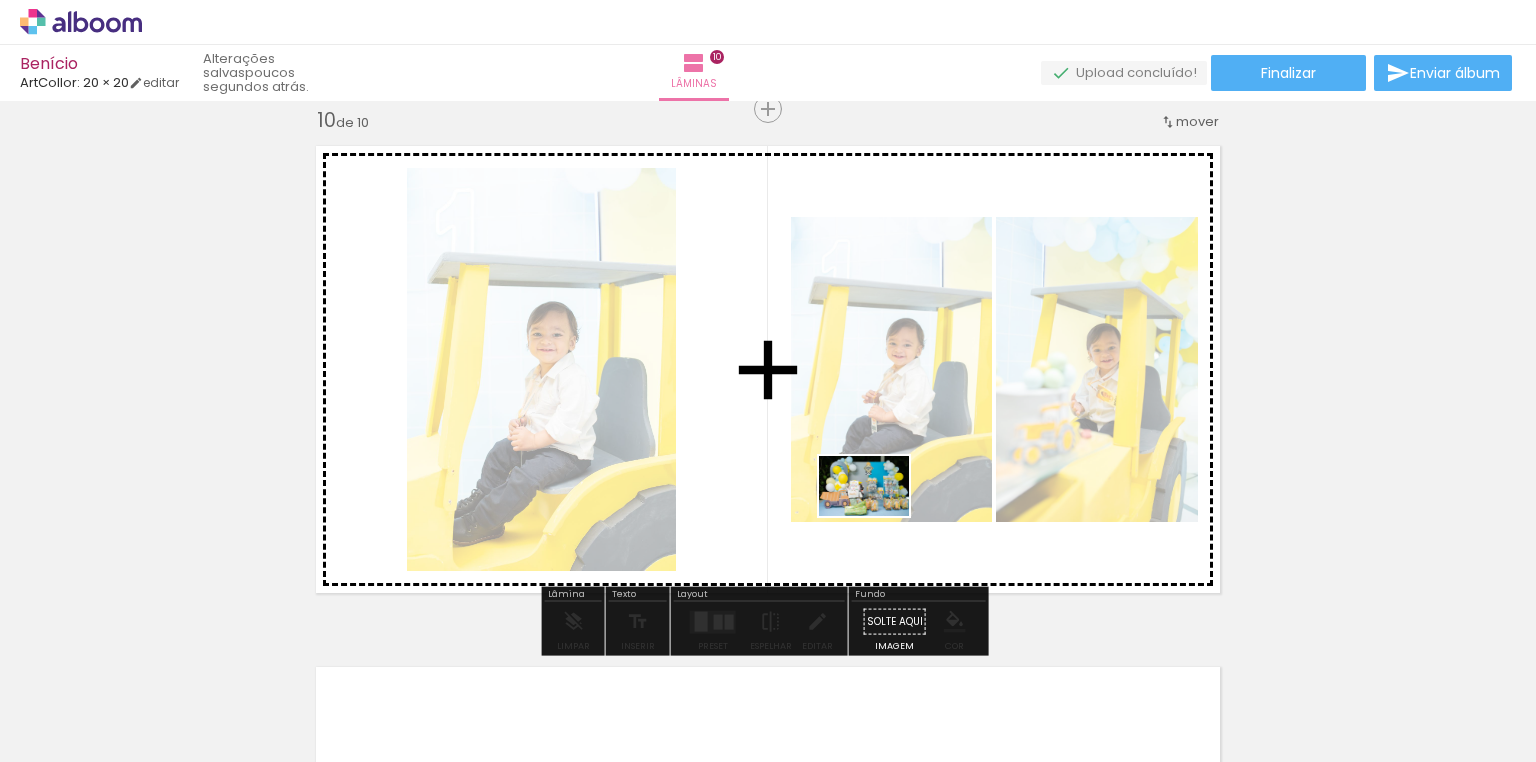 drag, startPoint x: 1474, startPoint y: 713, endPoint x: 878, endPoint y: 516, distance: 627.7141 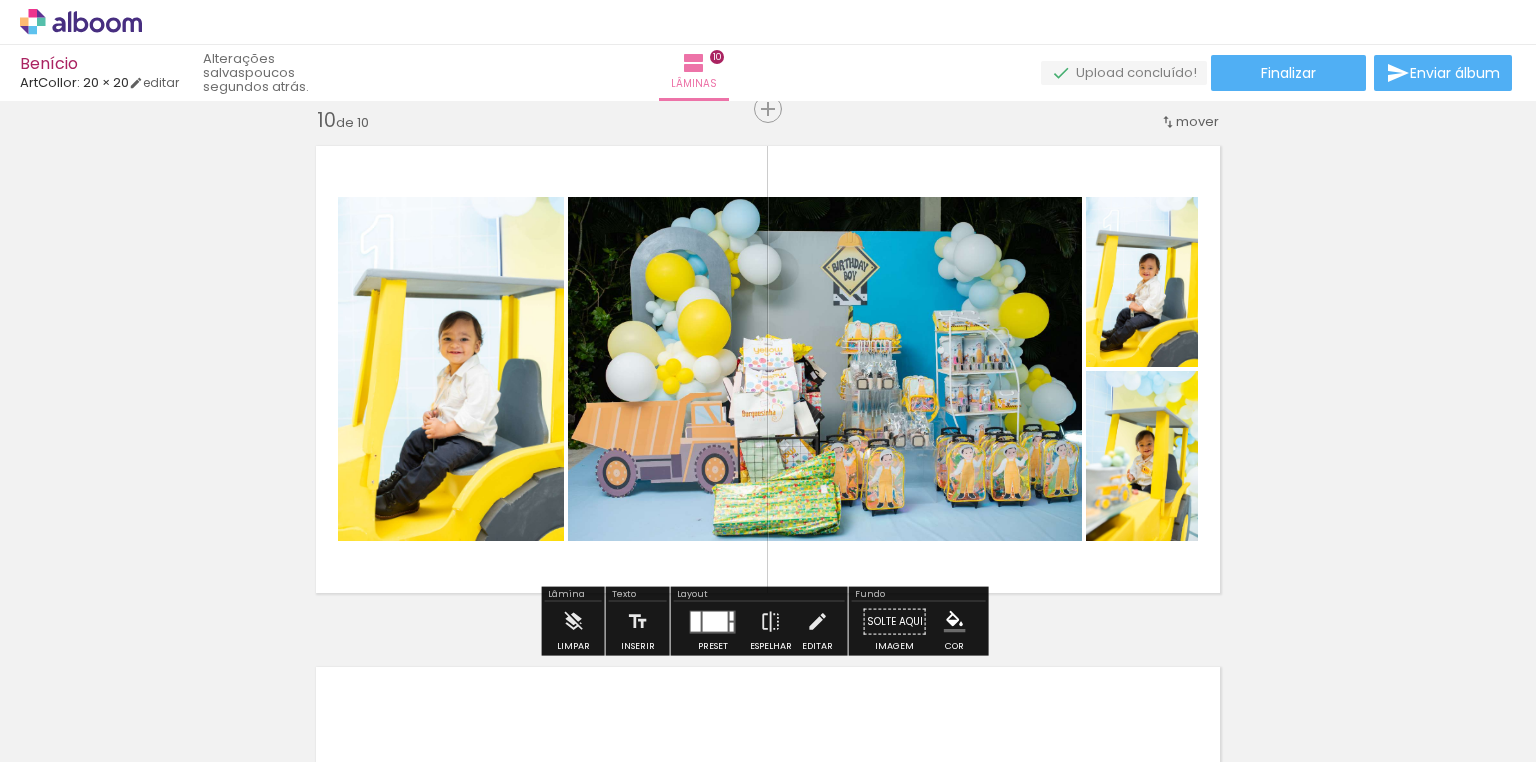 click on "Inserir lâmina 1  de 10  Inserir lâmina 2  de 10  Inserir lâmina 3  de 10  Inserir lâmina 4  de 10  Inserir lâmina 5  de 10  Inserir lâmina 6  de 10  Inserir lâmina 7  de 10  Inserir lâmina 8  de 10  Inserir lâmina 9  de 10  Inserir lâmina 10  de 10" at bounding box center [768, -1740] 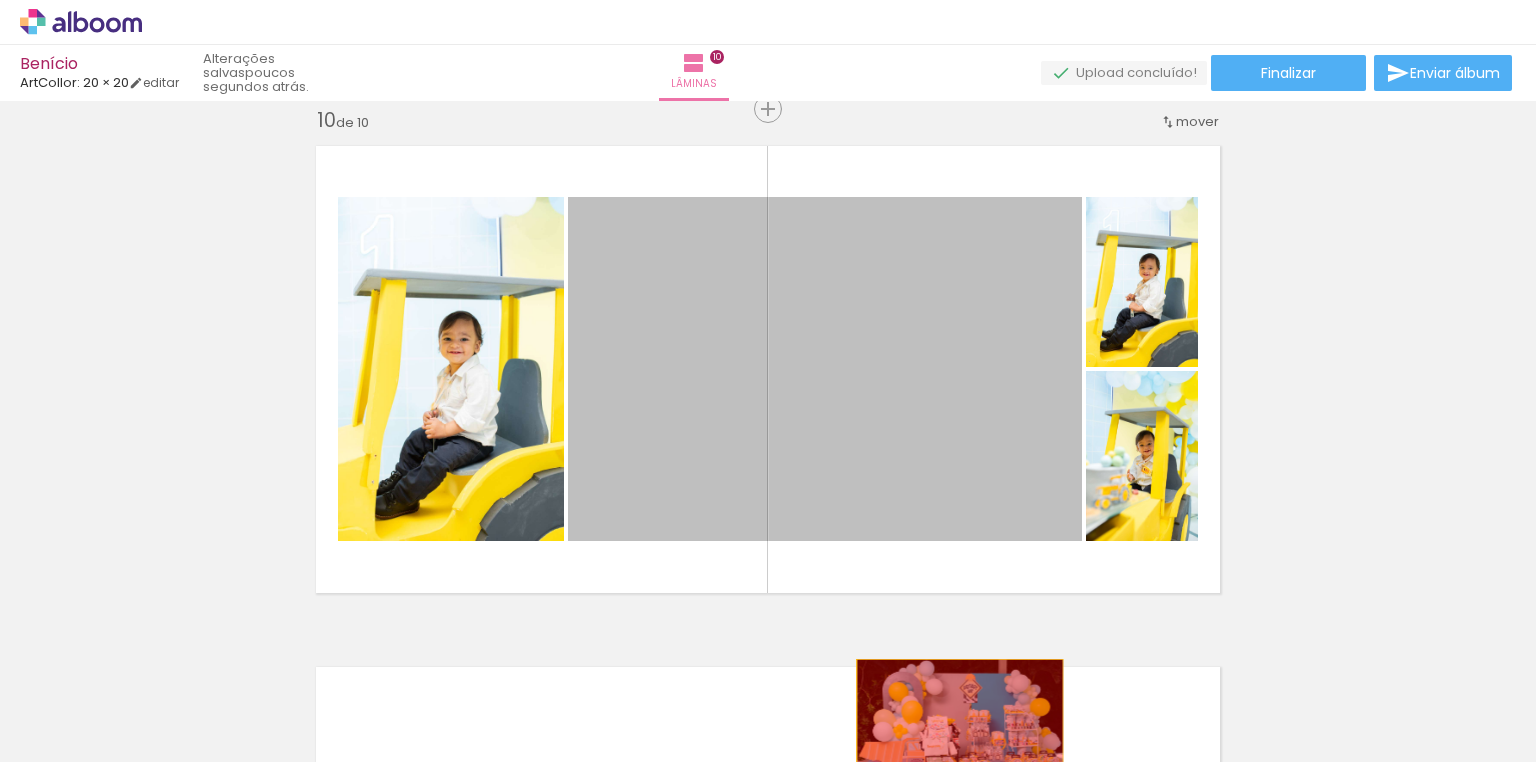 drag, startPoint x: 940, startPoint y: 428, endPoint x: 954, endPoint y: 728, distance: 300.32648 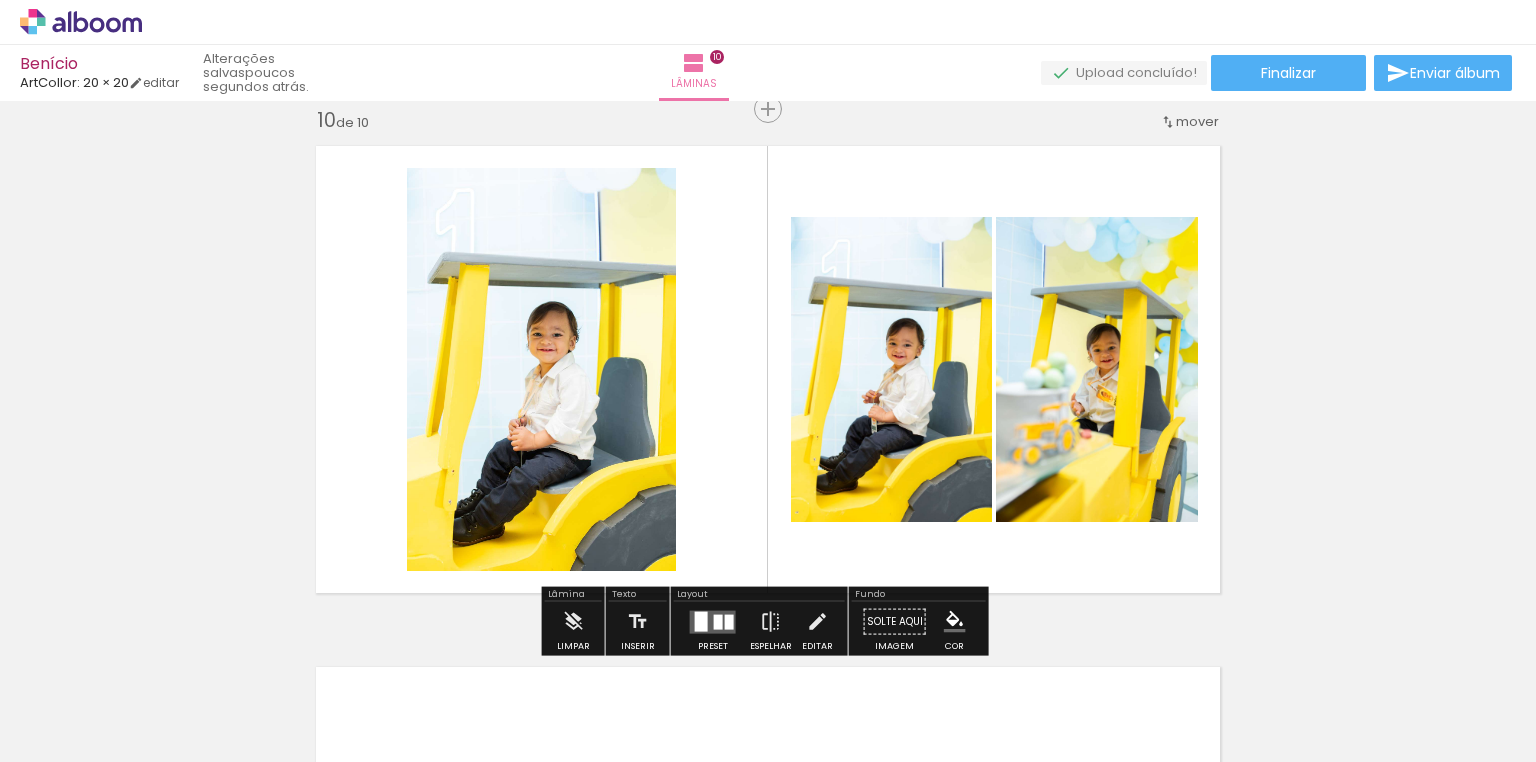 scroll, scrollTop: 0, scrollLeft: 0, axis: both 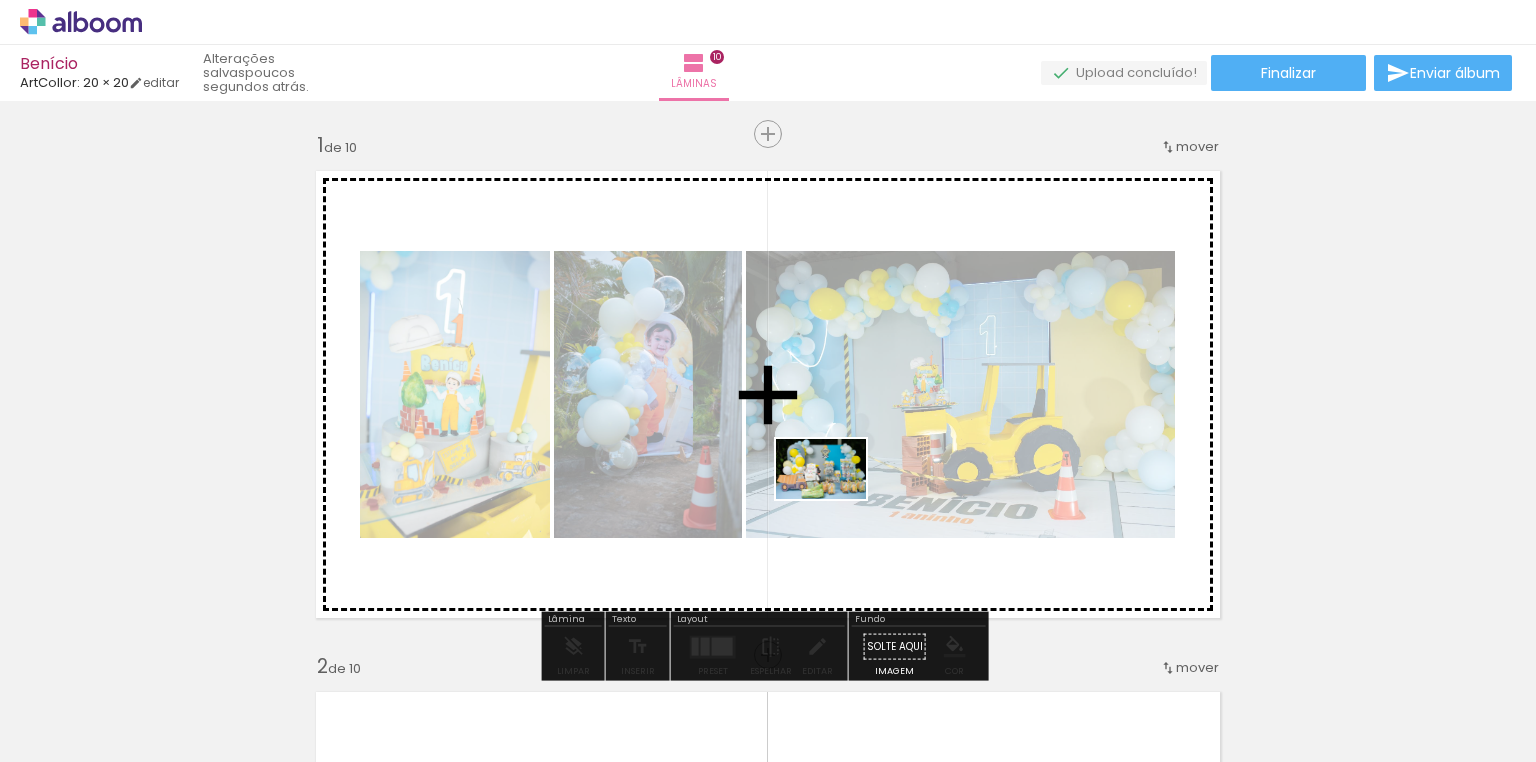 drag, startPoint x: 1451, startPoint y: 700, endPoint x: 836, endPoint y: 499, distance: 647.0131 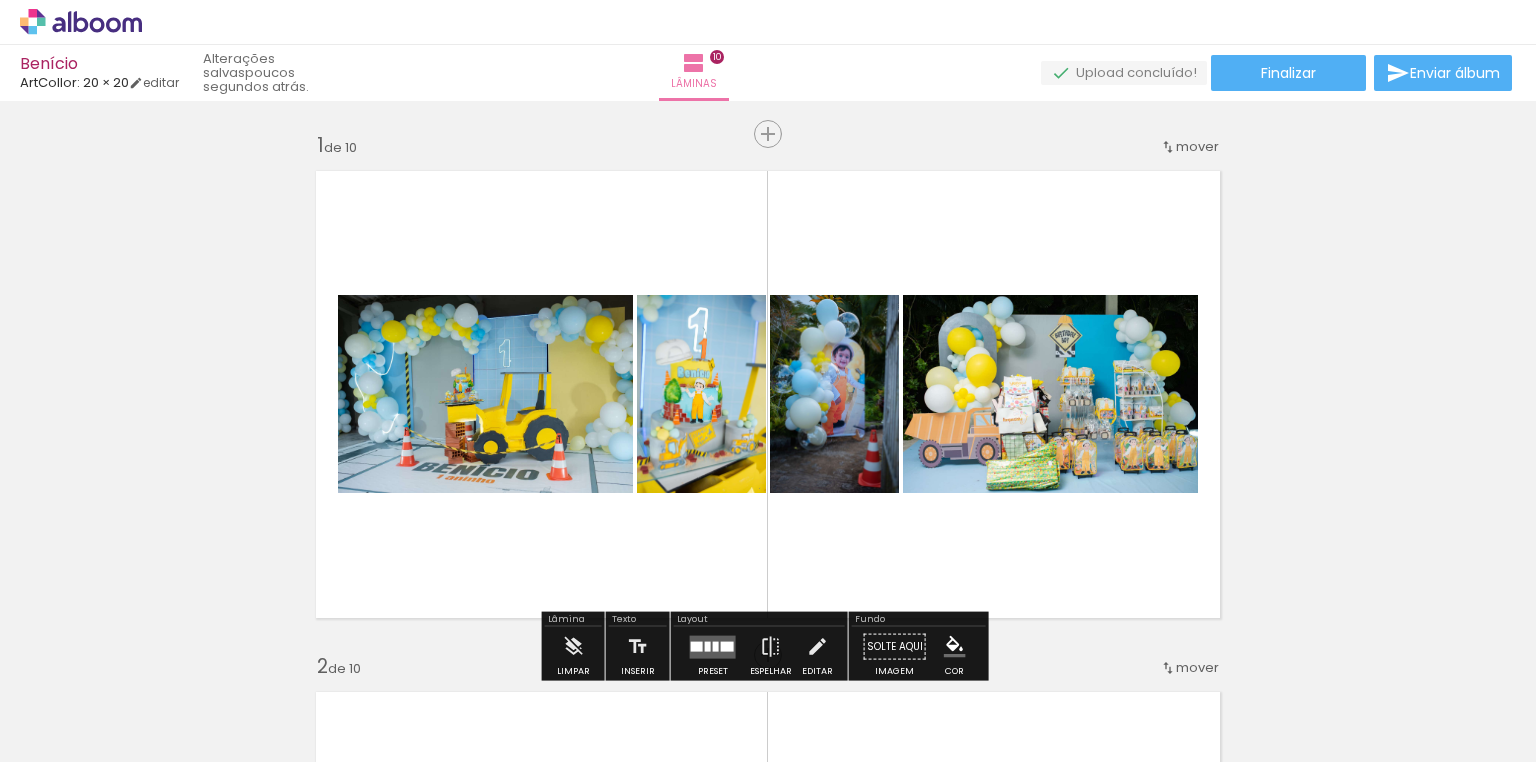 click on "Inserir lâmina 1  de 10  Inserir lâmina 2  de 10  Inserir lâmina 3  de 10  Inserir lâmina 4  de 10  Inserir lâmina 5  de 10  Inserir lâmina 6  de 10  Inserir lâmina 7  de 10  Inserir lâmina 8  de 10  Inserir lâmina 9  de 10  Inserir lâmina 10  de 10" at bounding box center [768, 2974] 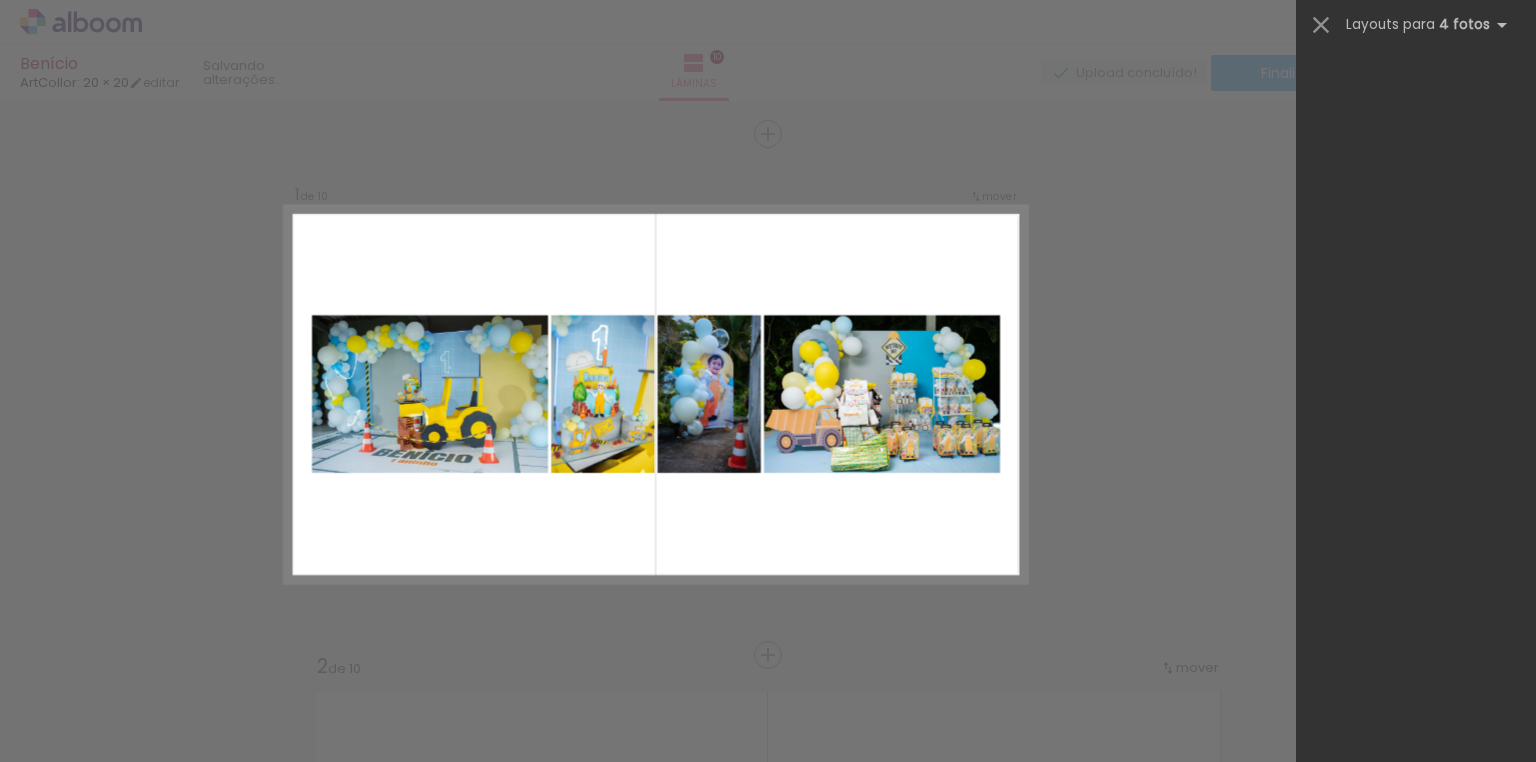 scroll, scrollTop: 0, scrollLeft: 0, axis: both 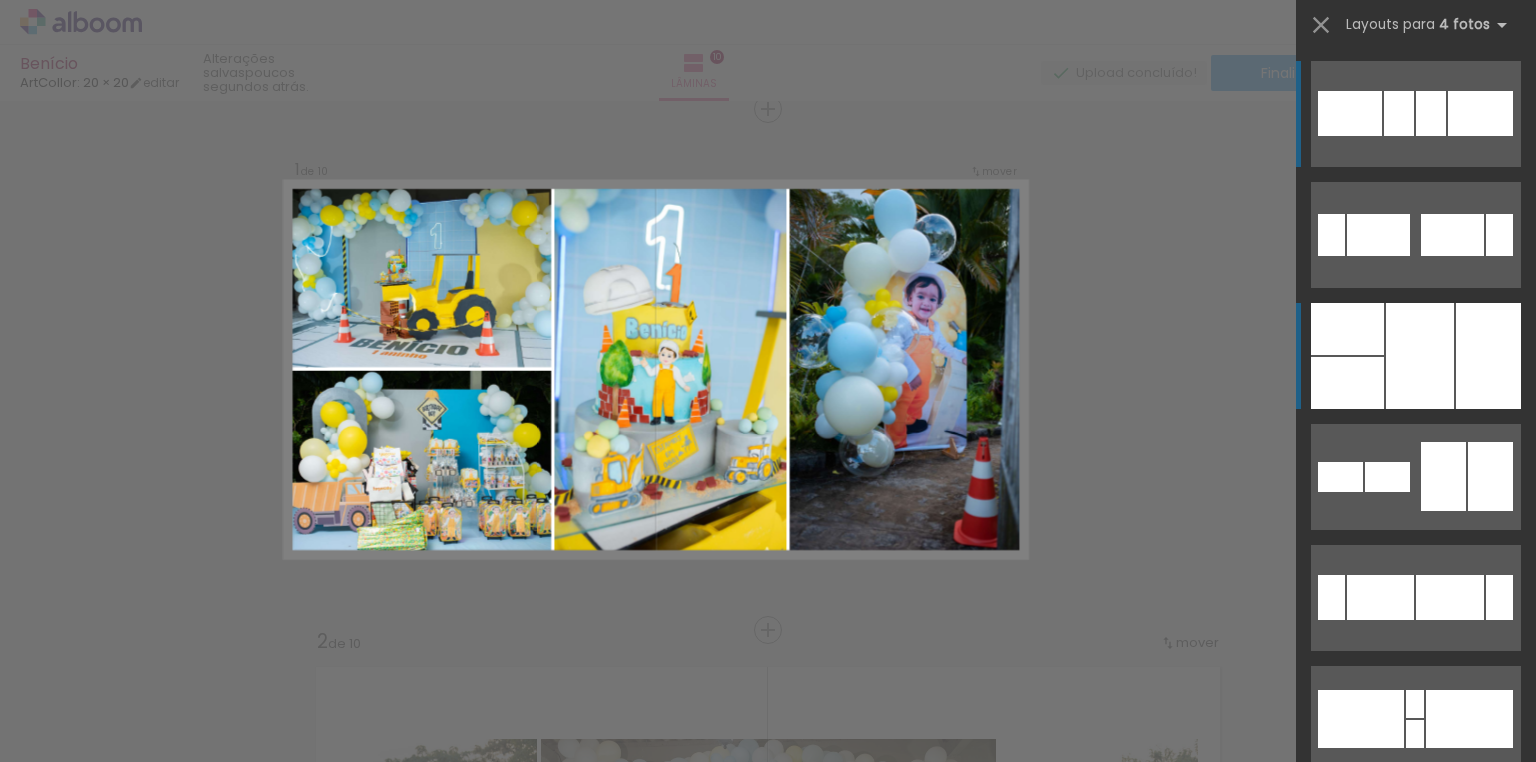 click at bounding box center (1420, 356) 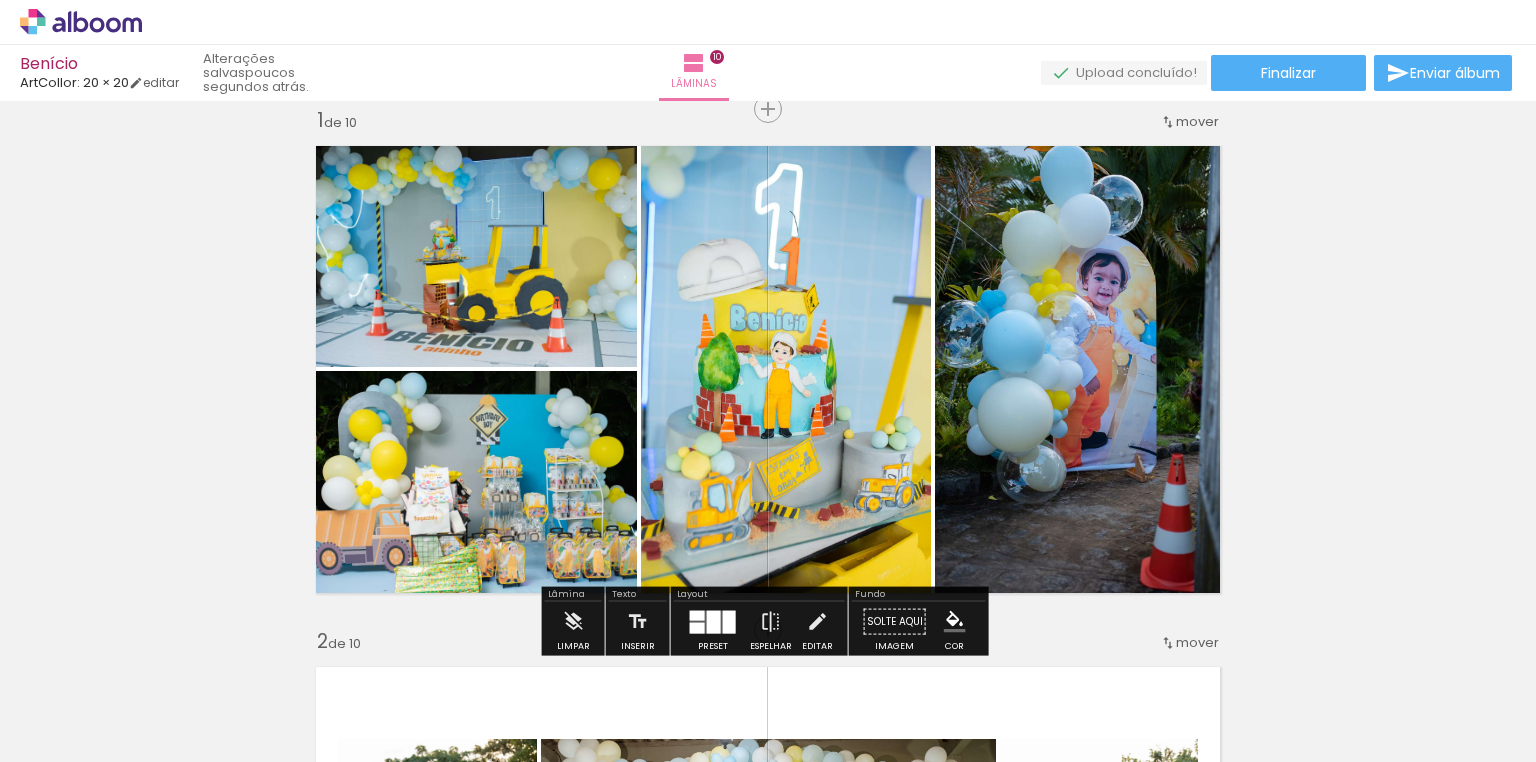click on "Inserir lâmina 1  de 10  Inserir lâmina 2  de 10  Inserir lâmina 3  de 10  Inserir lâmina 4  de 10  Inserir lâmina 5  de 10  Inserir lâmina 6  de 10  Inserir lâmina 7  de 10  Inserir lâmina 8  de 10  Inserir lâmina 9  de 10  Inserir lâmina 10  de 10" at bounding box center [768, 2949] 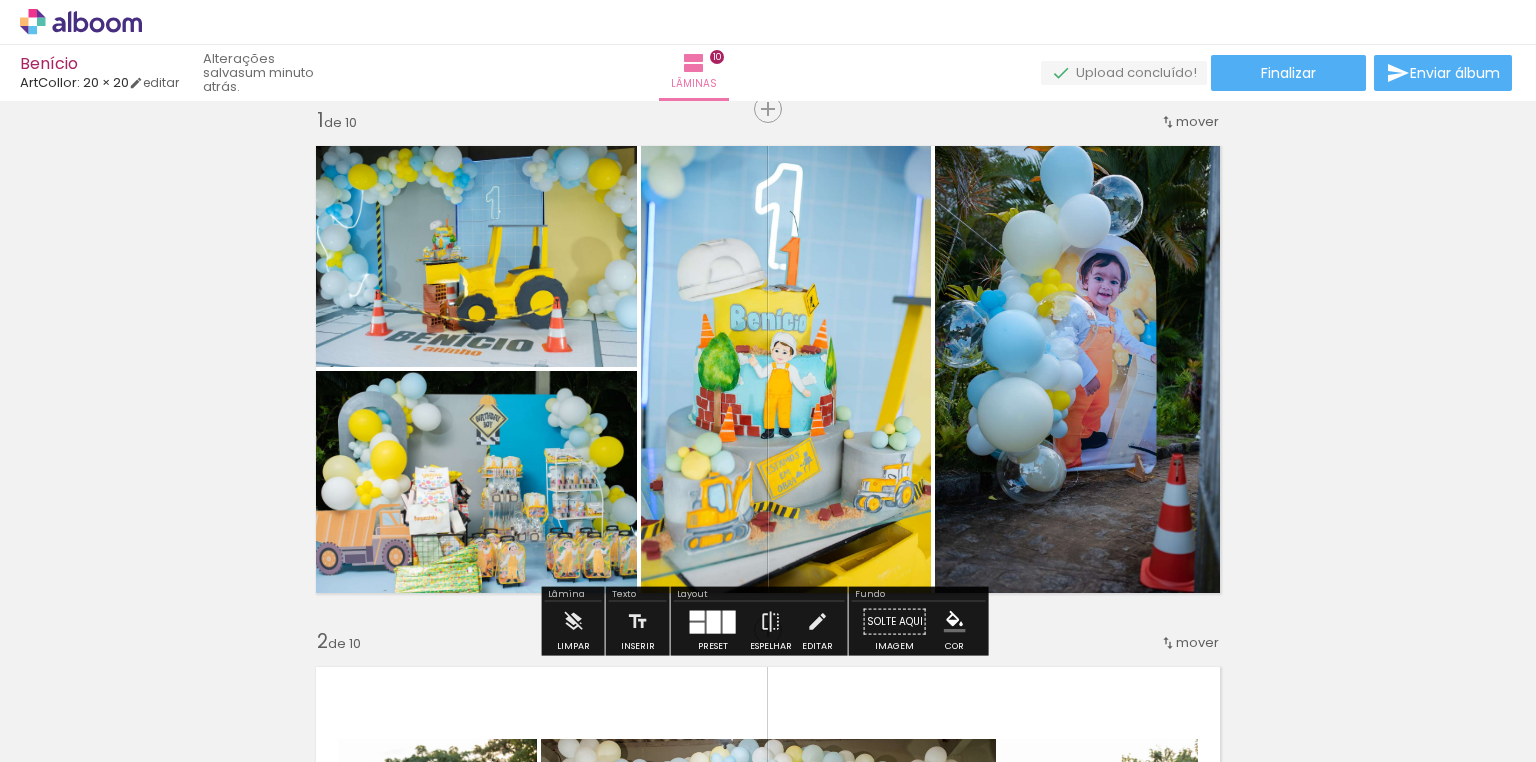 scroll, scrollTop: 0, scrollLeft: 0, axis: both 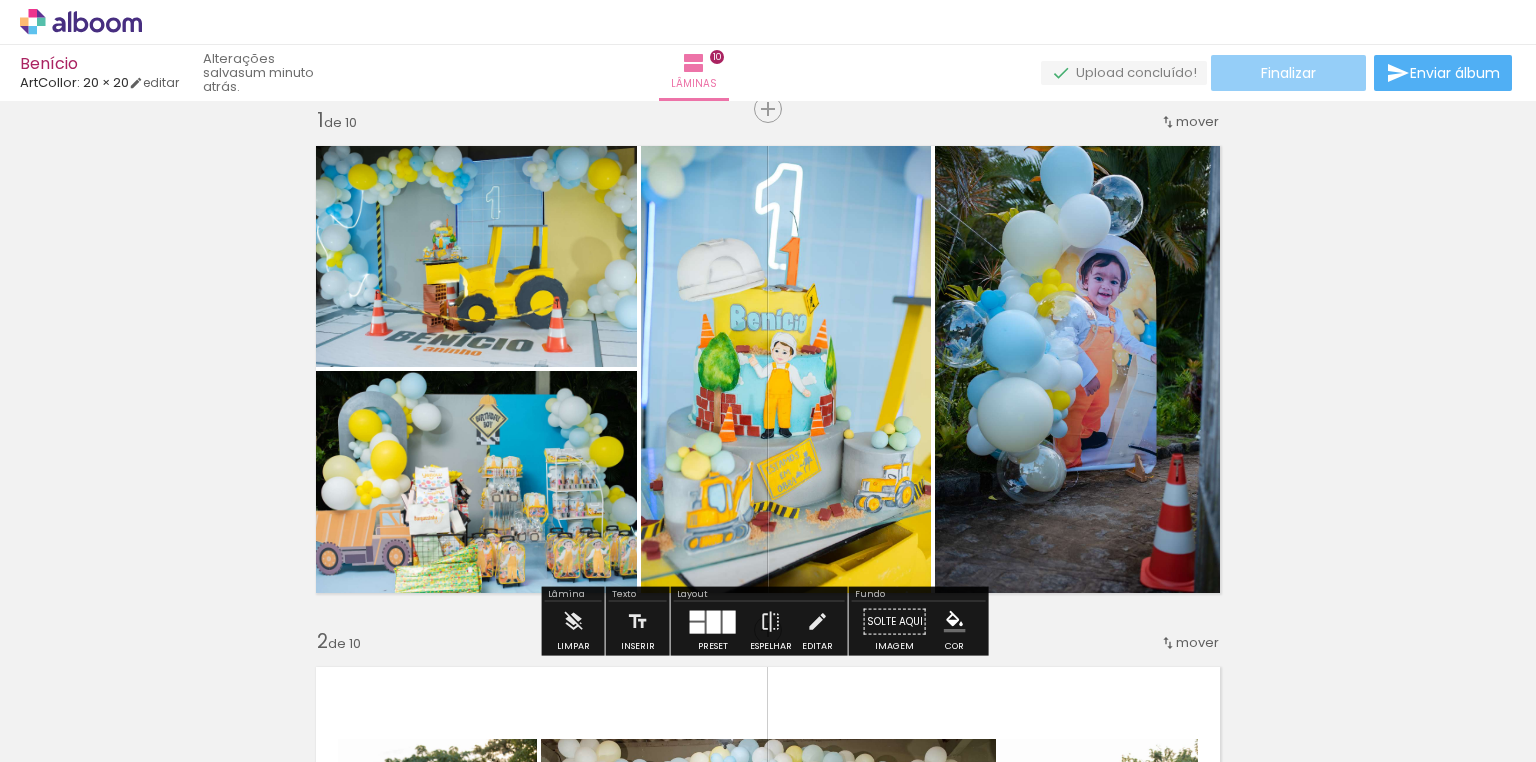 click on "Finalizar" 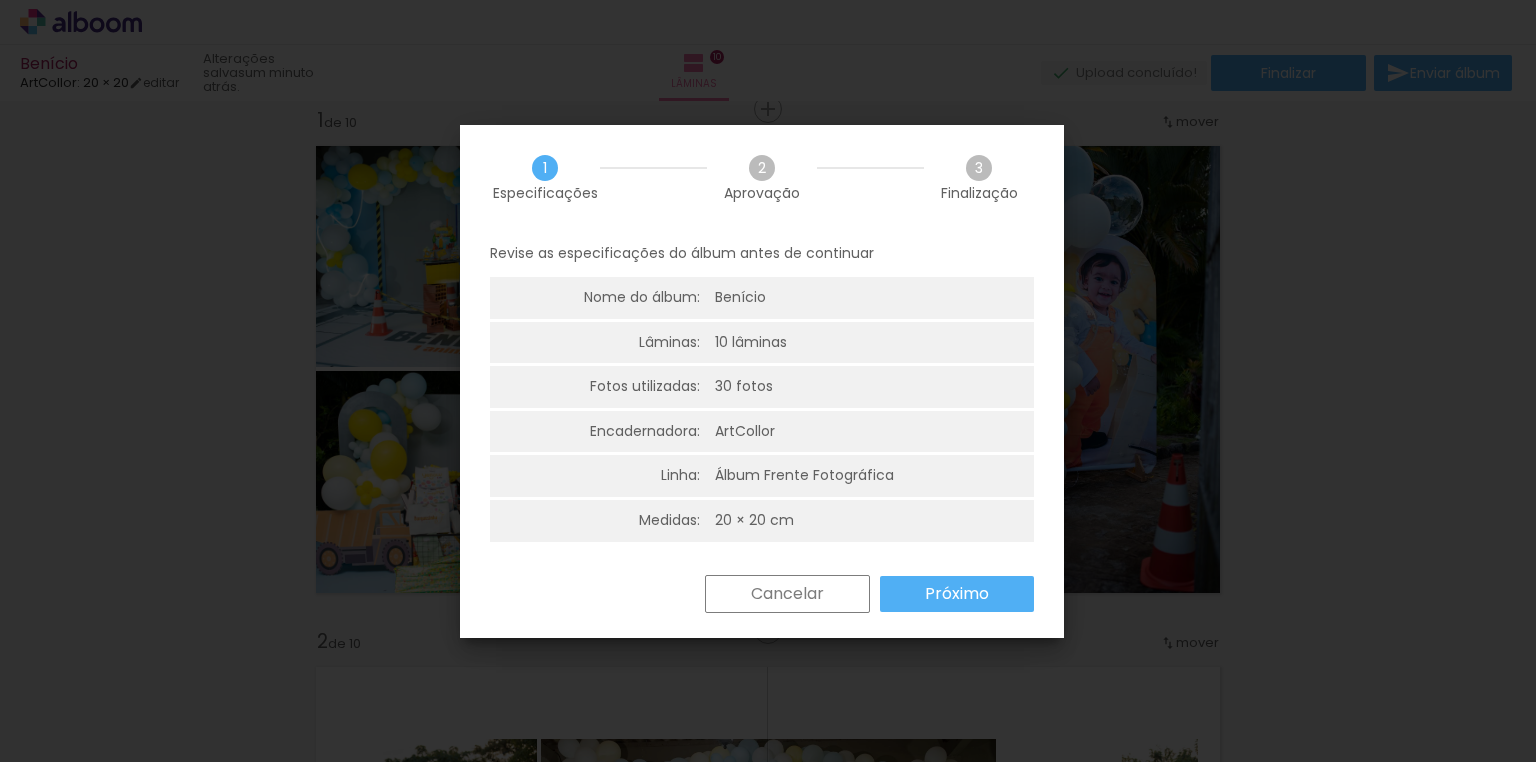 click on "Próximo" at bounding box center (0, 0) 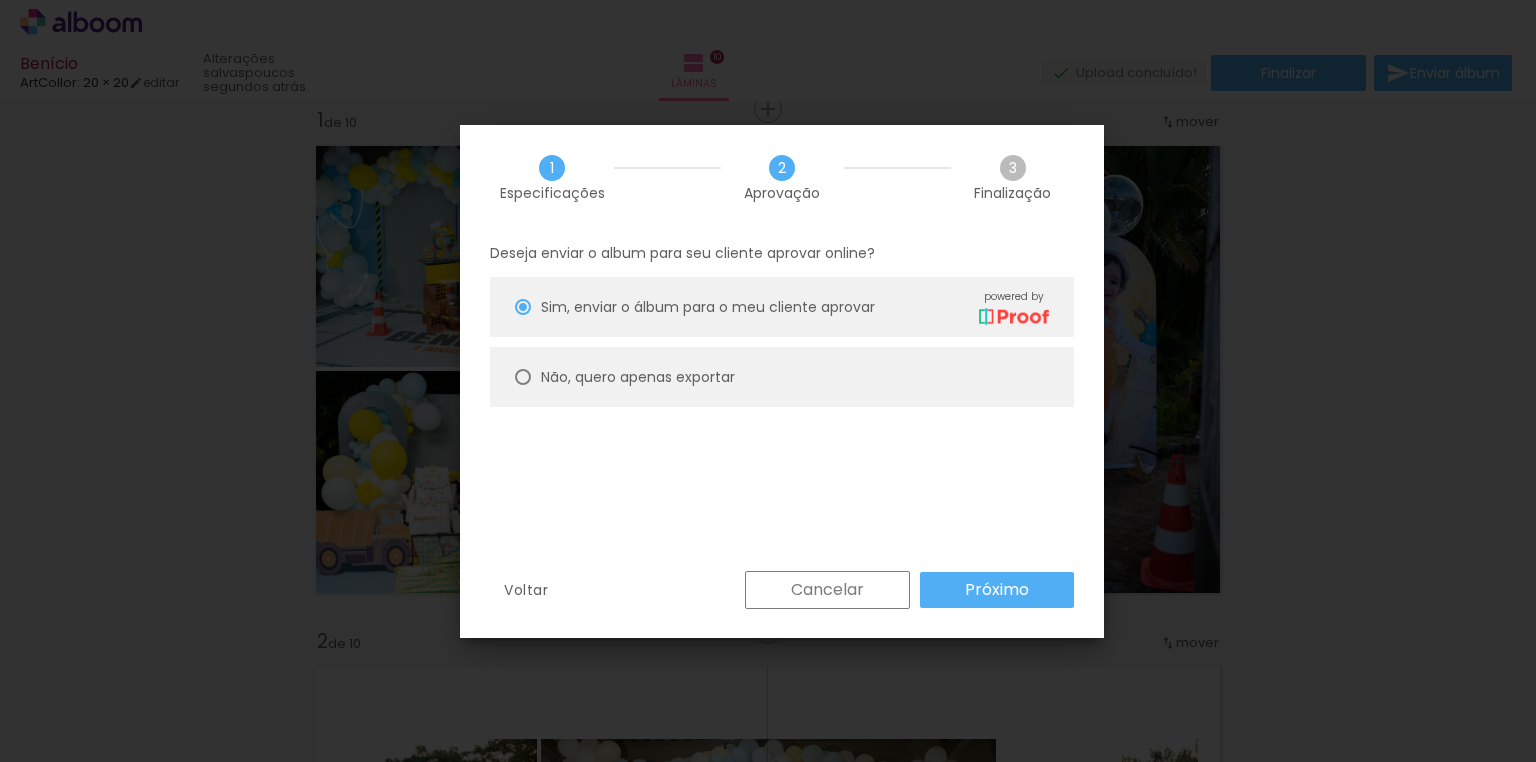click on "Não, quero apenas exportar" at bounding box center [782, 377] 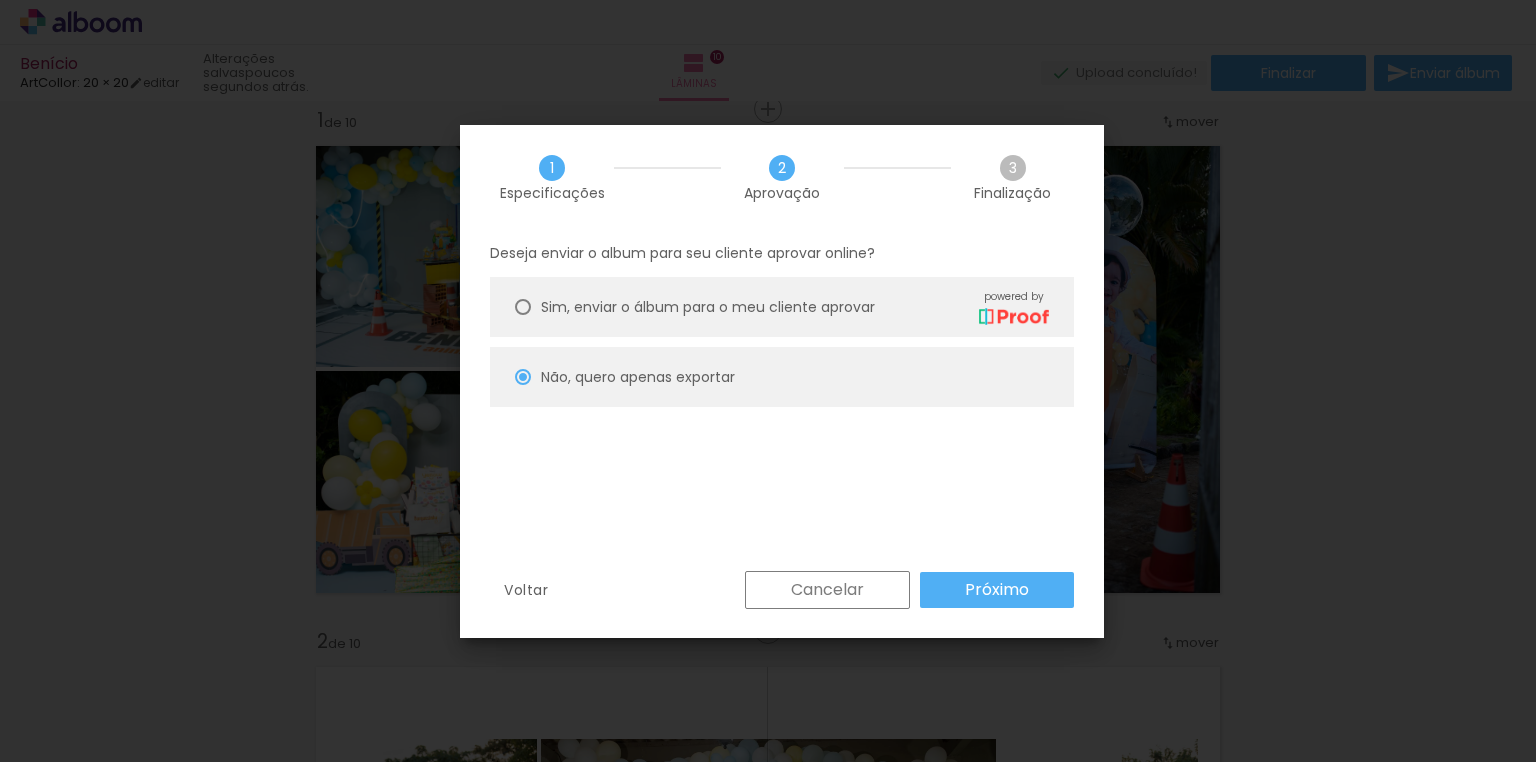 click on "Próximo" at bounding box center [997, 590] 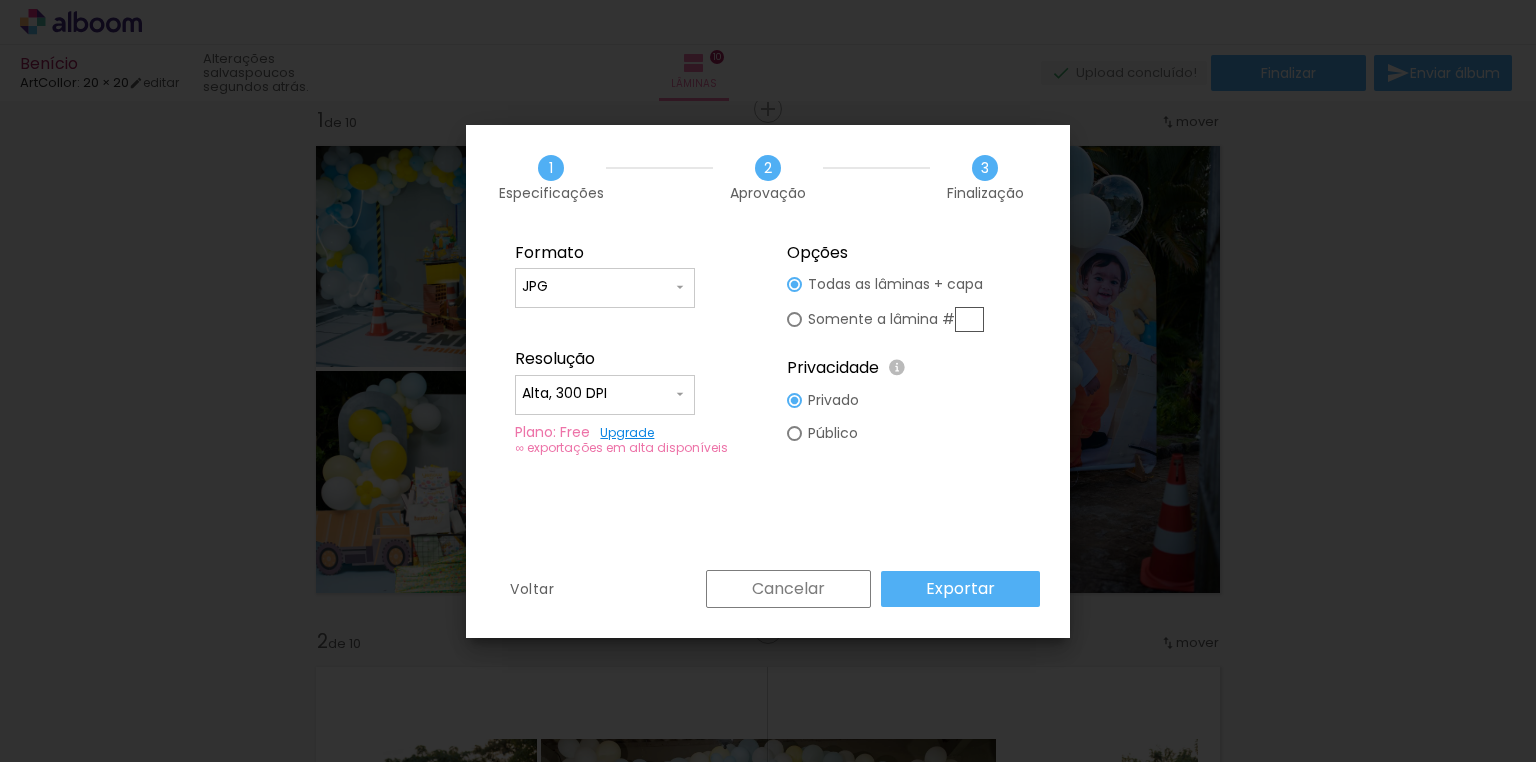 click 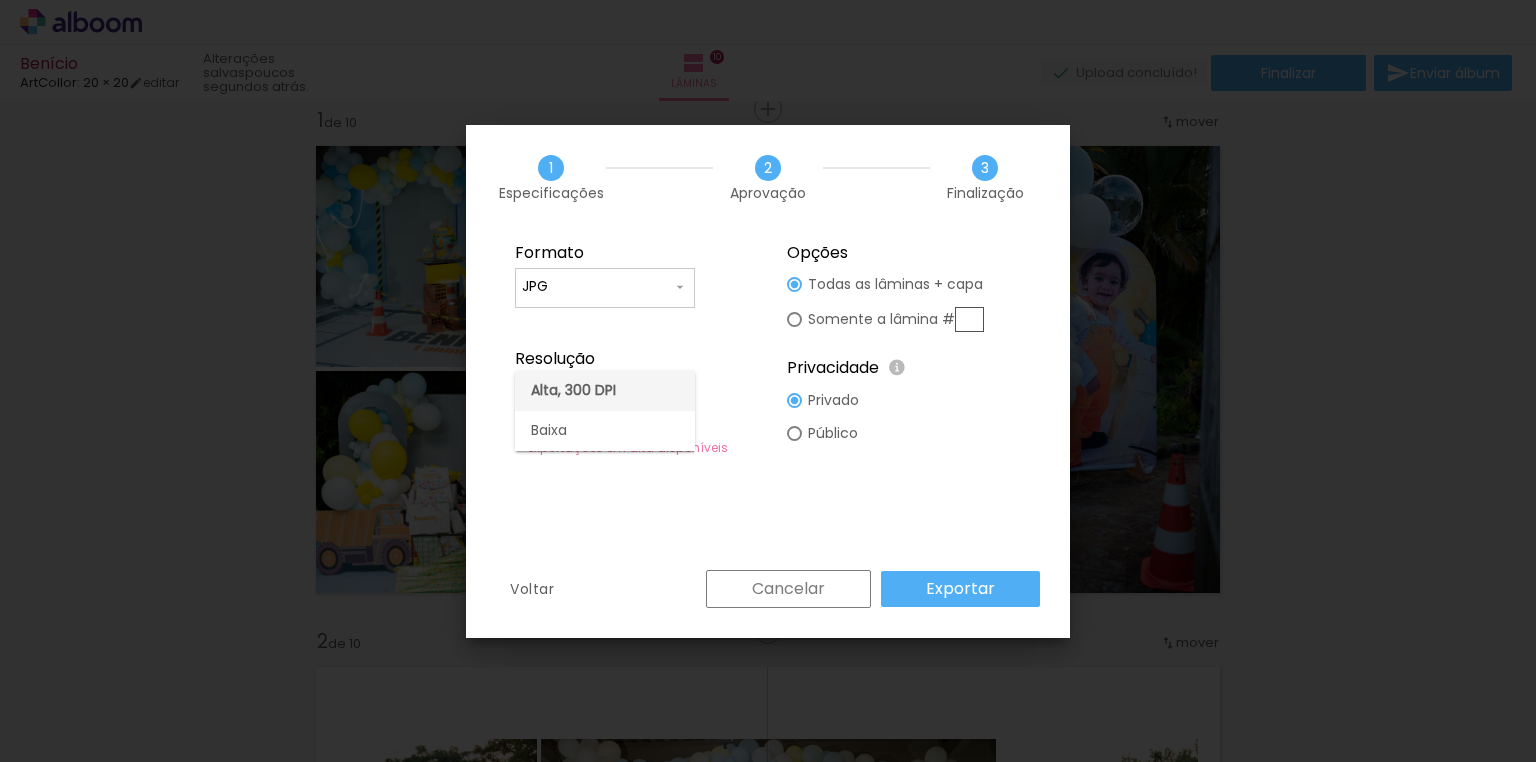 click on "Alta, 300 DPI" at bounding box center [605, 391] 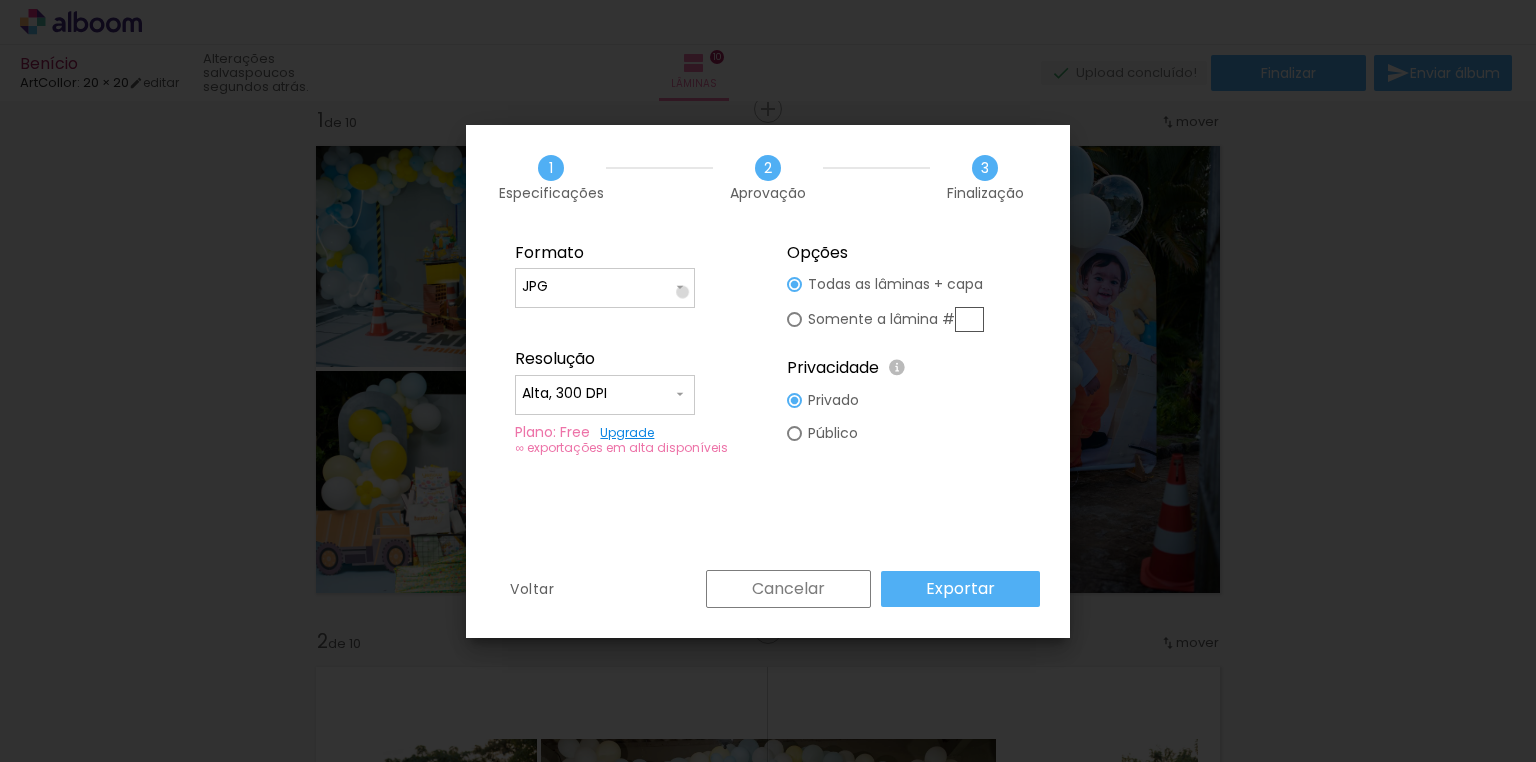 click 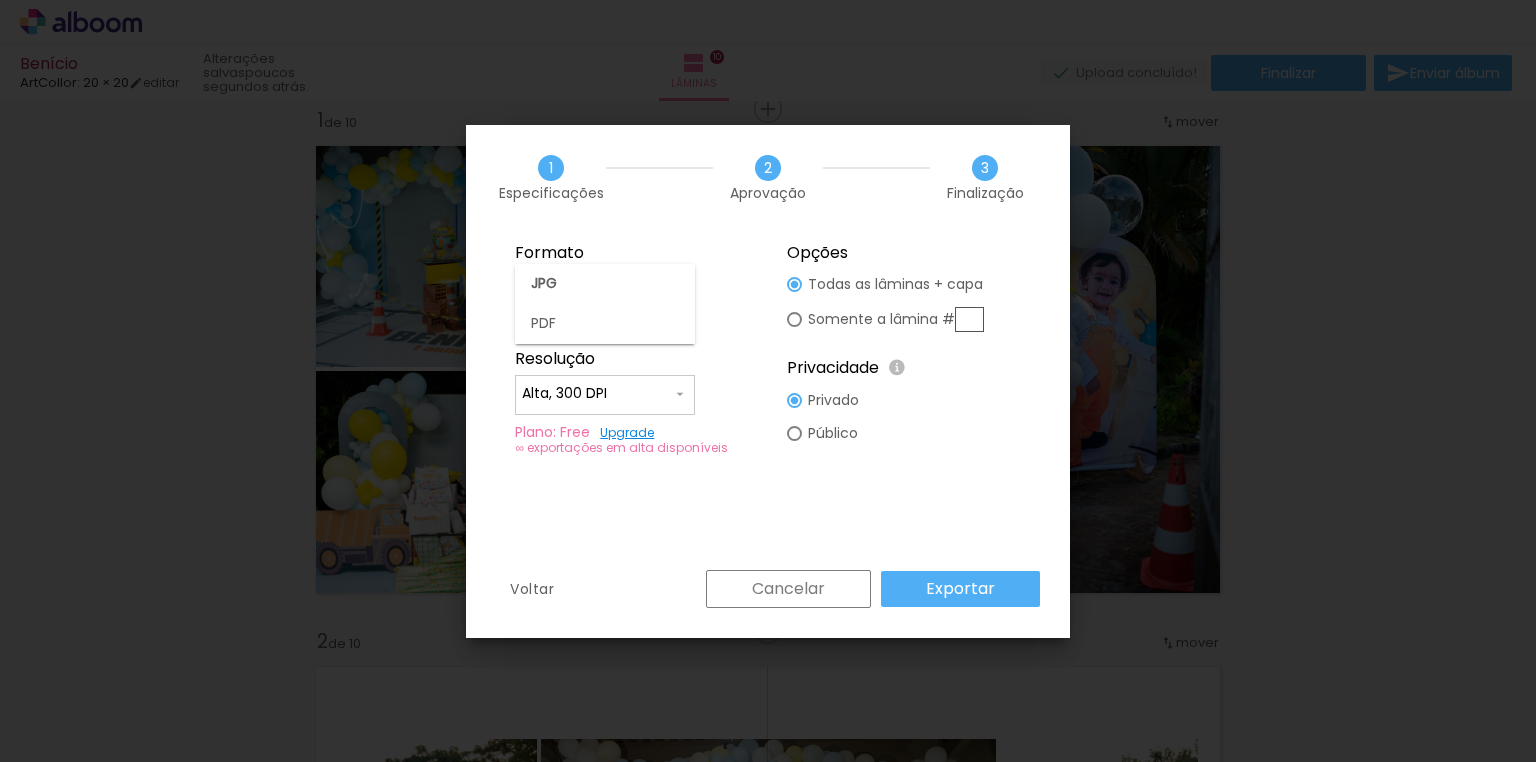 click on "JPG" at bounding box center [605, 284] 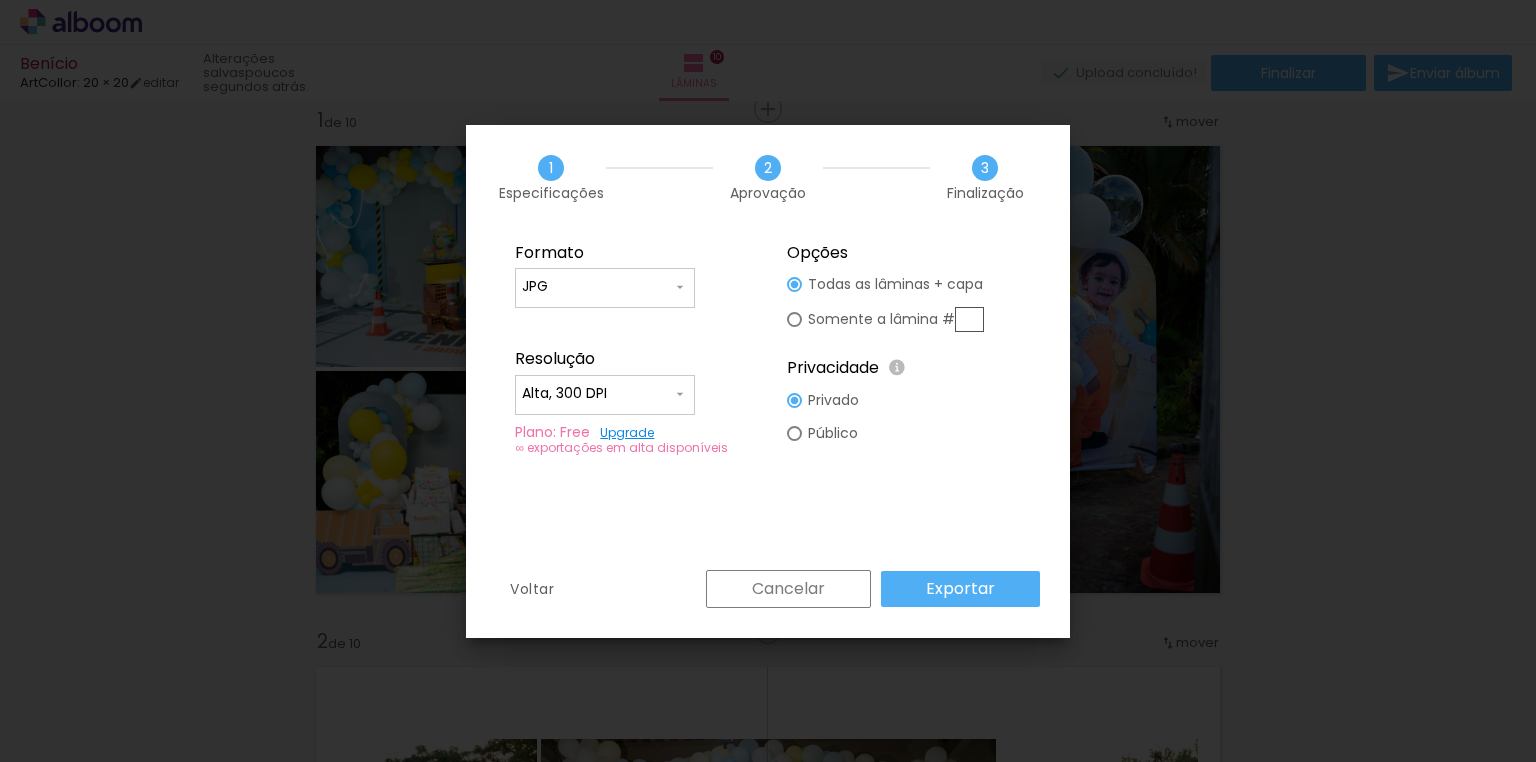 click on "Exportar" at bounding box center [960, 589] 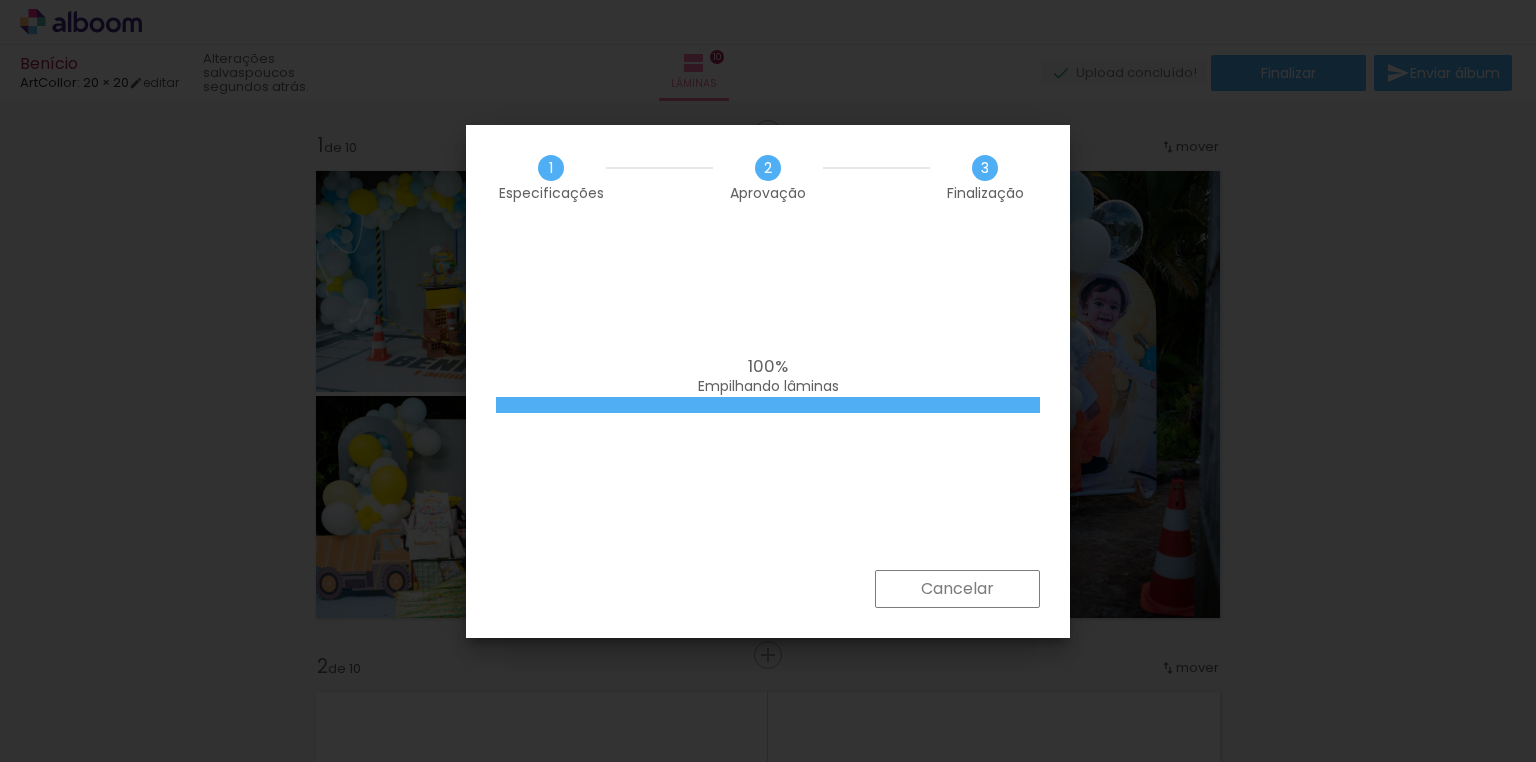 scroll, scrollTop: 0, scrollLeft: 0, axis: both 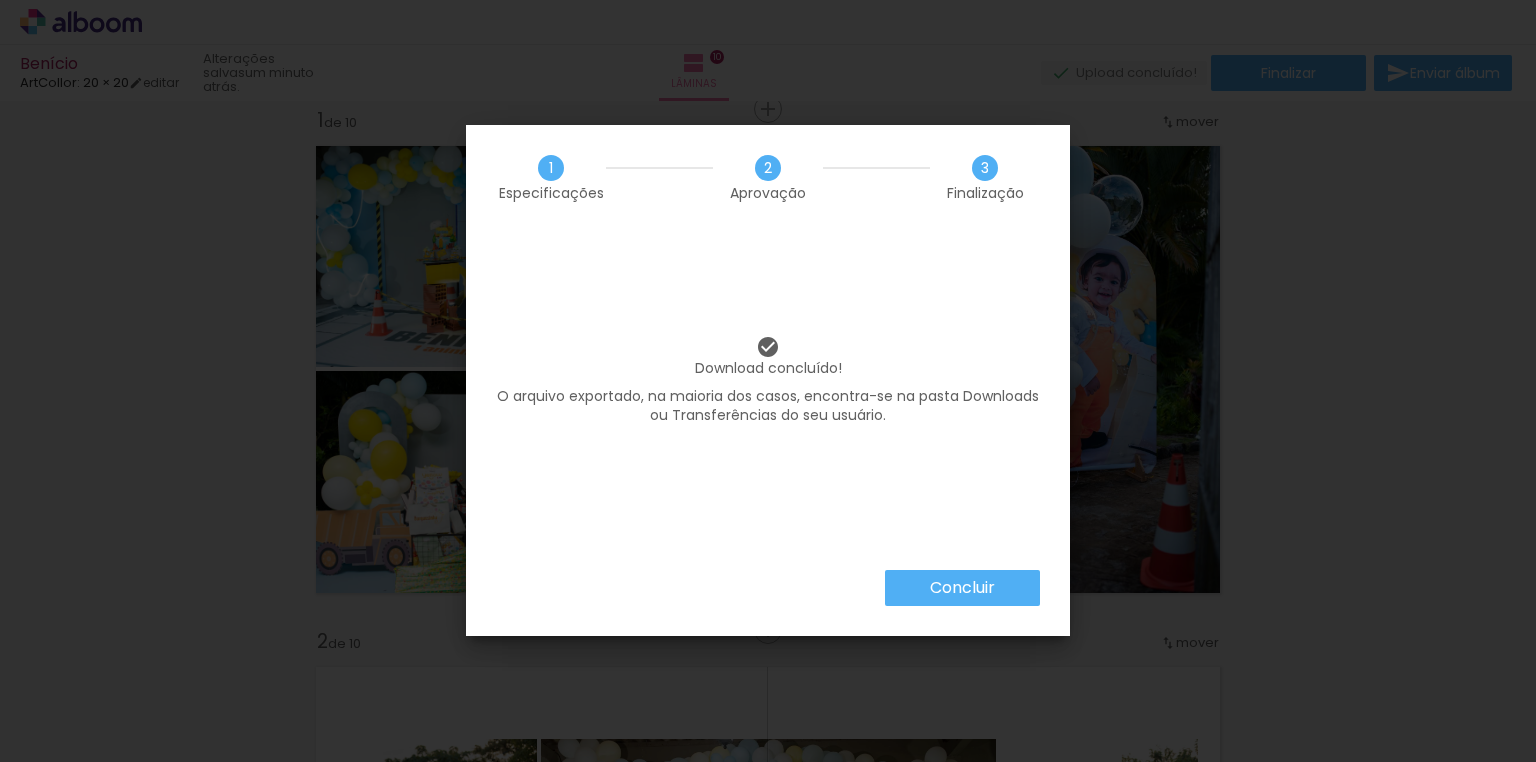 click on "Concluir" at bounding box center [0, 0] 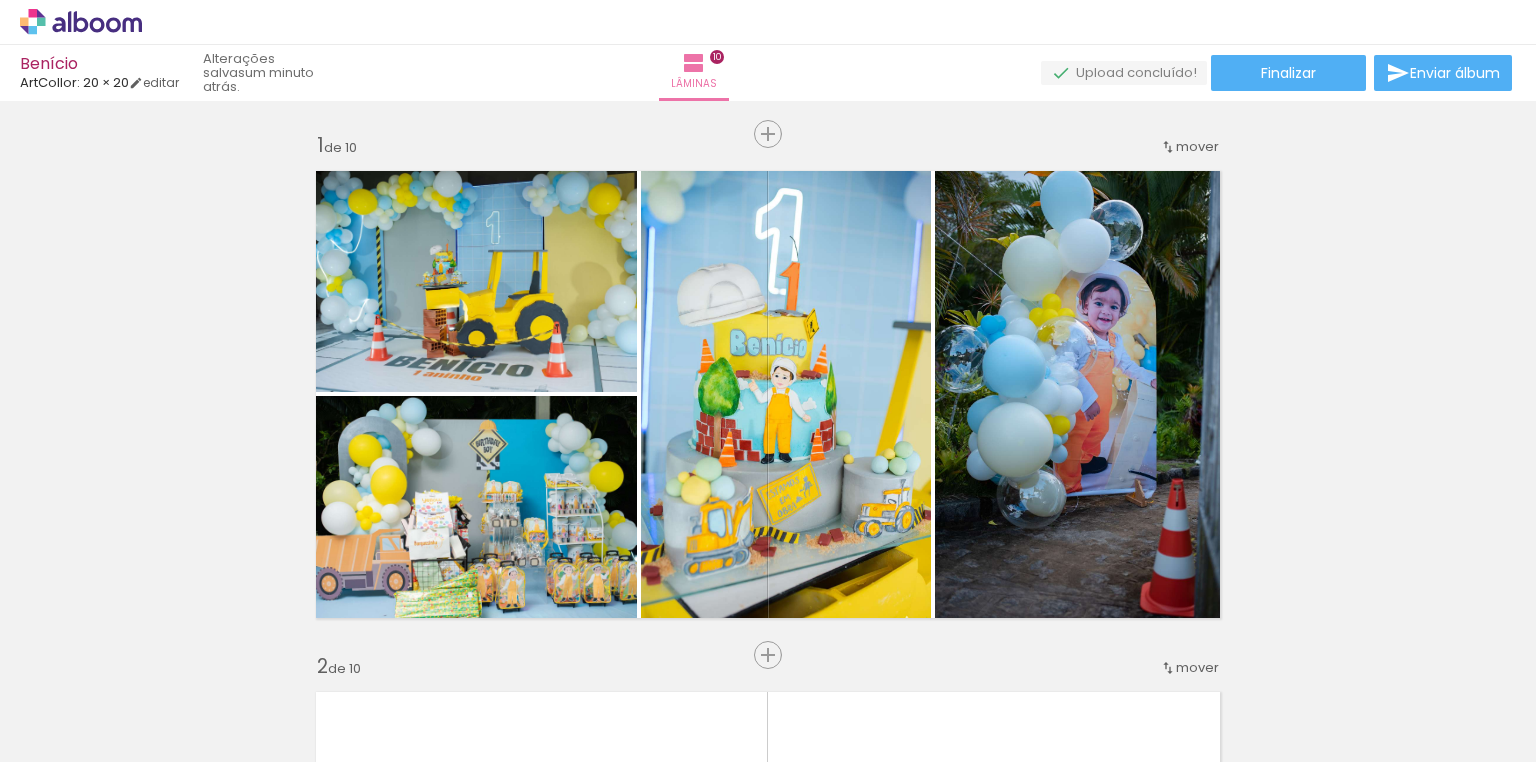 scroll, scrollTop: 0, scrollLeft: 0, axis: both 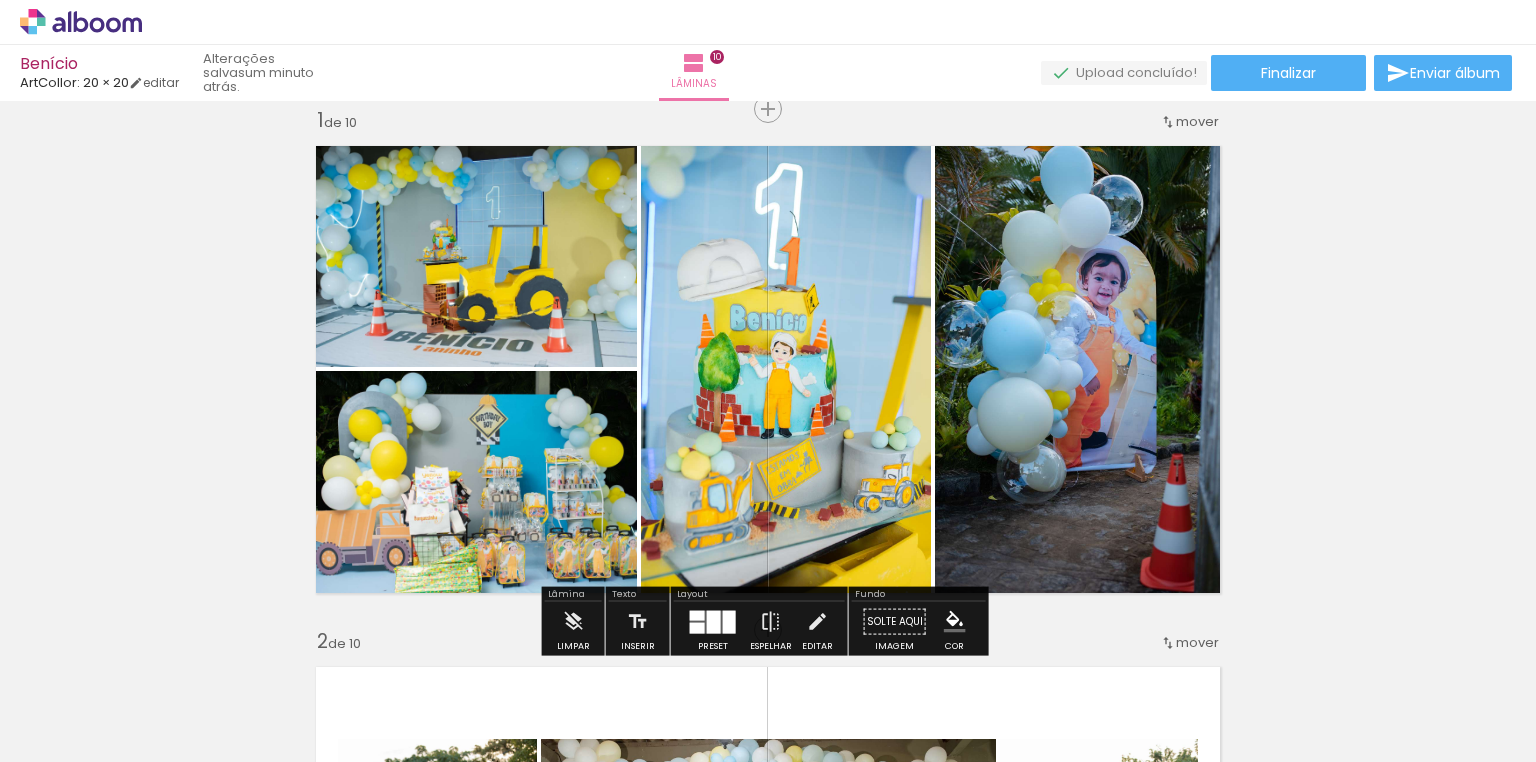 click on "Inserir lâmina 1  de 10  Inserir lâmina 2  de 10  Inserir lâmina 3  de 10  Inserir lâmina 4  de 10  Inserir lâmina 5  de 10  Inserir lâmina 6  de 10  Inserir lâmina 7  de 10  Inserir lâmina 8  de 10  Inserir lâmina 9  de 10  Inserir lâmina 10  de 10" at bounding box center [768, 2949] 